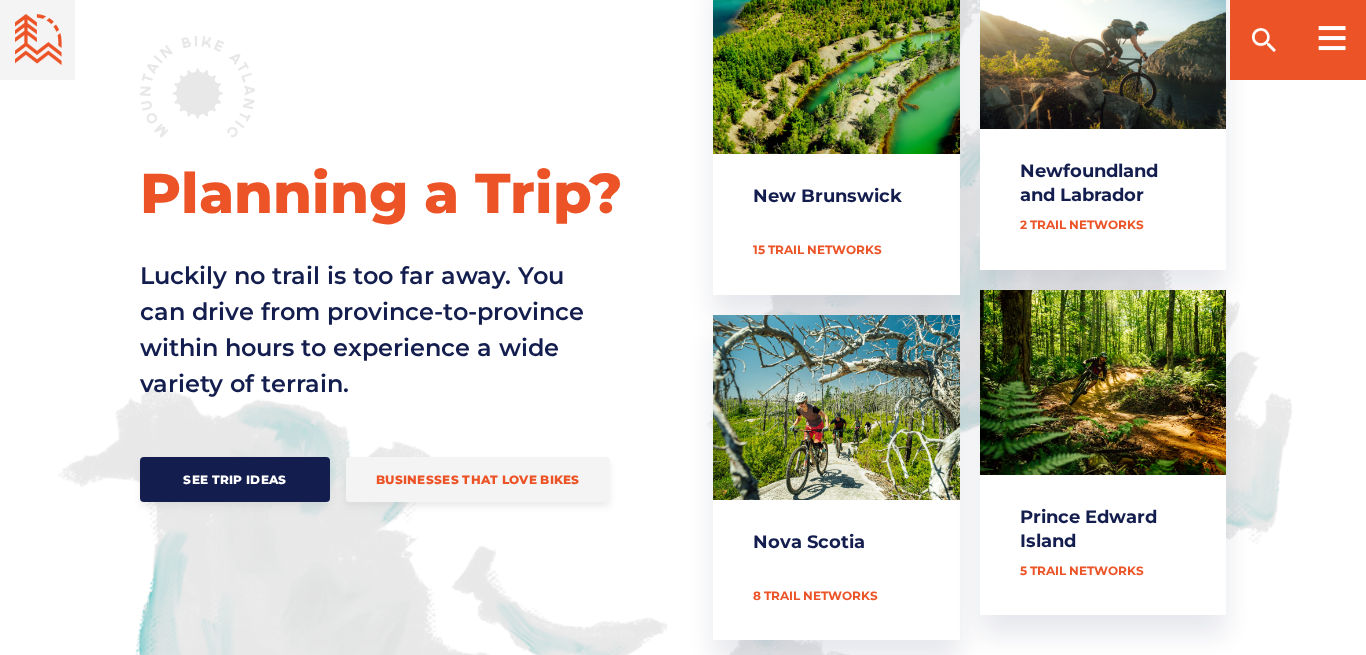 scroll, scrollTop: 957, scrollLeft: 0, axis: vertical 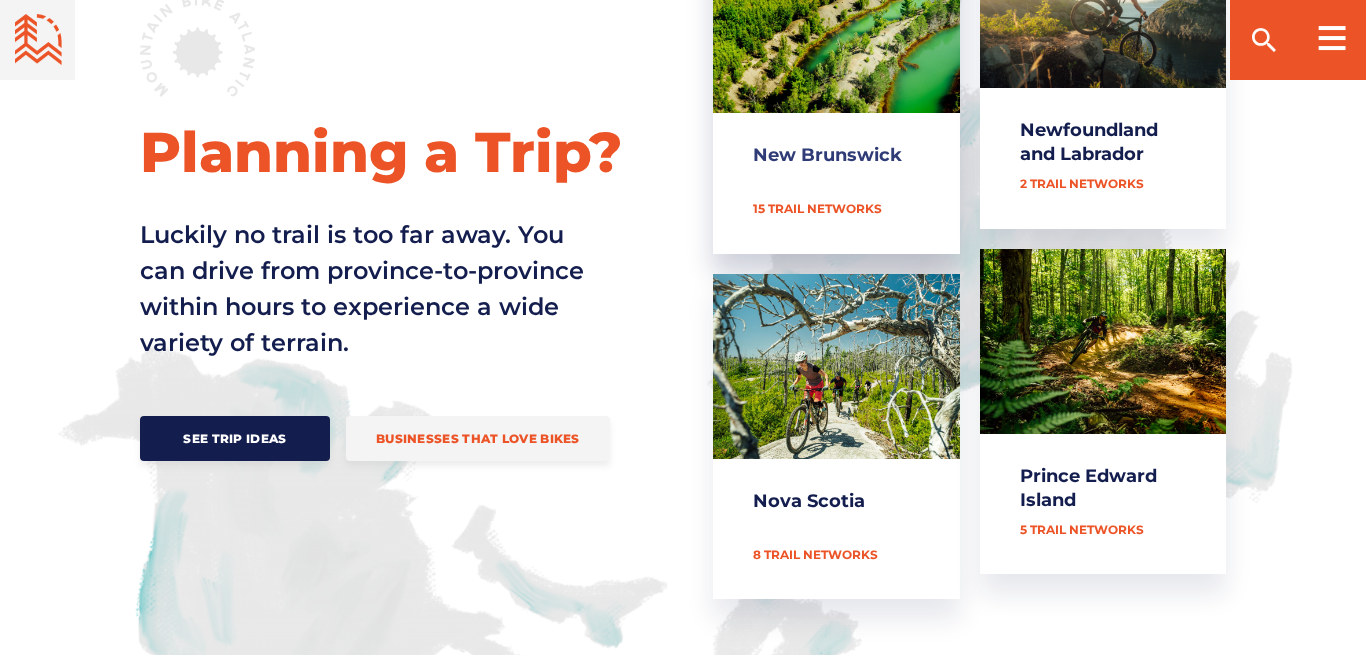 click on "New Brunswick" at bounding box center [836, 91] 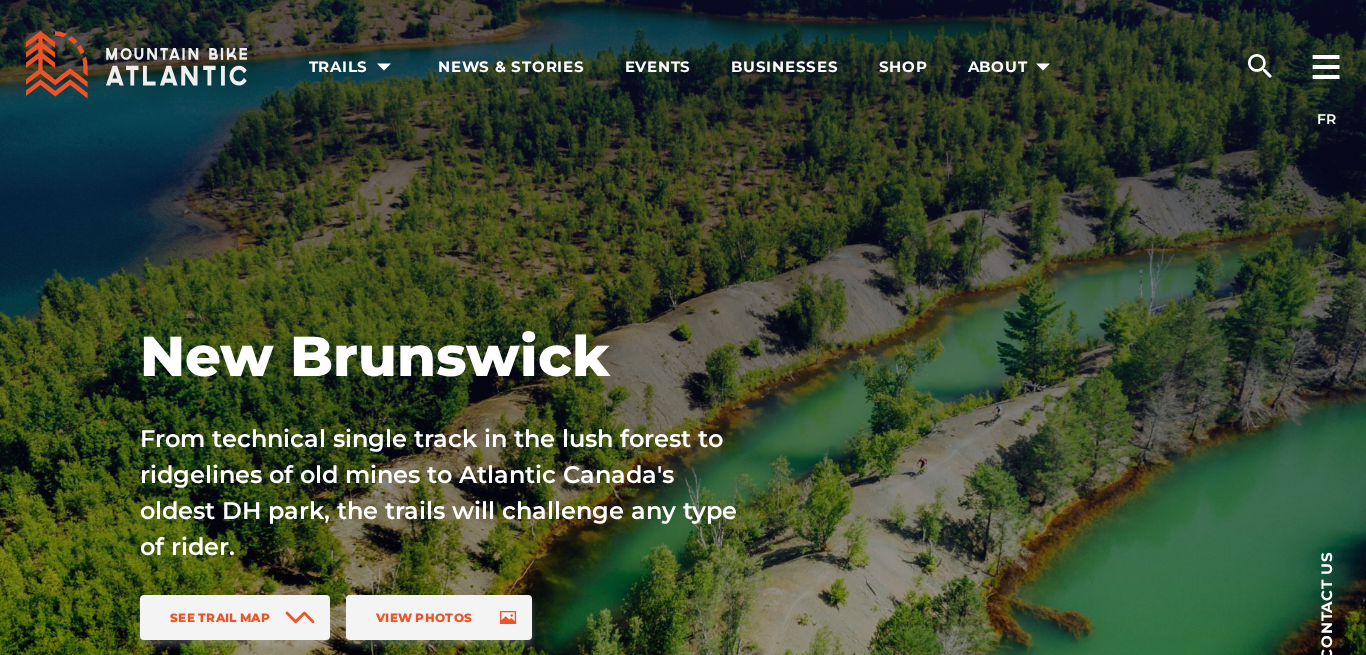 scroll, scrollTop: 0, scrollLeft: 0, axis: both 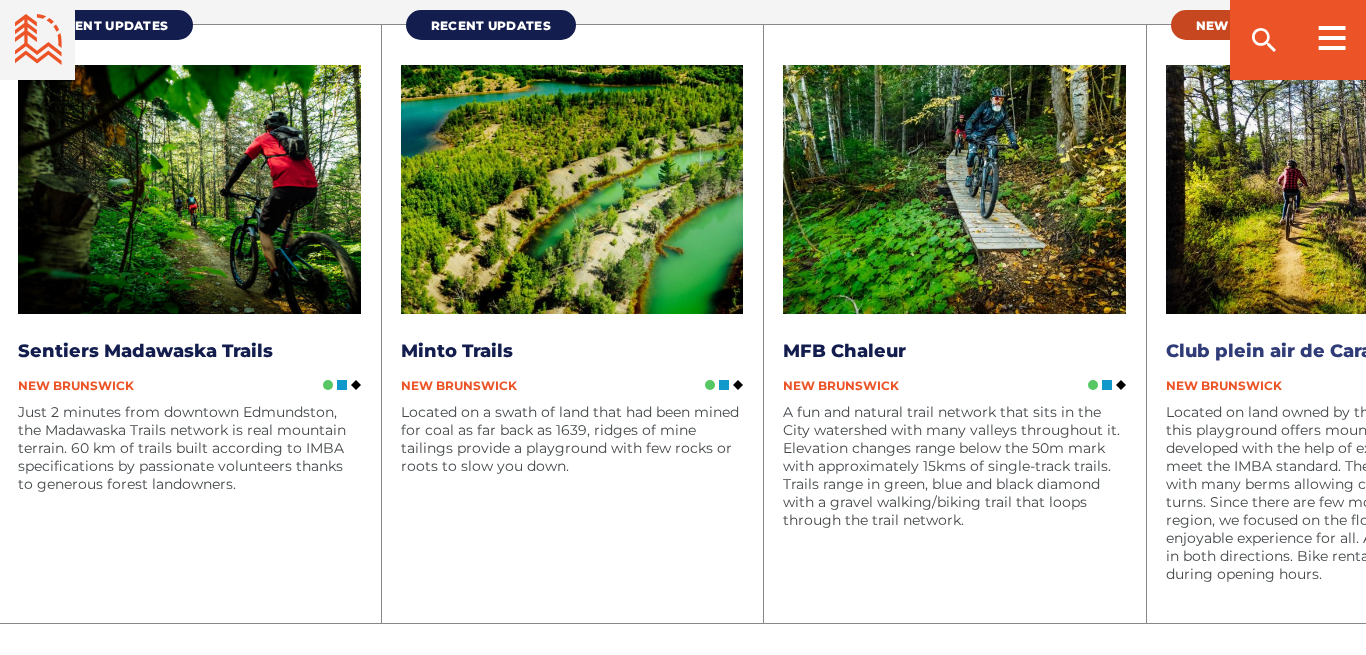 click on "New" at bounding box center [1212, 25] 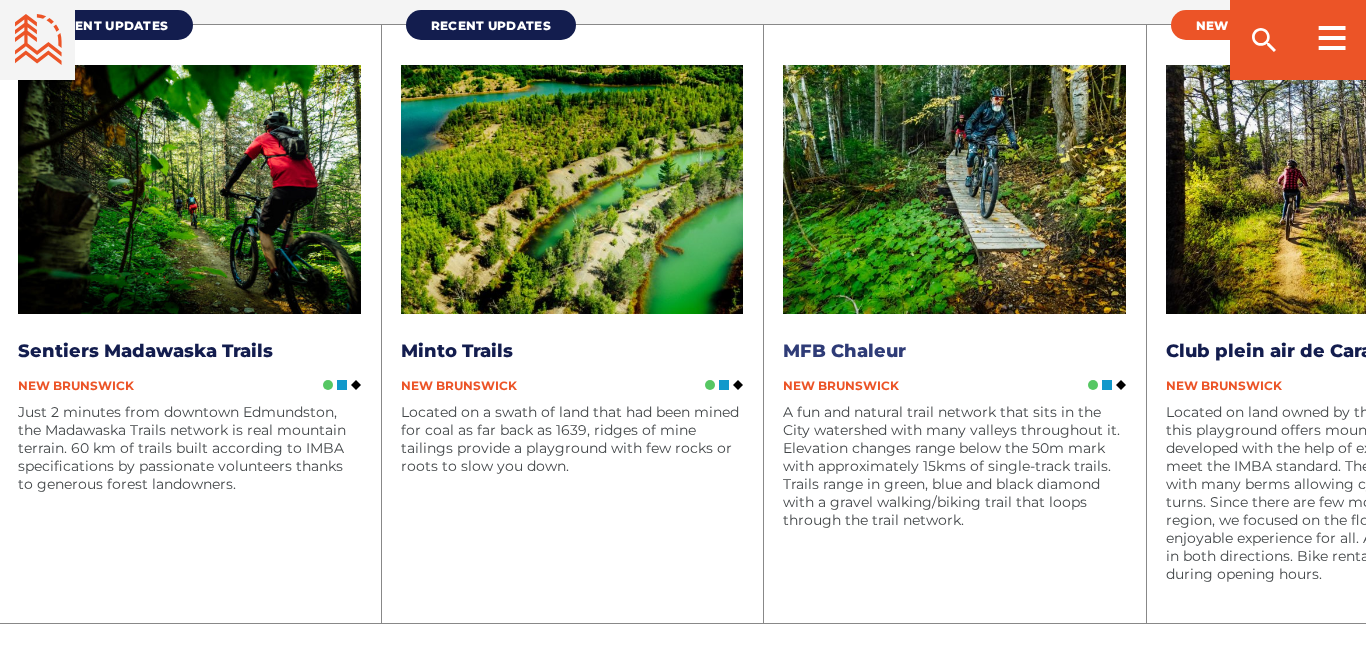 click on "MFB Chaleur" at bounding box center [844, 351] 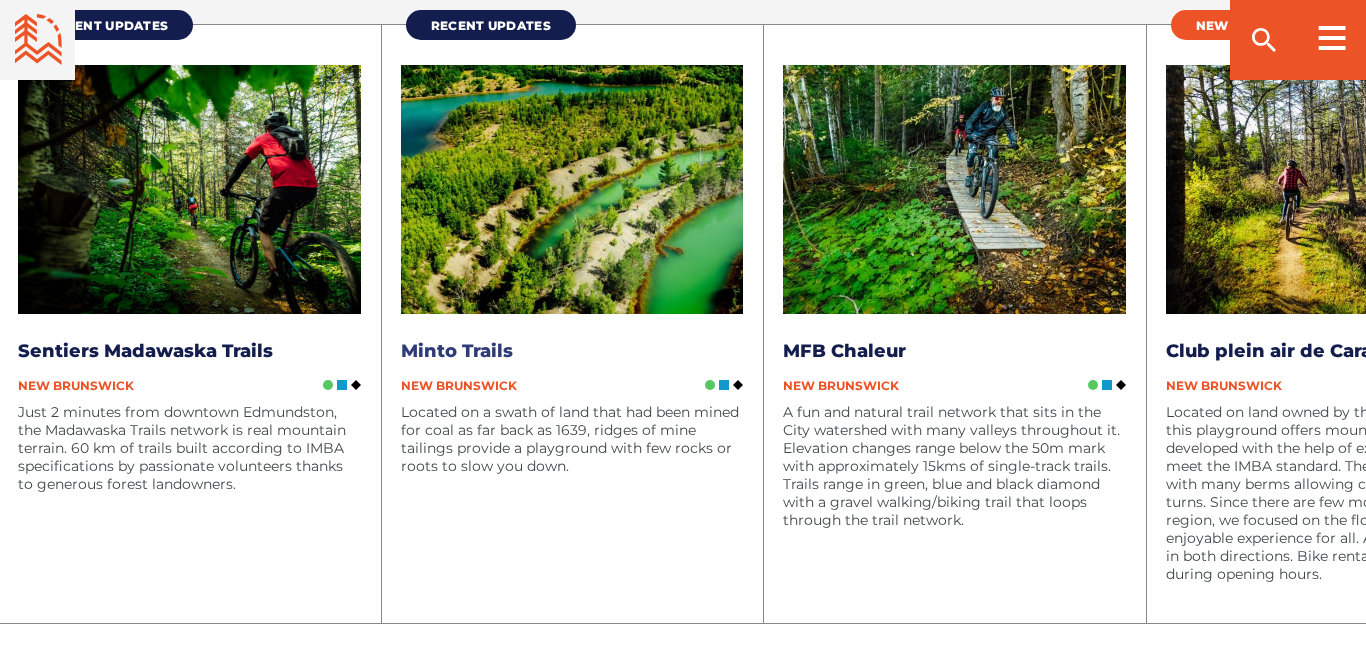 click on "Minto Trails" at bounding box center (457, 351) 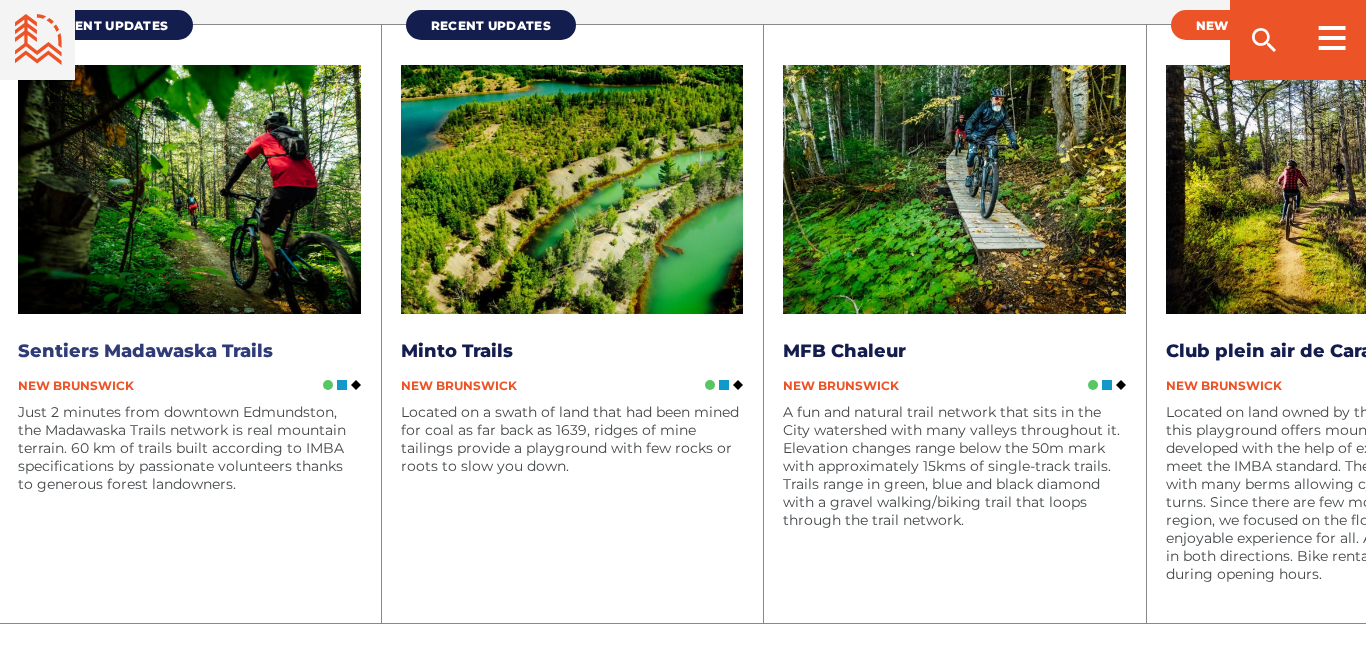 click on "Sentiers Madawaska Trails" at bounding box center [145, 351] 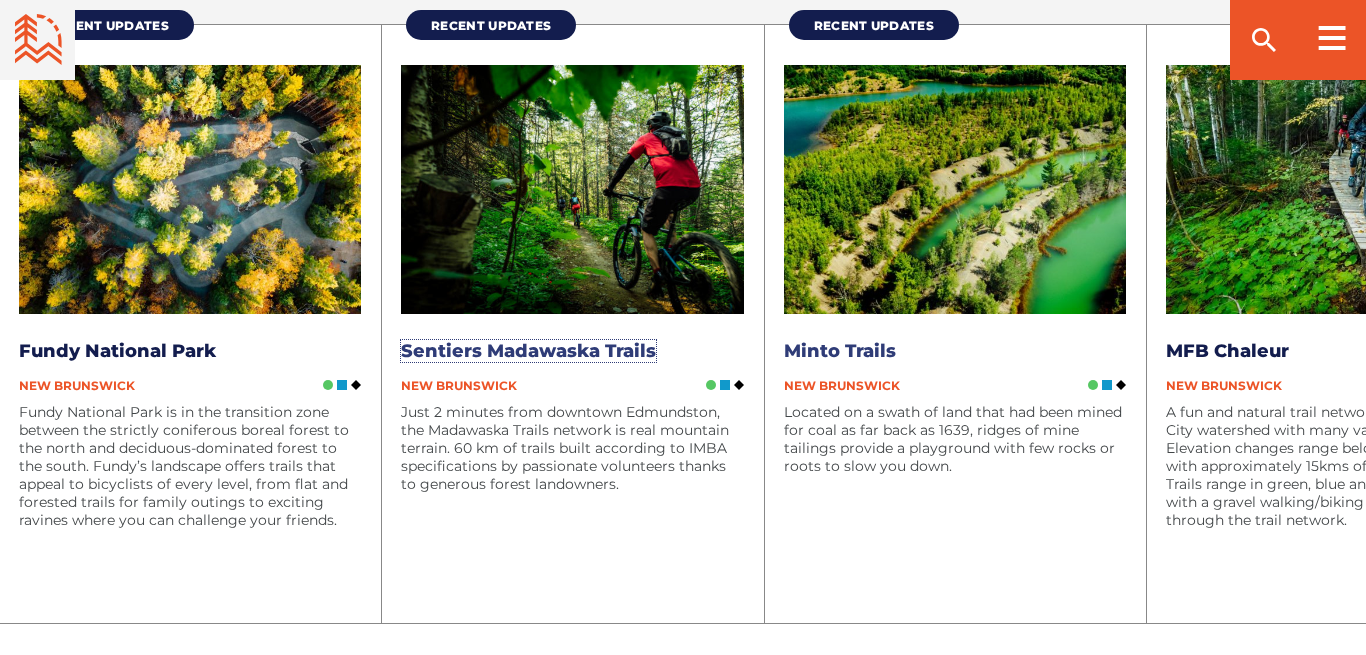 scroll, scrollTop: 2651, scrollLeft: 0, axis: vertical 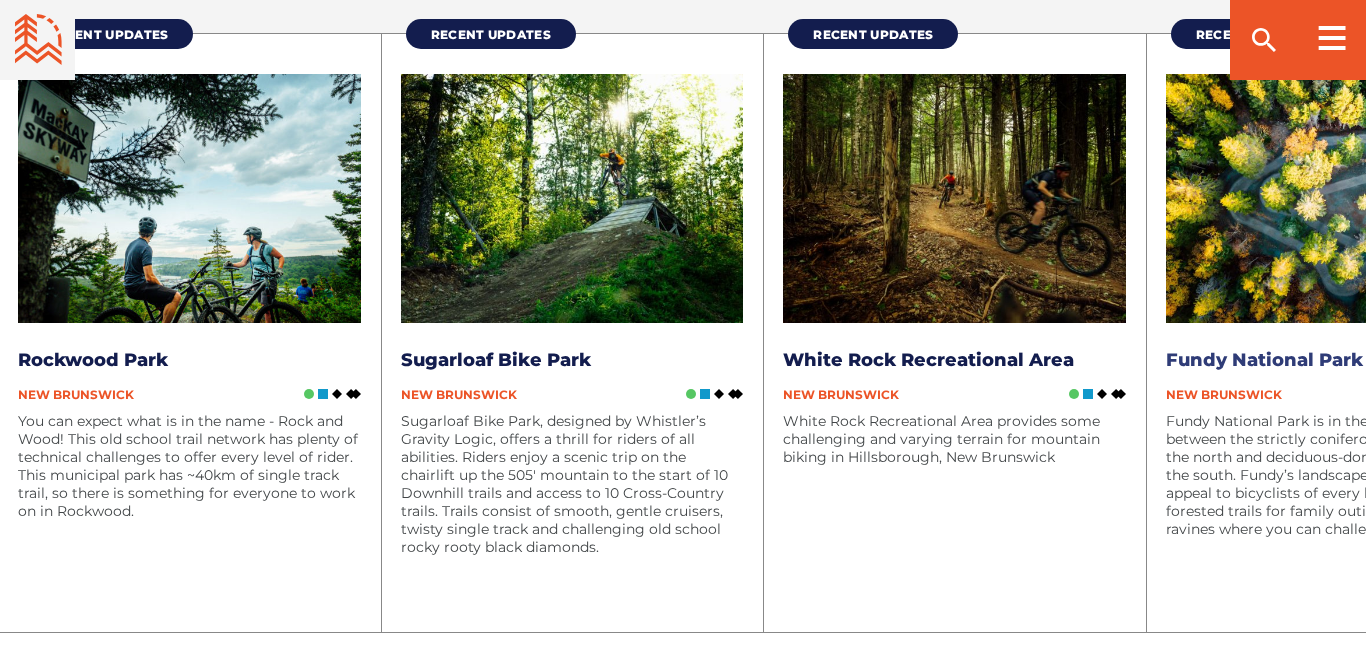 click on "Fundy National Park" at bounding box center [1264, 360] 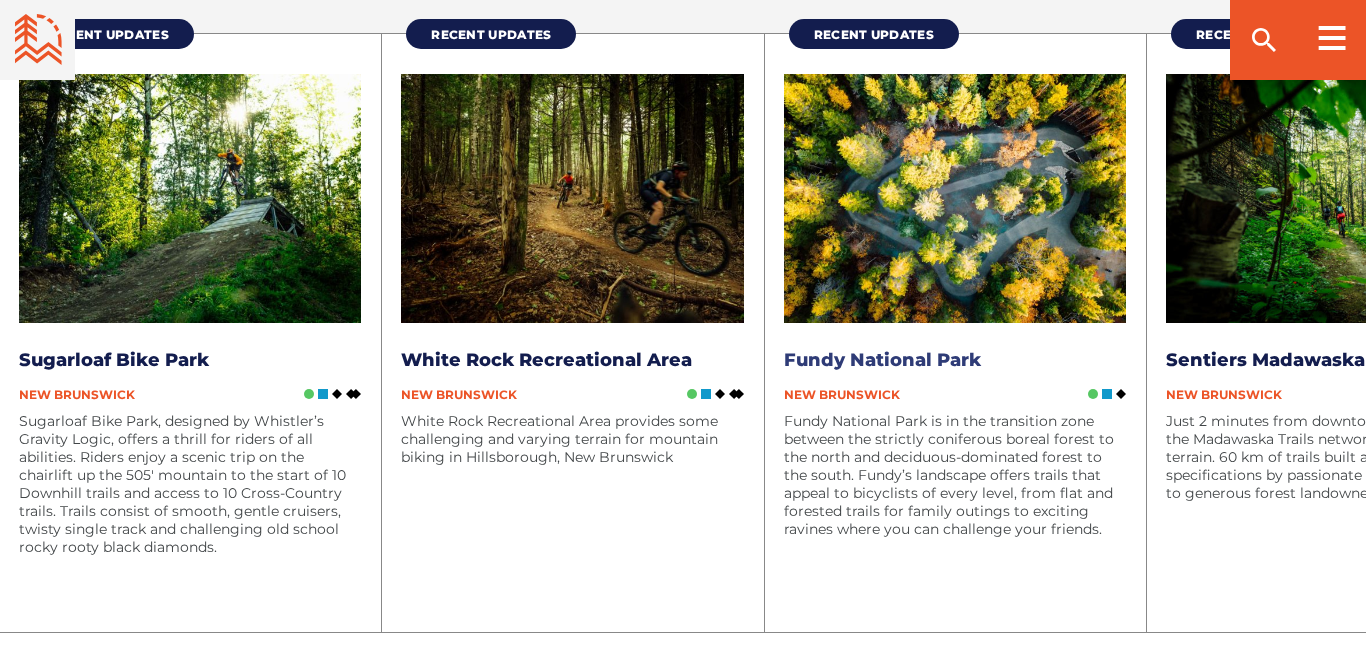 click at bounding box center [955, 198] 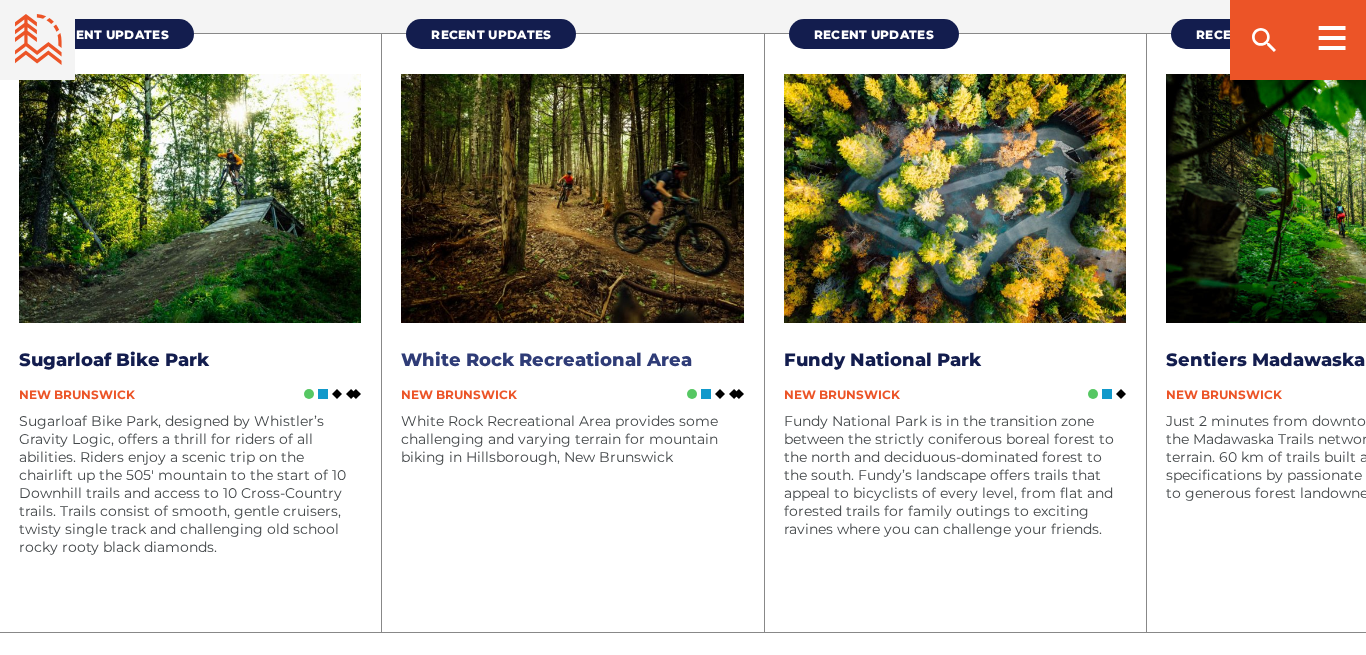 click on "White Rock Recreational Area" at bounding box center (546, 360) 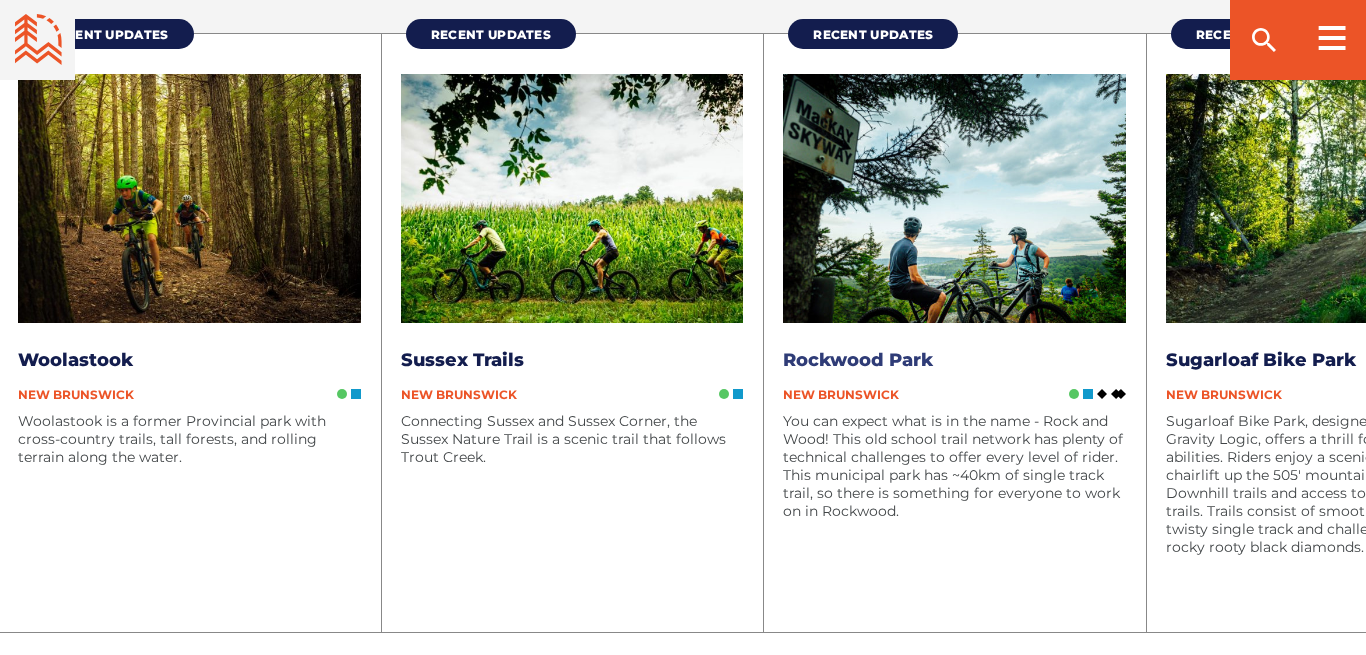 click on "Rockwood Park" at bounding box center [858, 360] 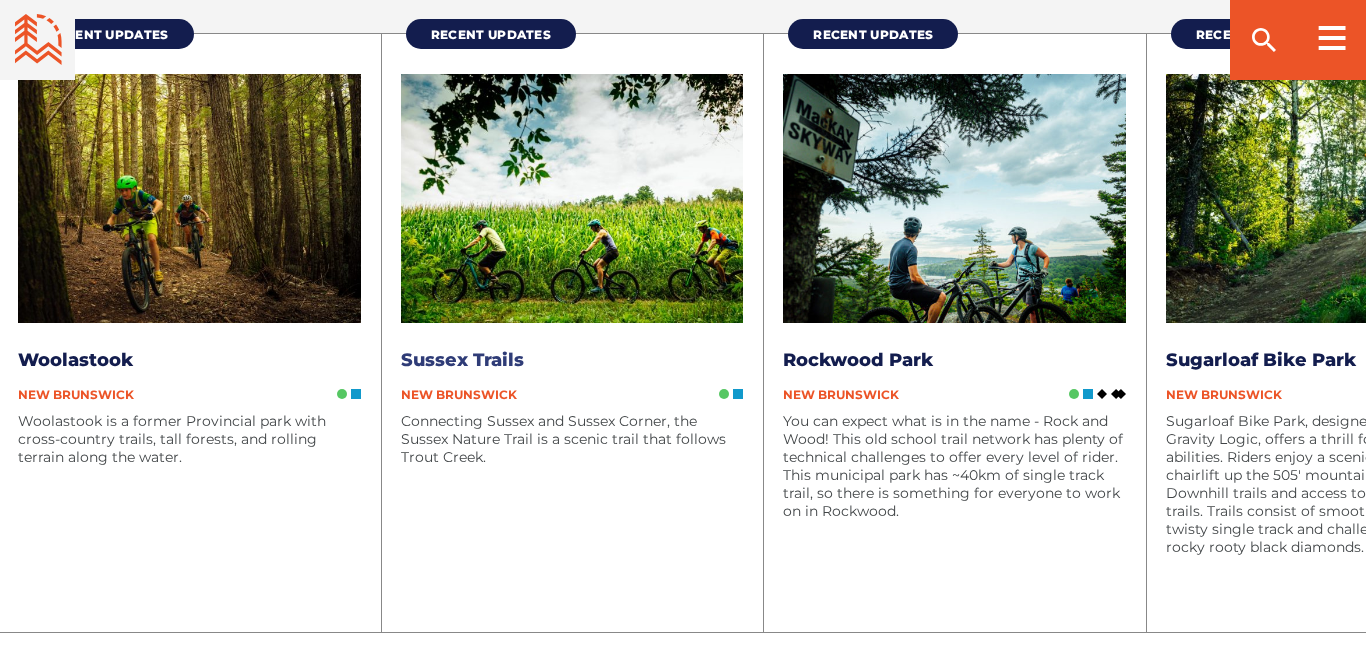 click on "Sussex Trails" at bounding box center [462, 360] 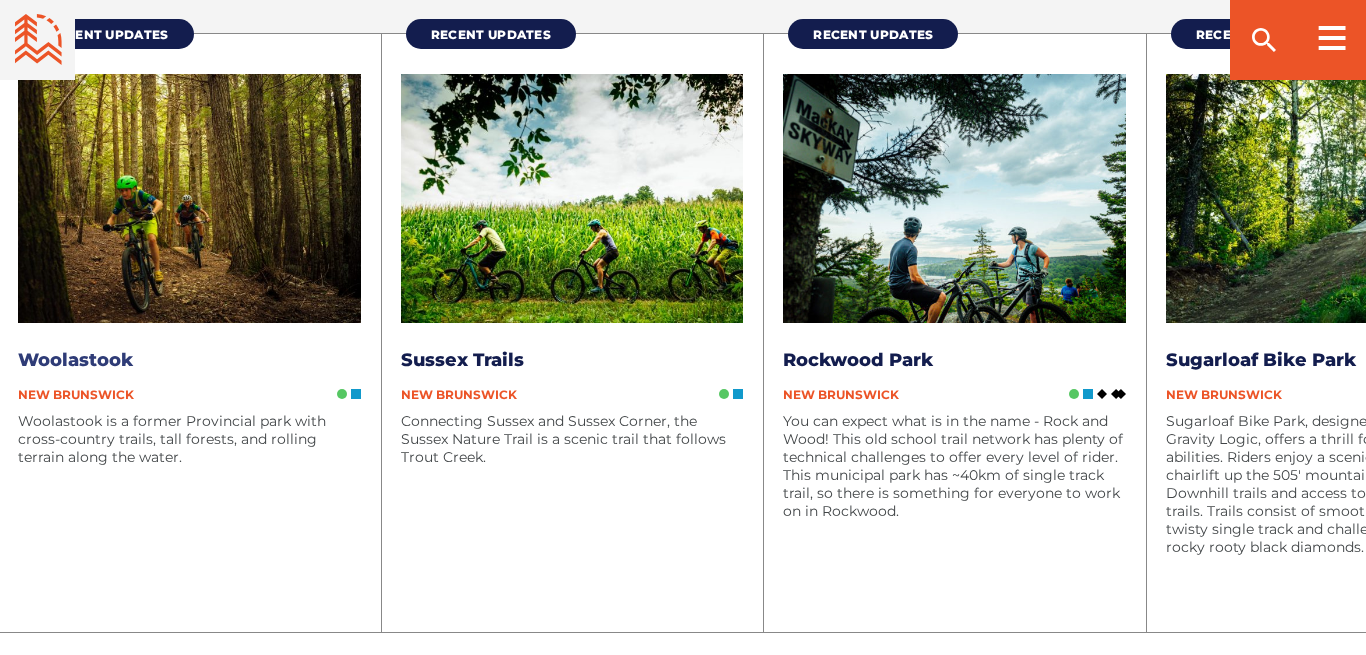 click on "Woolastook" at bounding box center [75, 360] 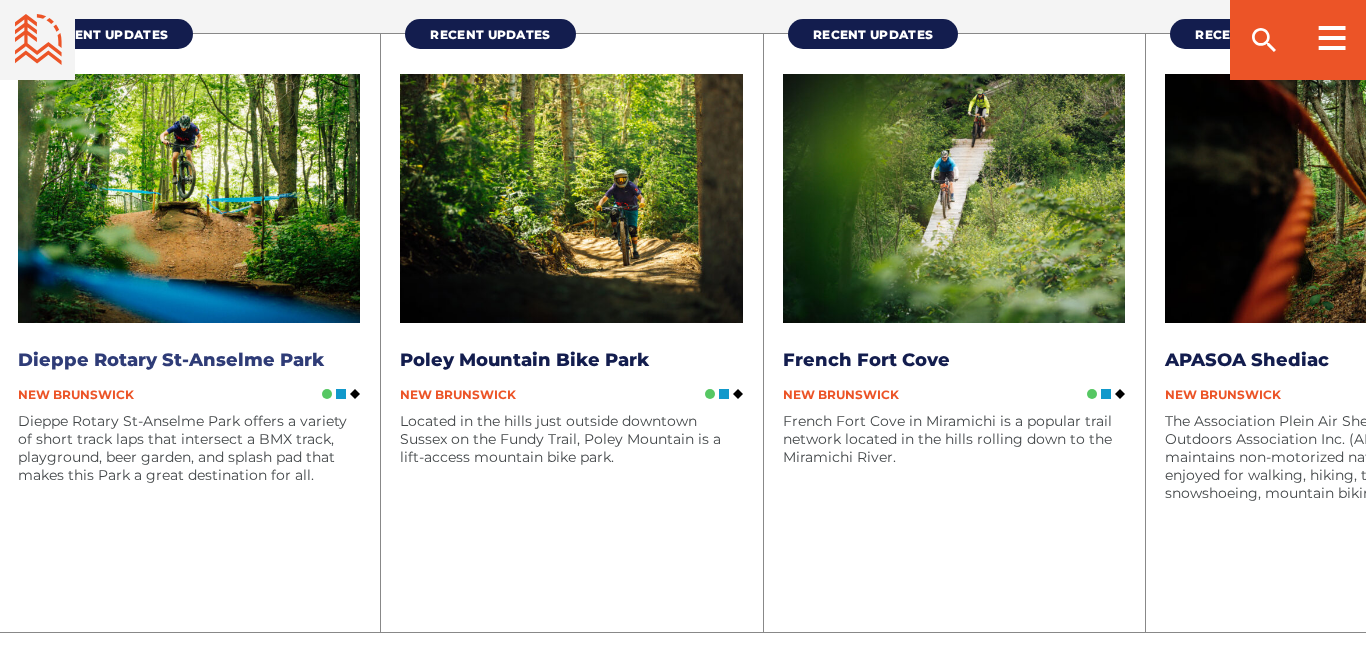 click on "Dieppe Rotary St-Anselme Park" at bounding box center [171, 360] 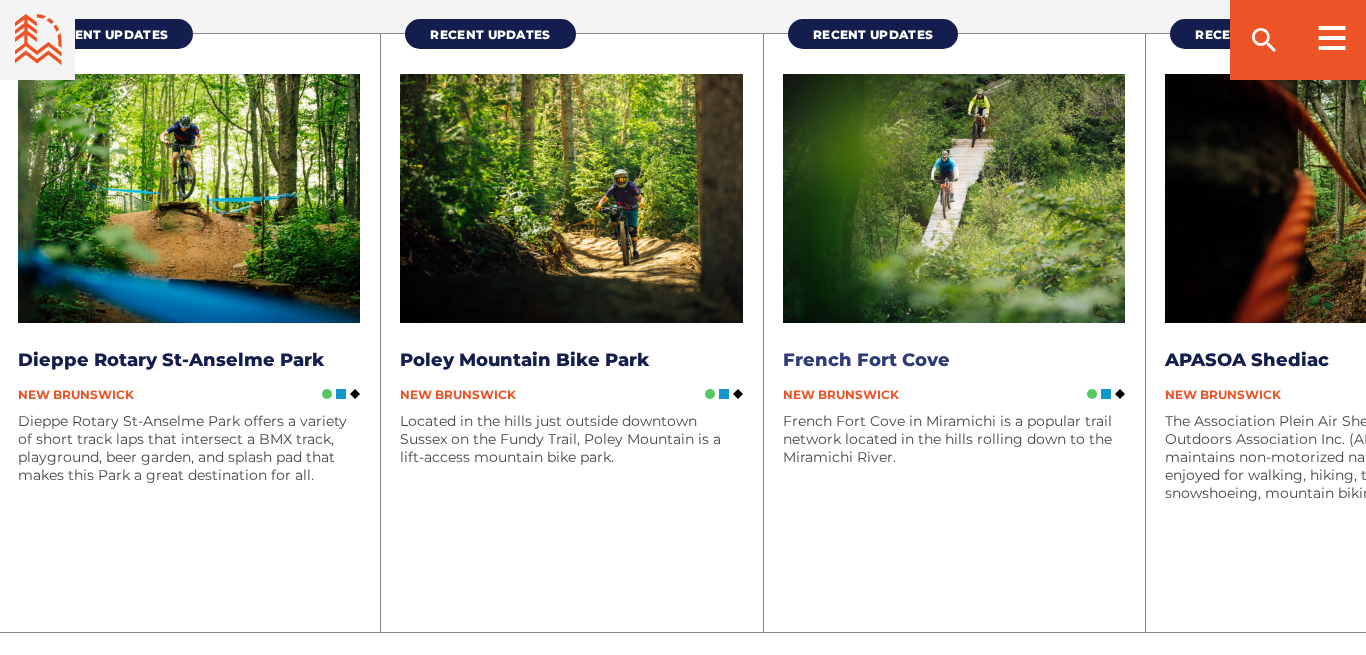 click on "French Fort Cove" at bounding box center (866, 360) 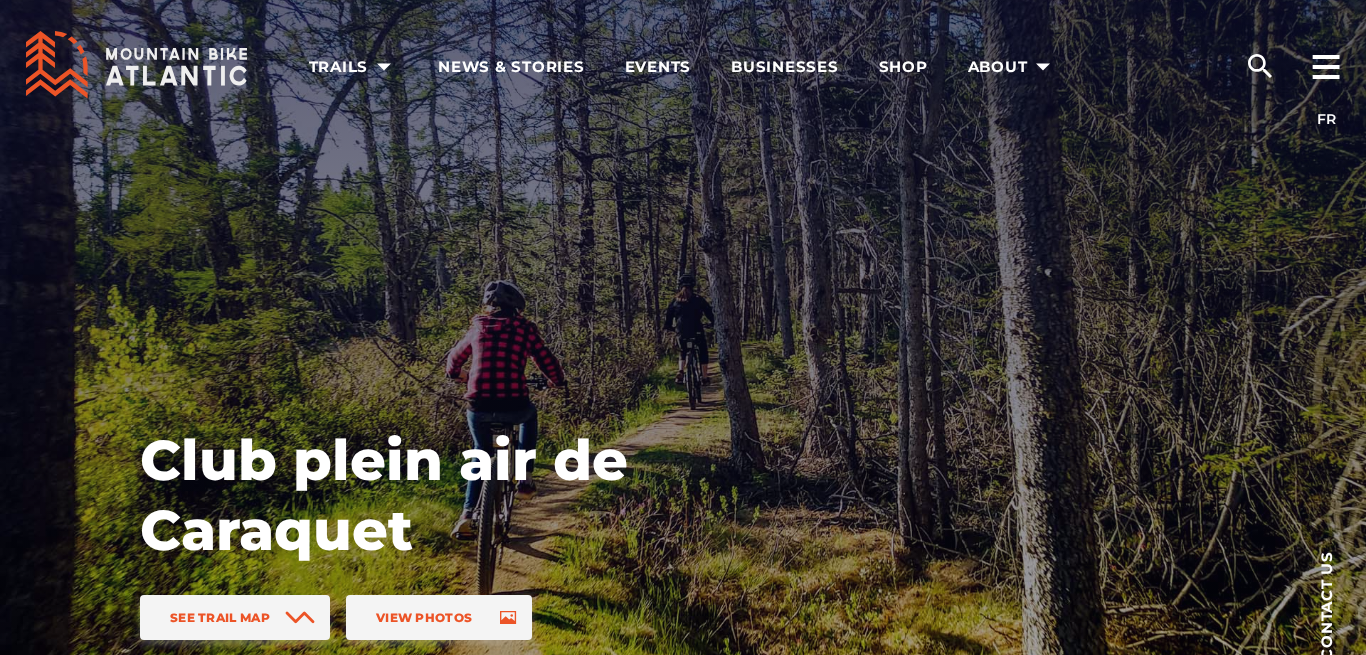 scroll, scrollTop: 0, scrollLeft: 0, axis: both 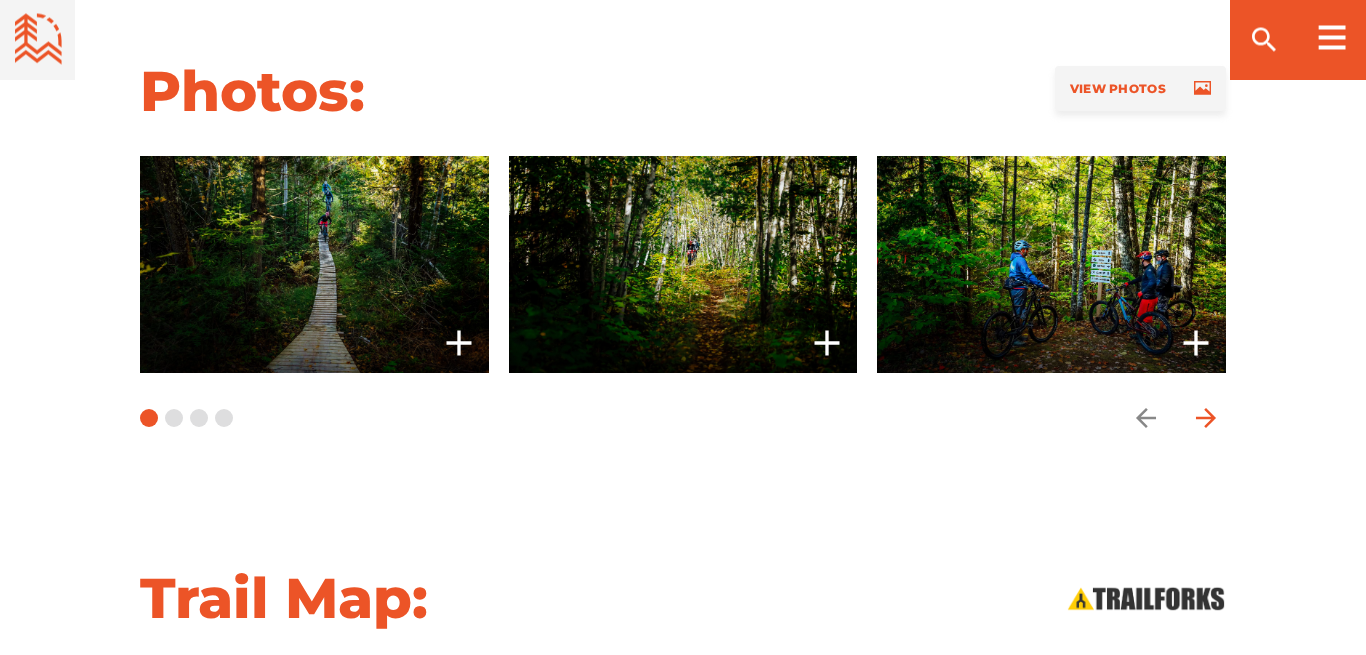 click 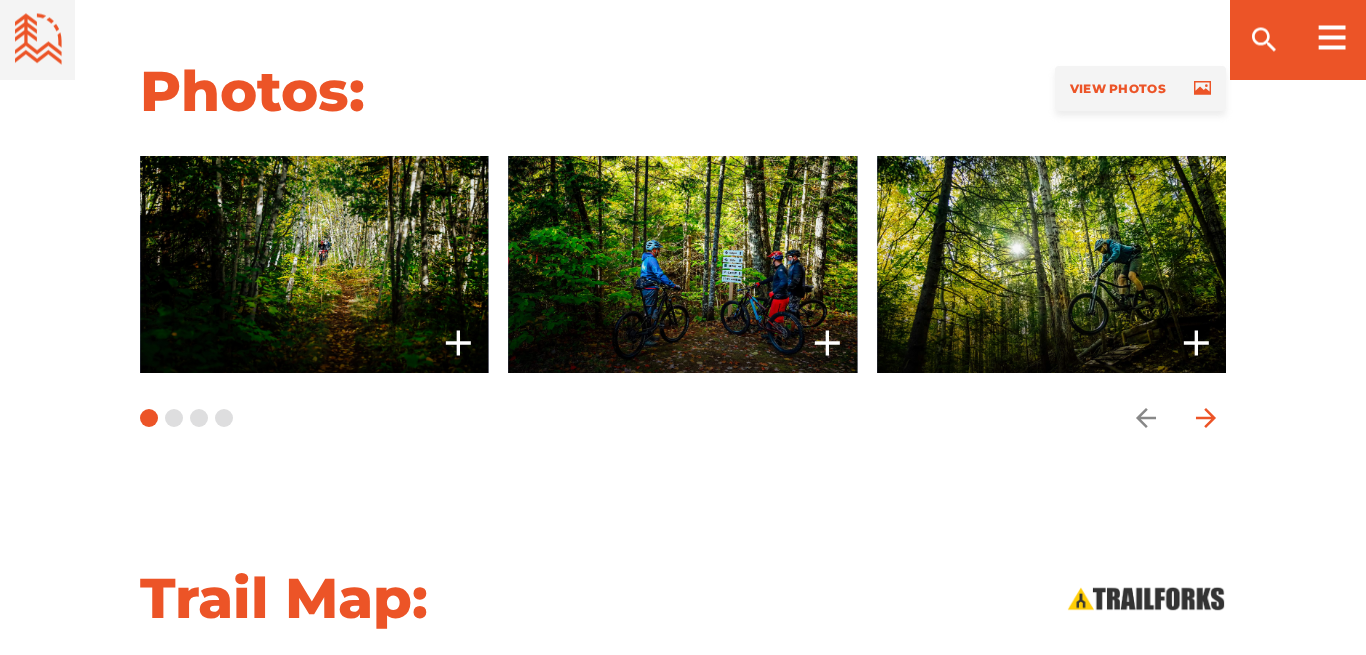 click 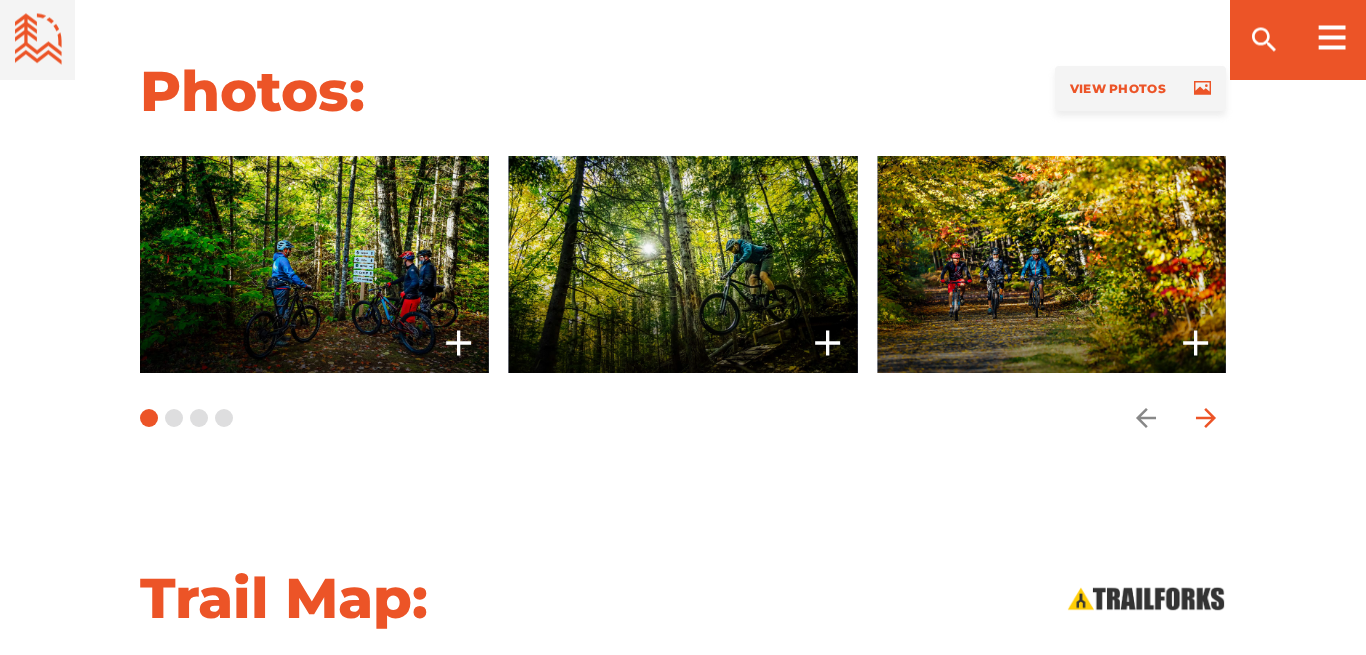 click 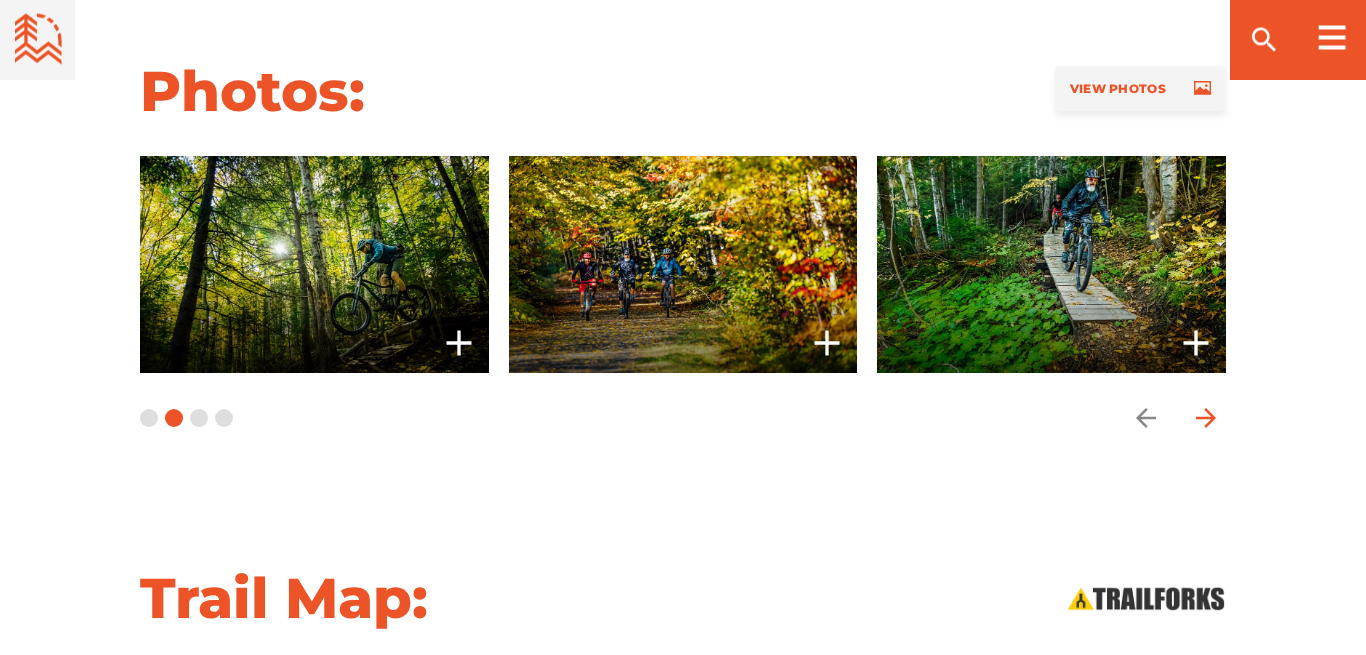 click 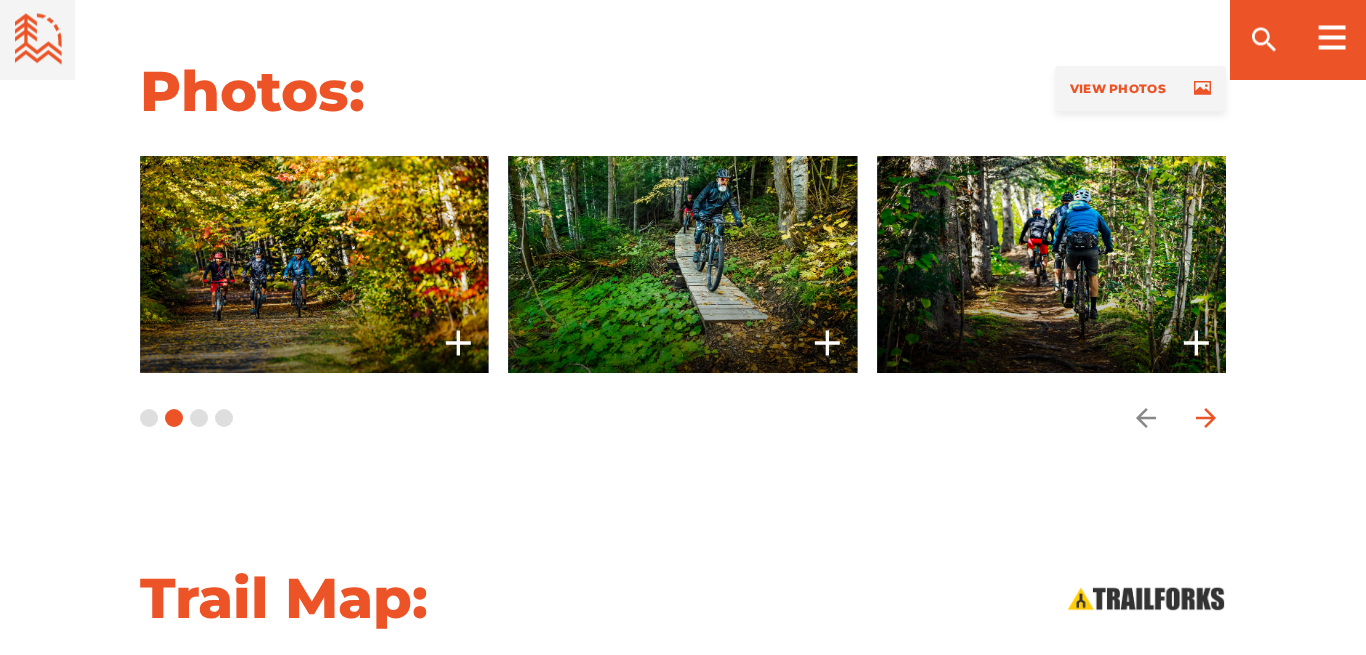 click 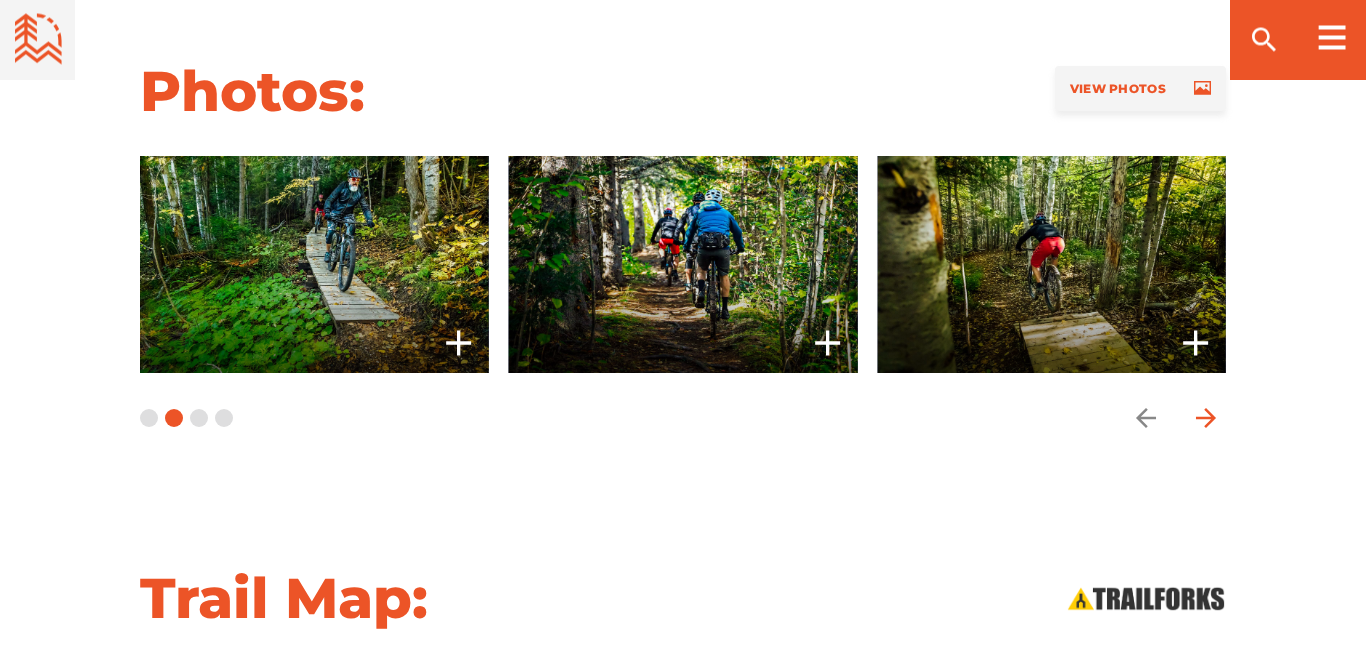 click 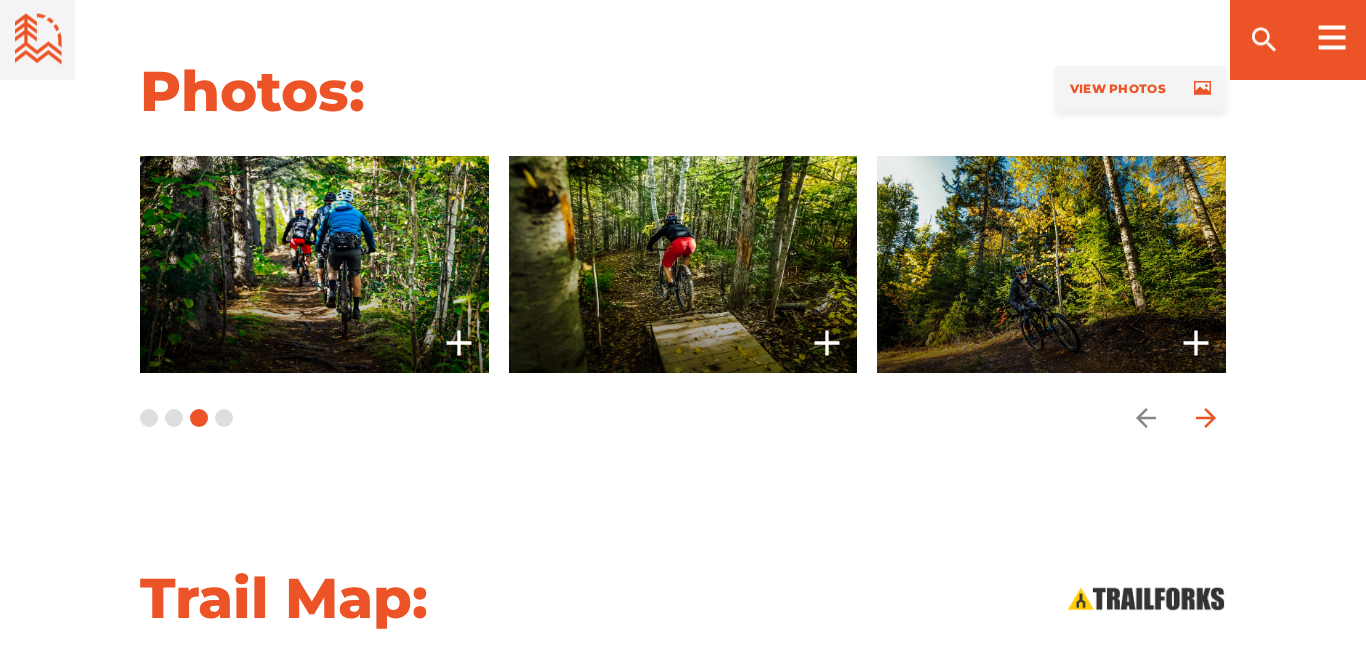 click 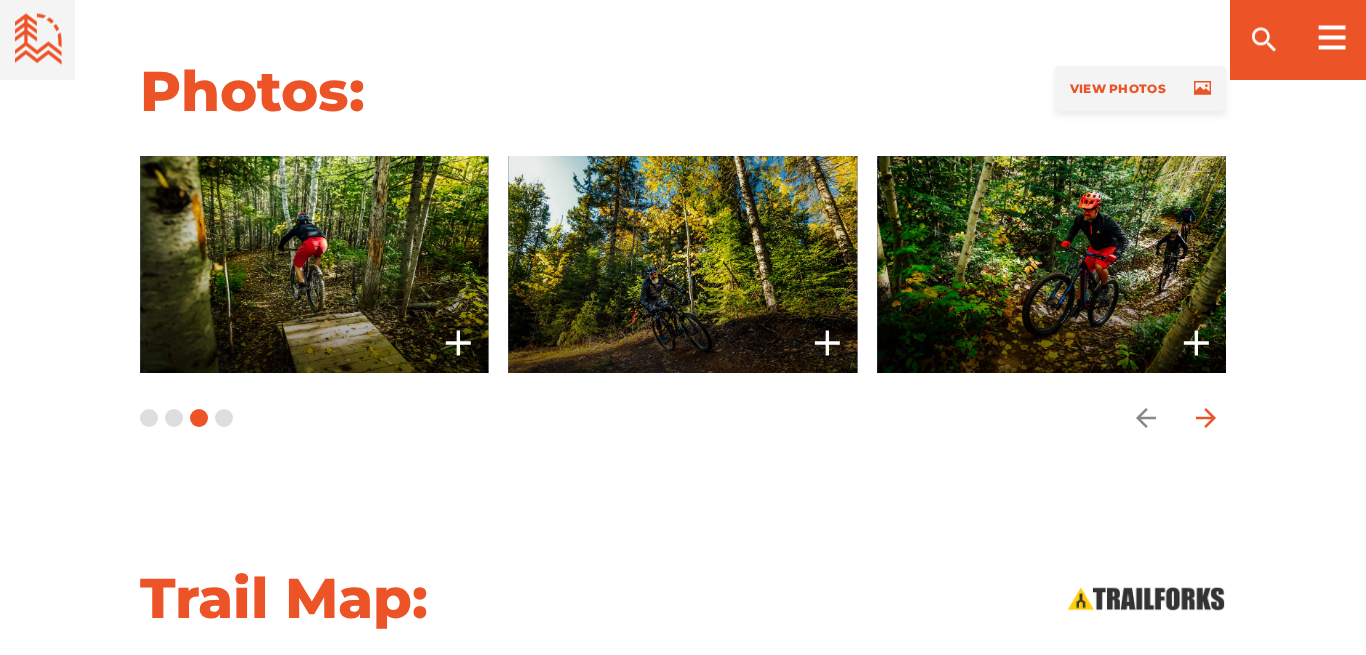 click 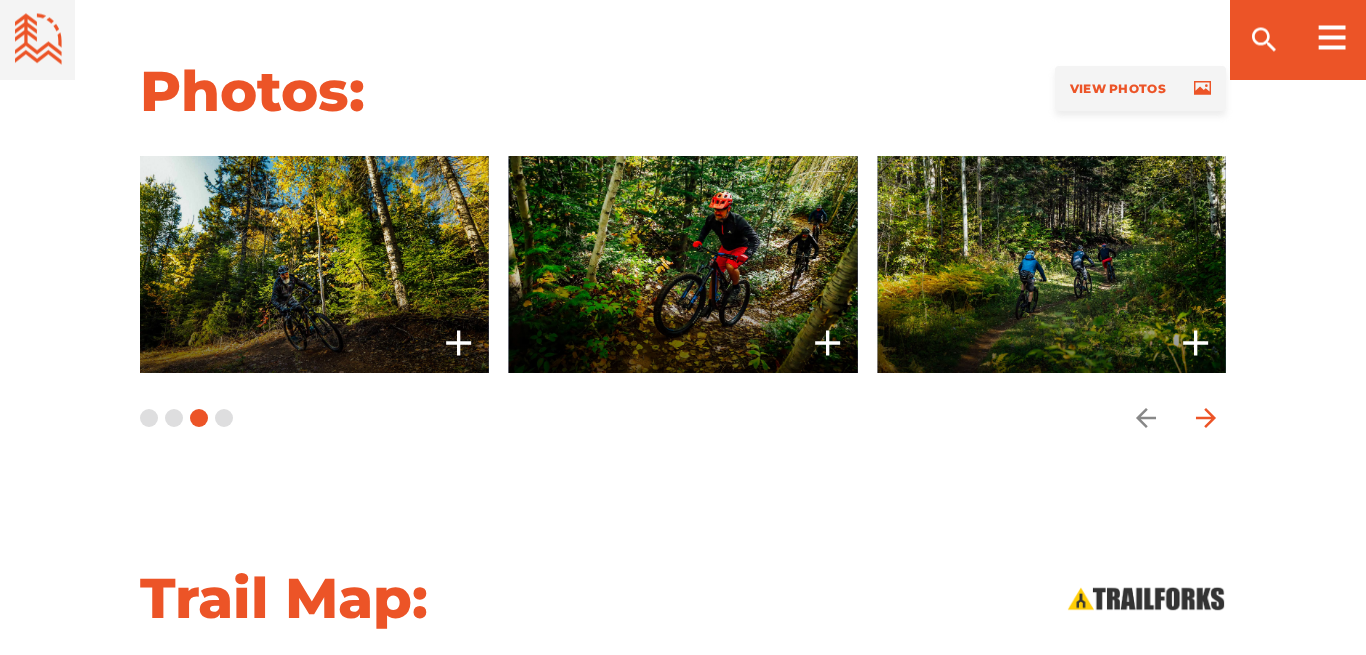 click 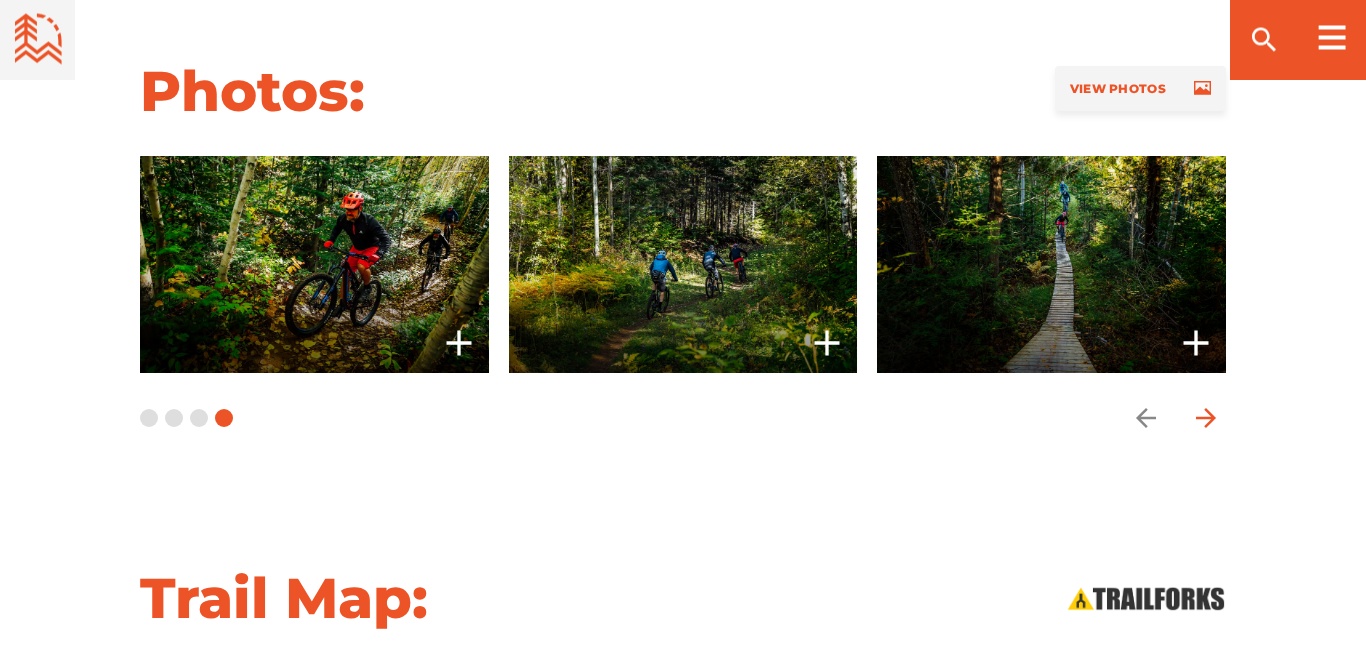 click 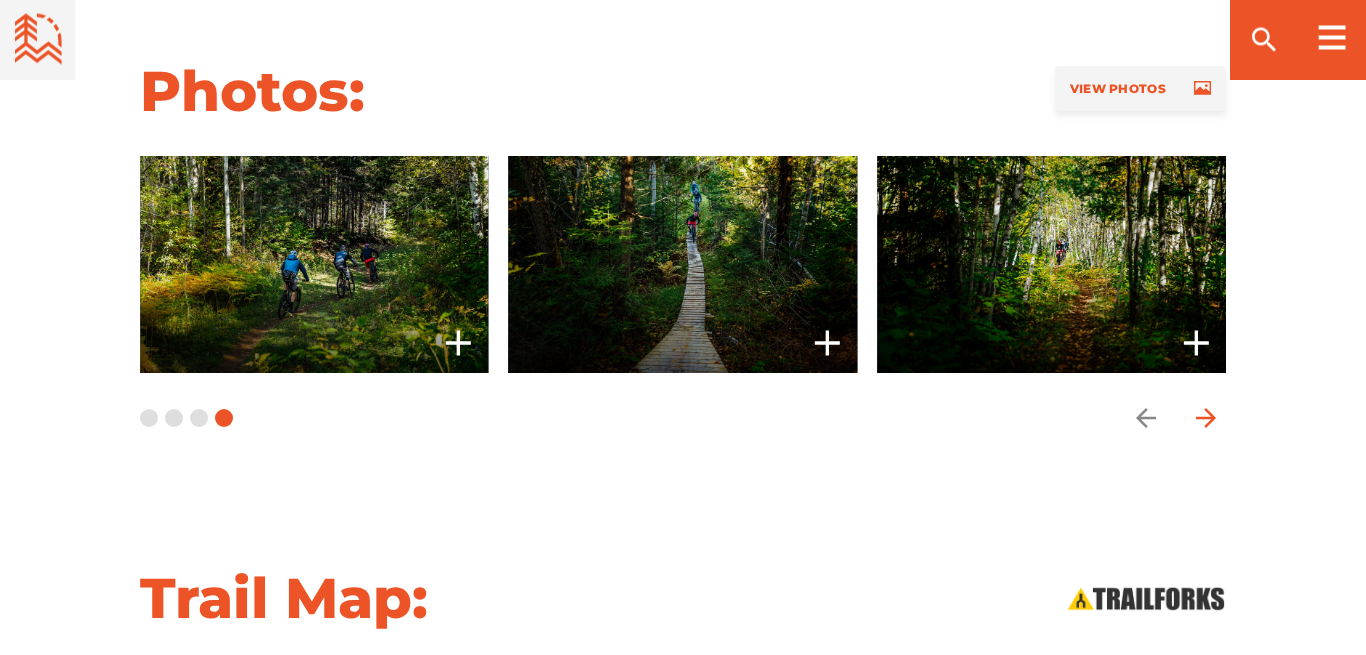 click 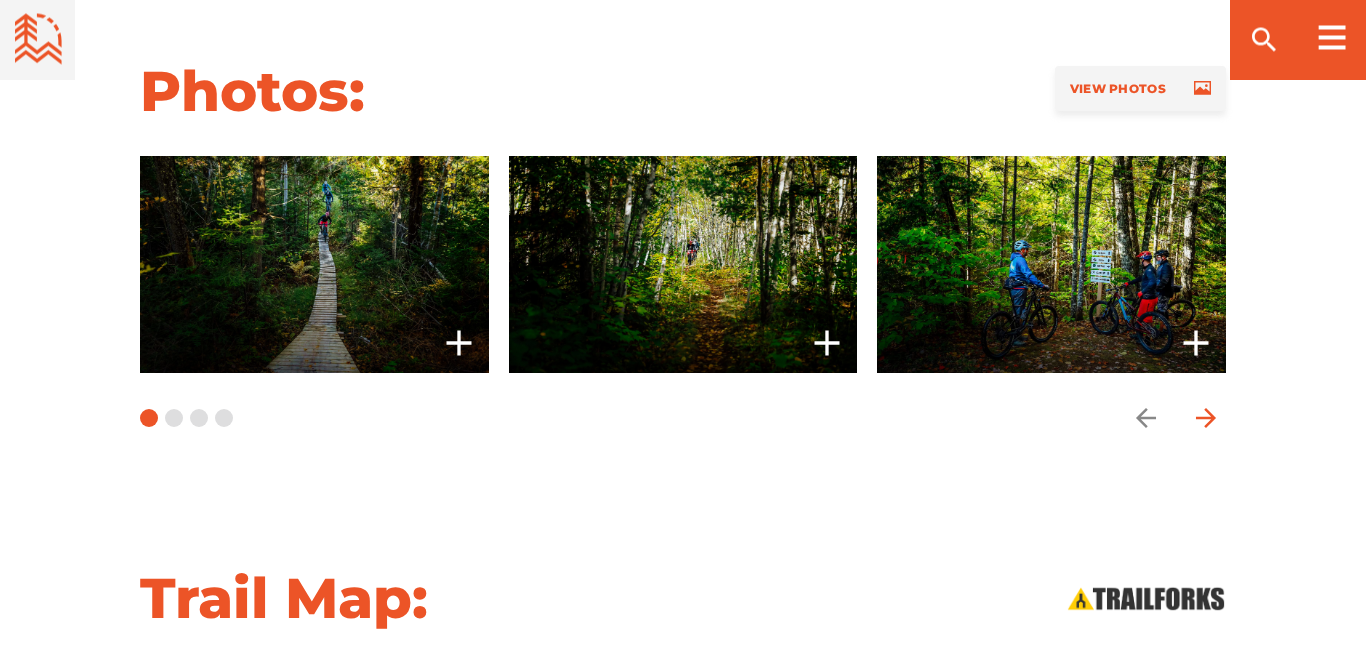 click 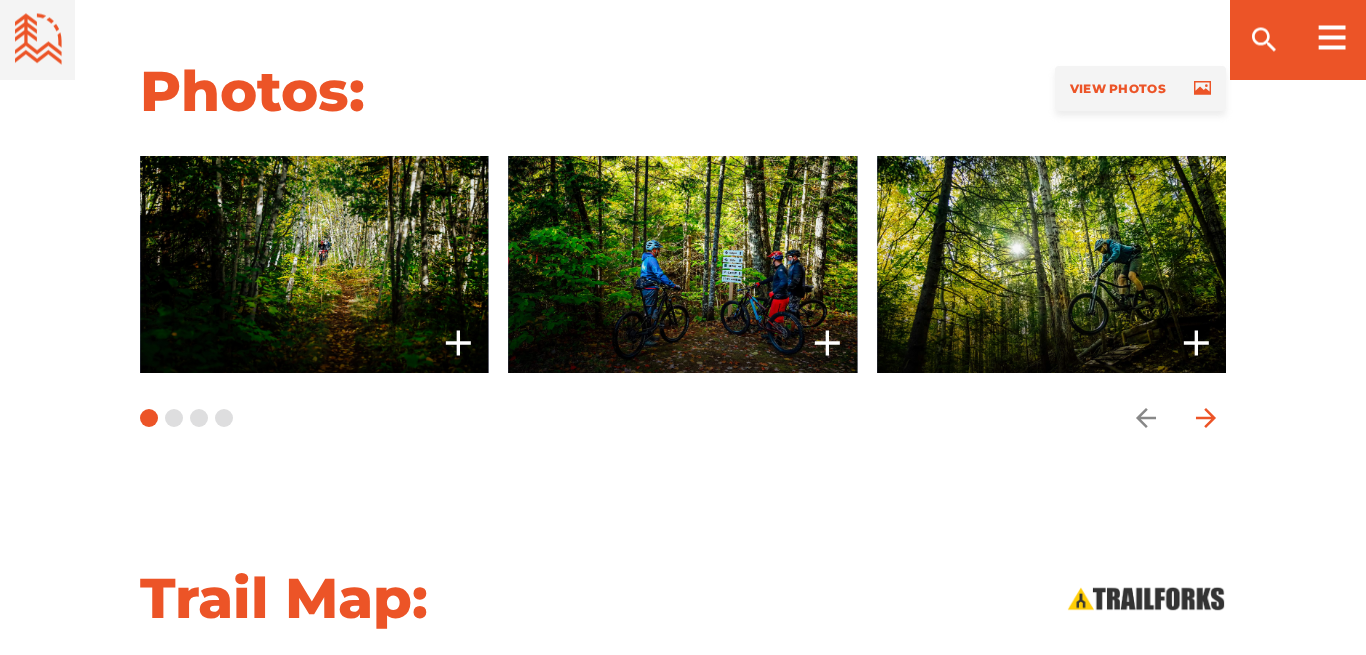 click 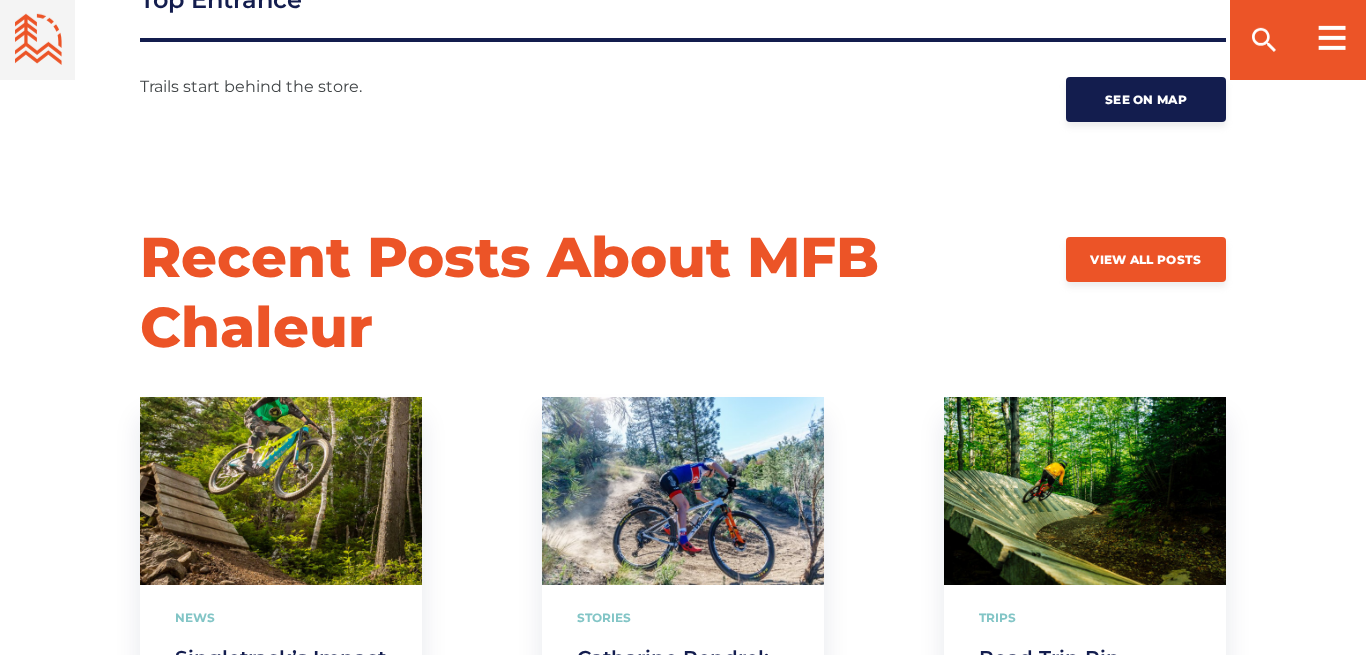 scroll, scrollTop: 0, scrollLeft: 0, axis: both 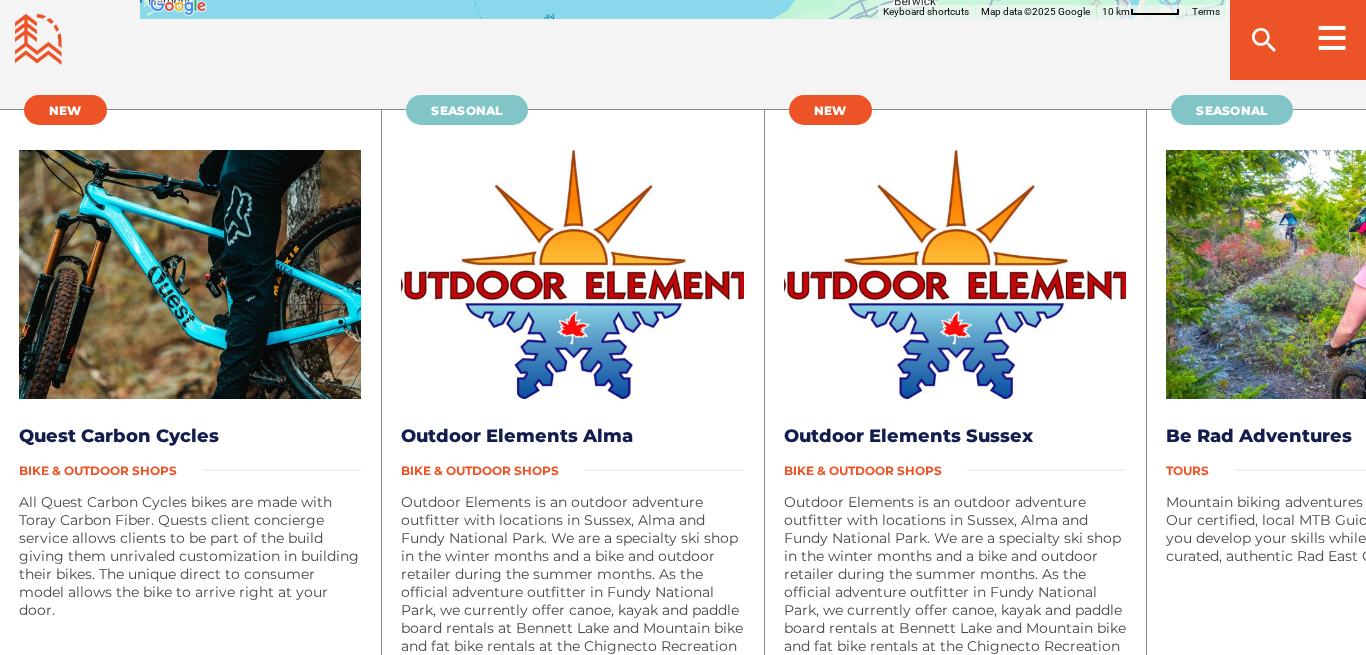 drag, startPoint x: 0, startPoint y: 0, endPoint x: 1343, endPoint y: 360, distance: 1390.4132 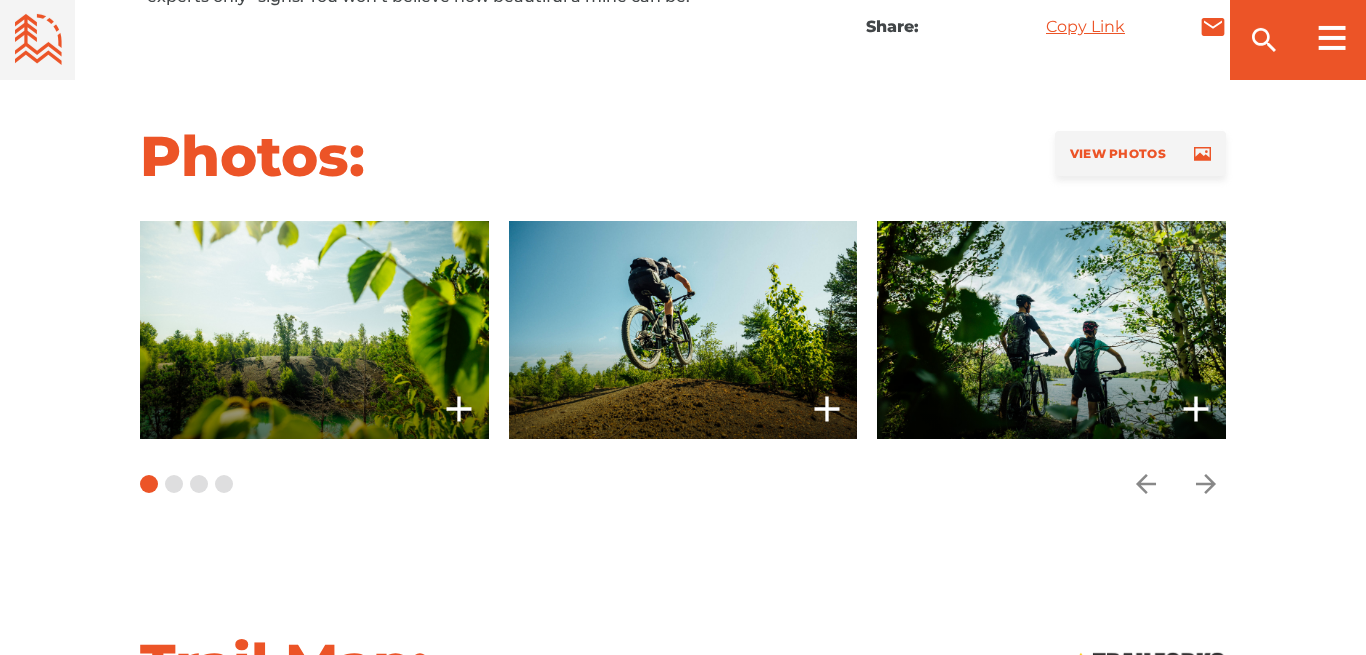 scroll, scrollTop: 1494, scrollLeft: 0, axis: vertical 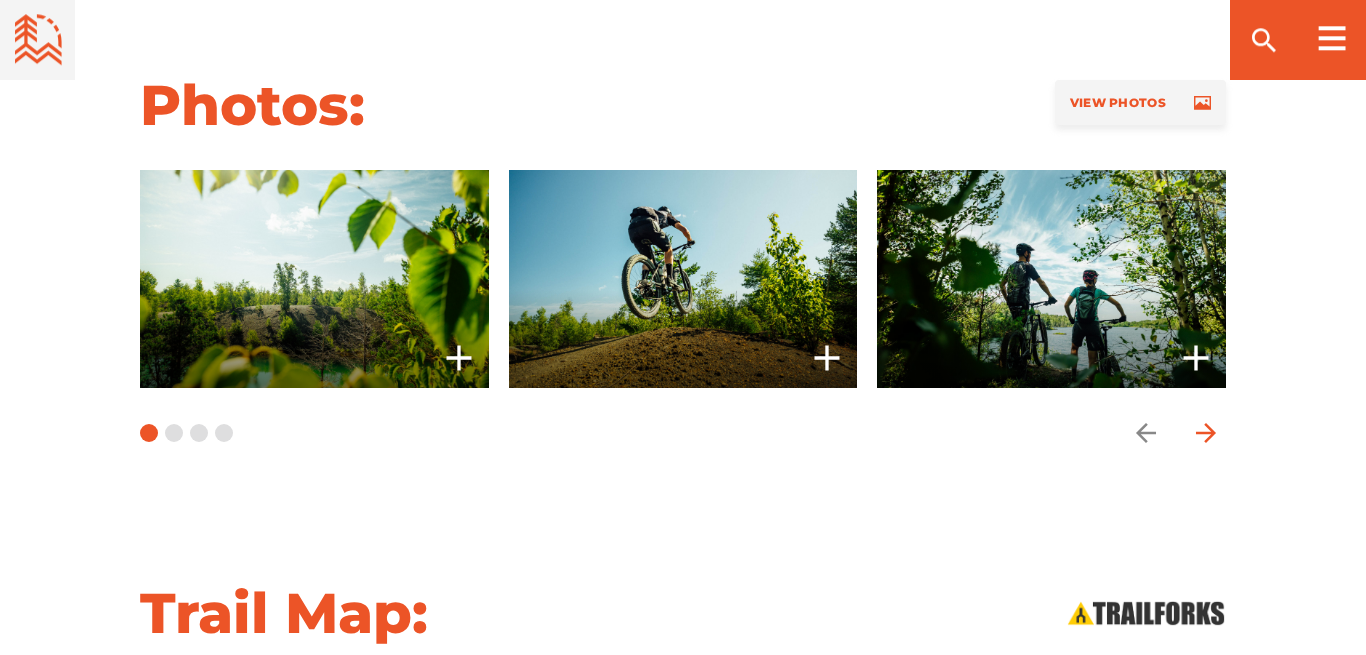 click 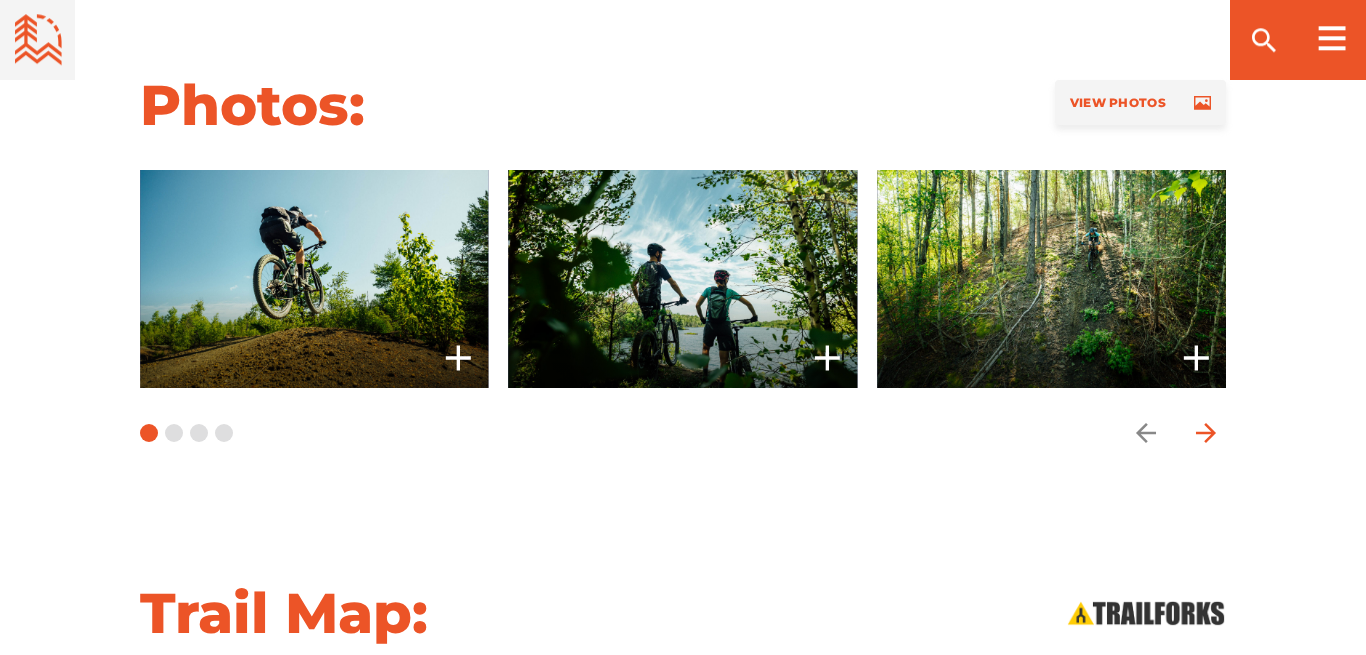 click 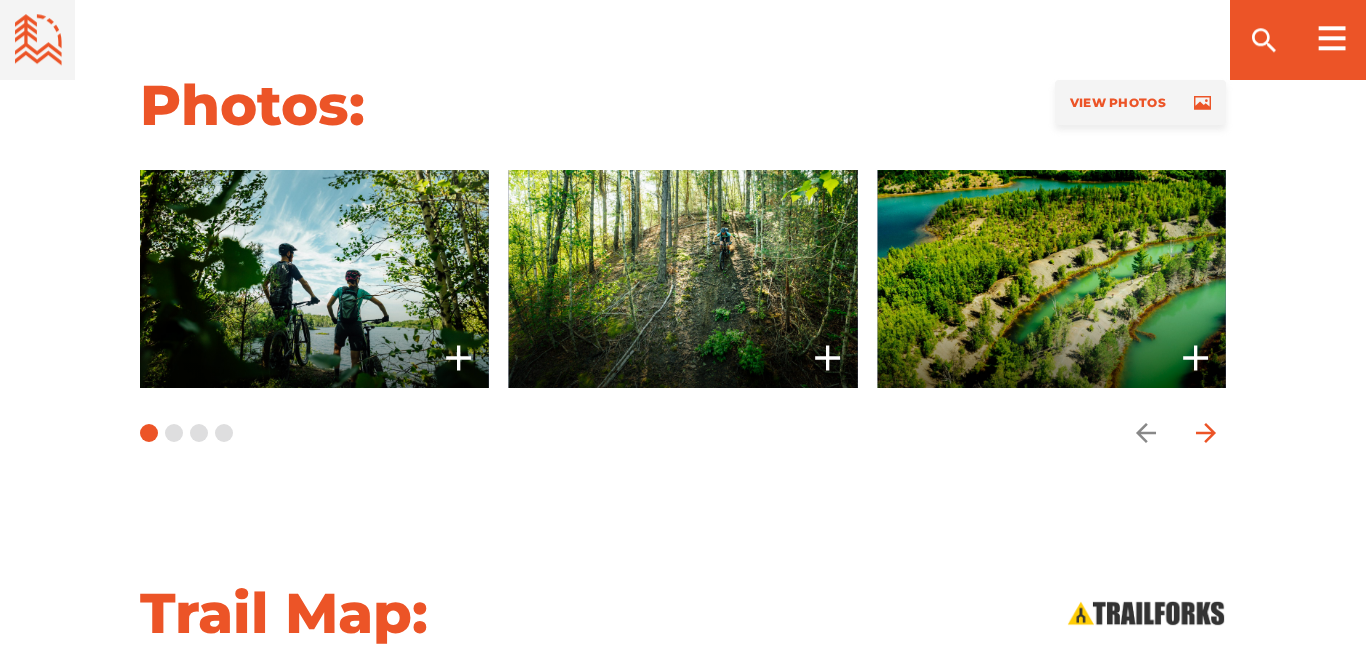 click 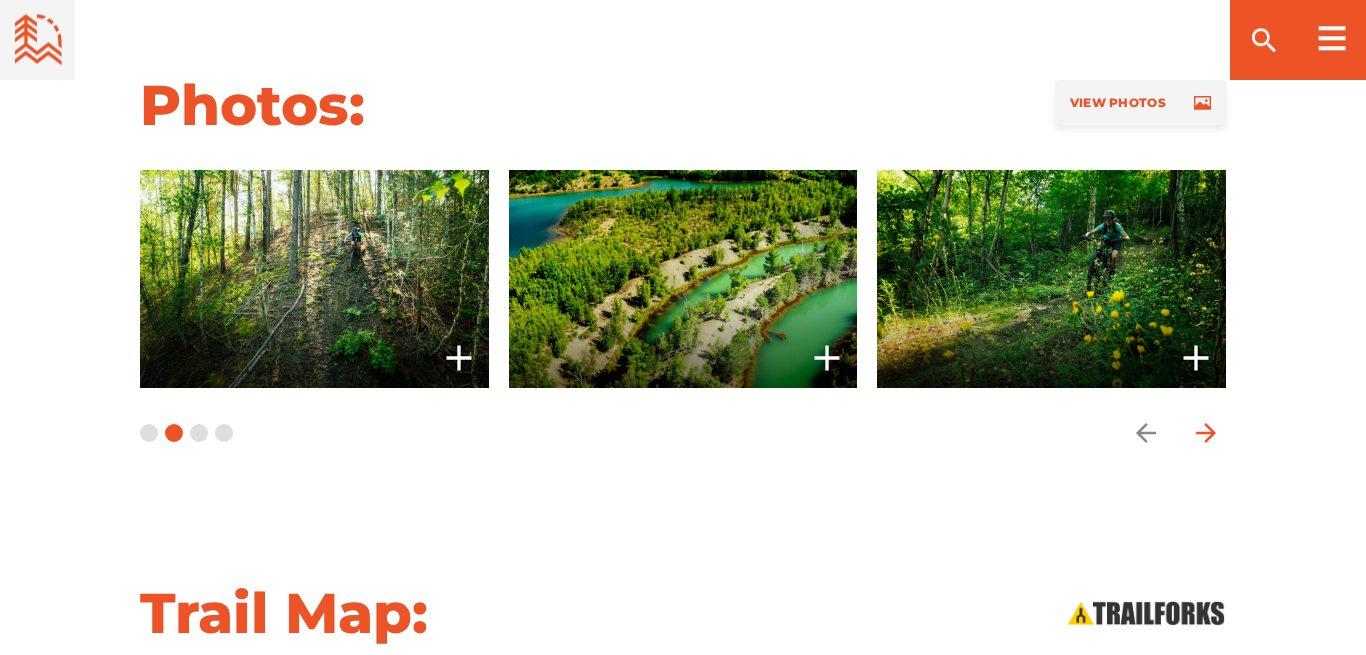 click 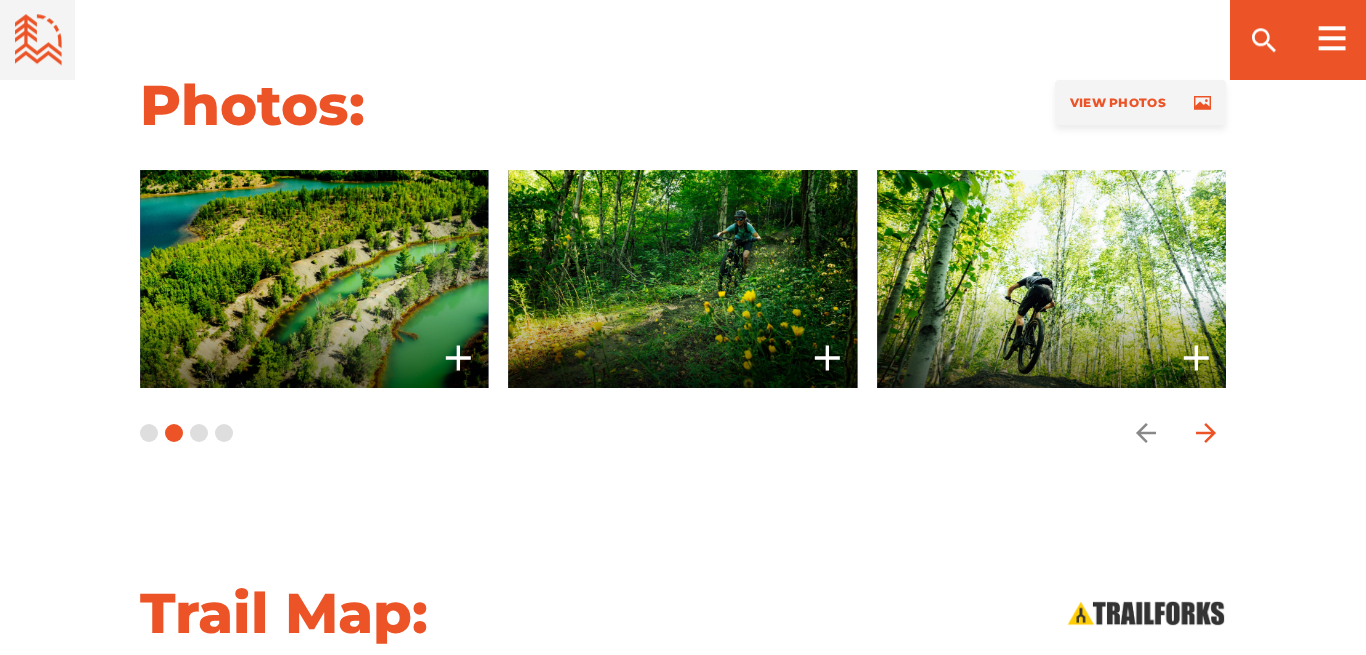 click 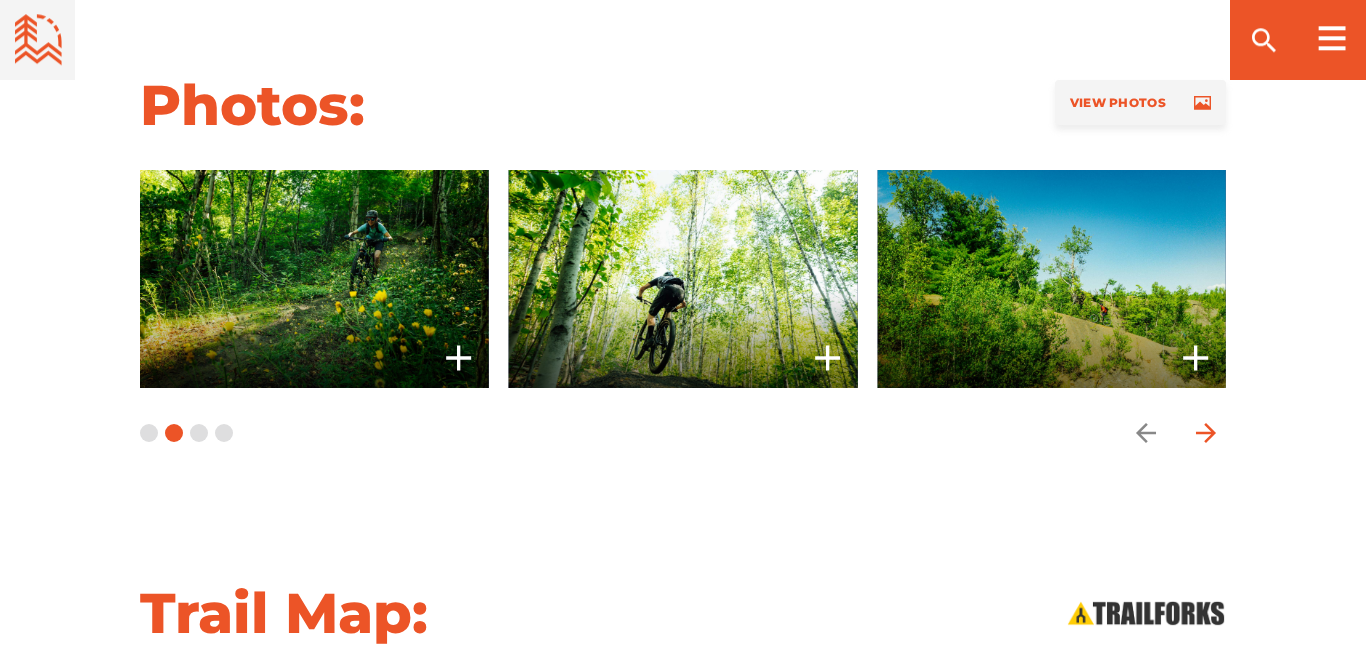 click 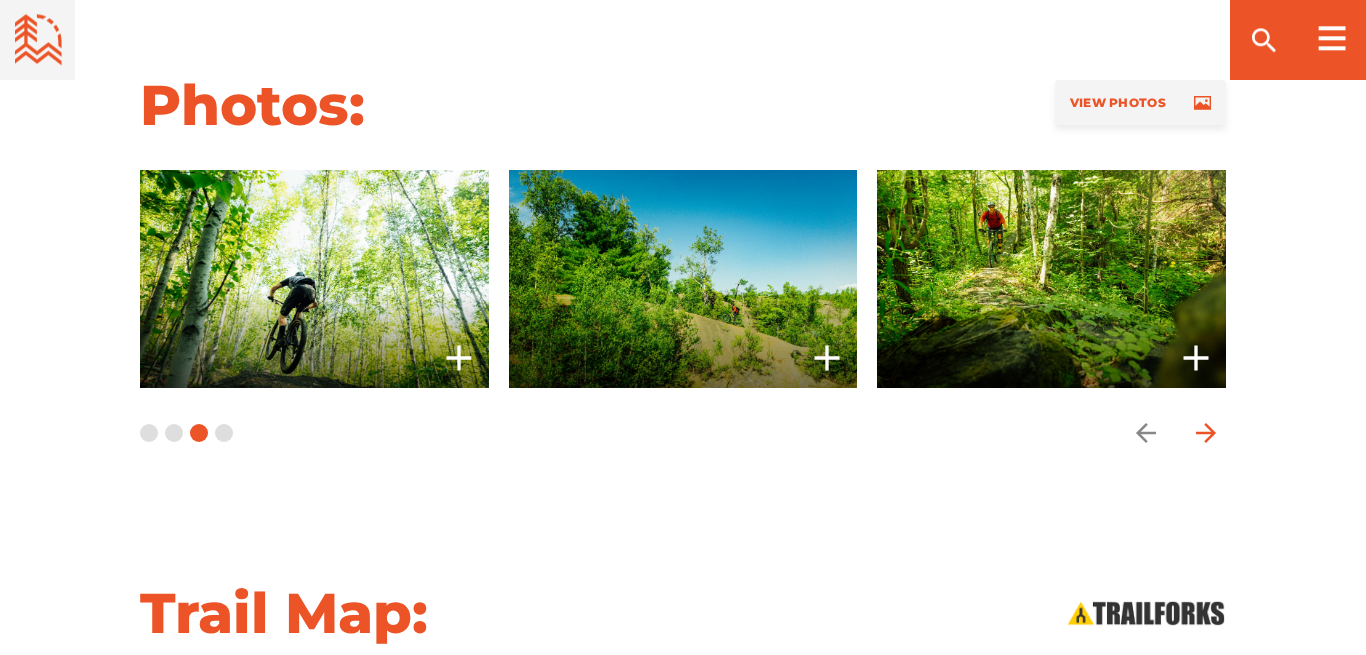 click 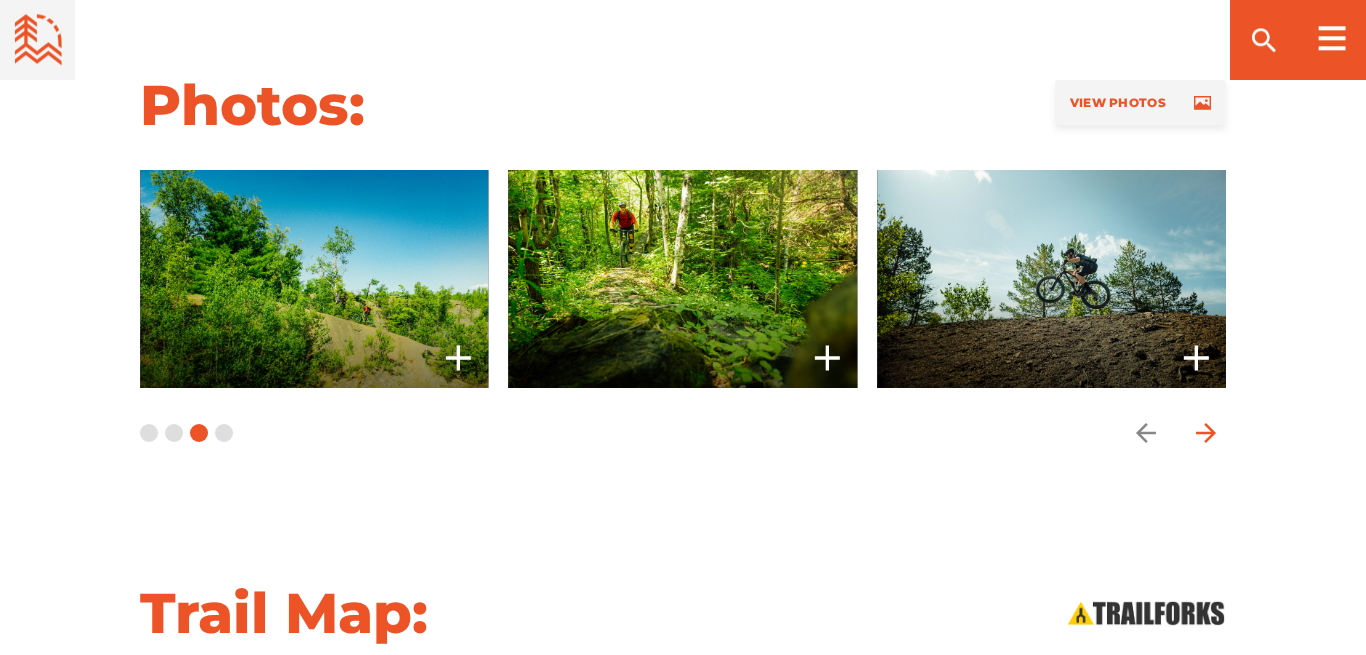 click 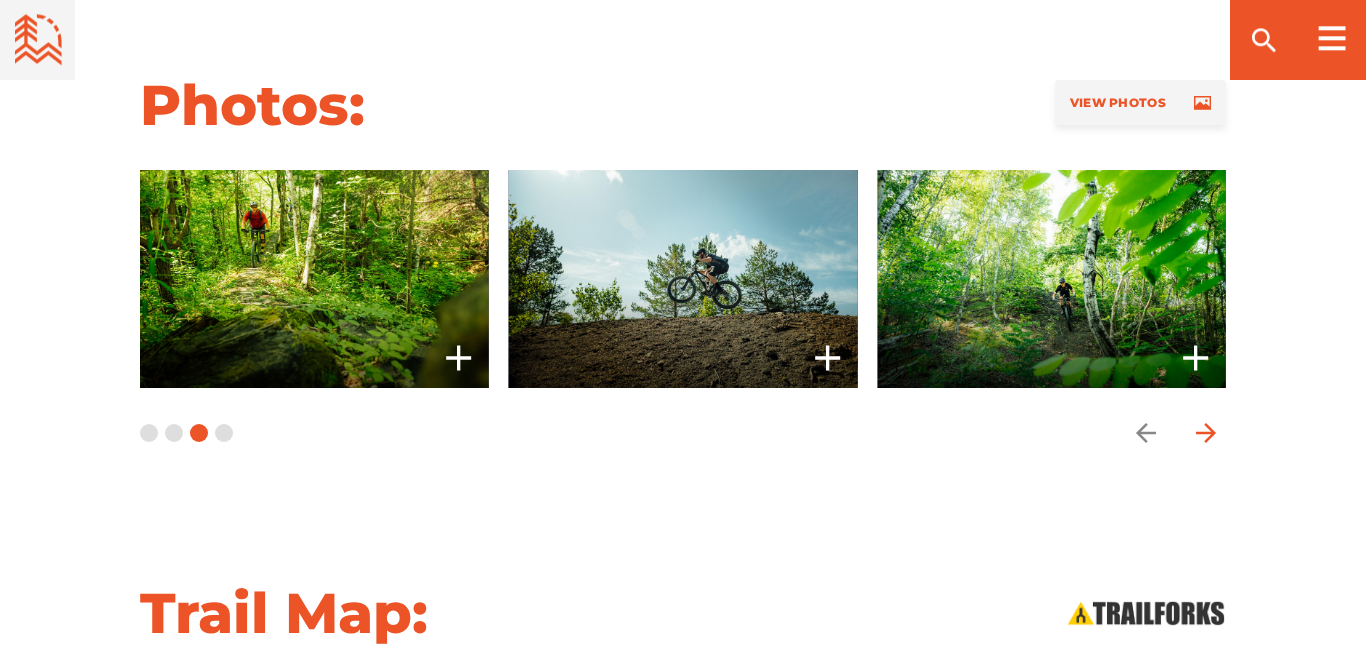 click 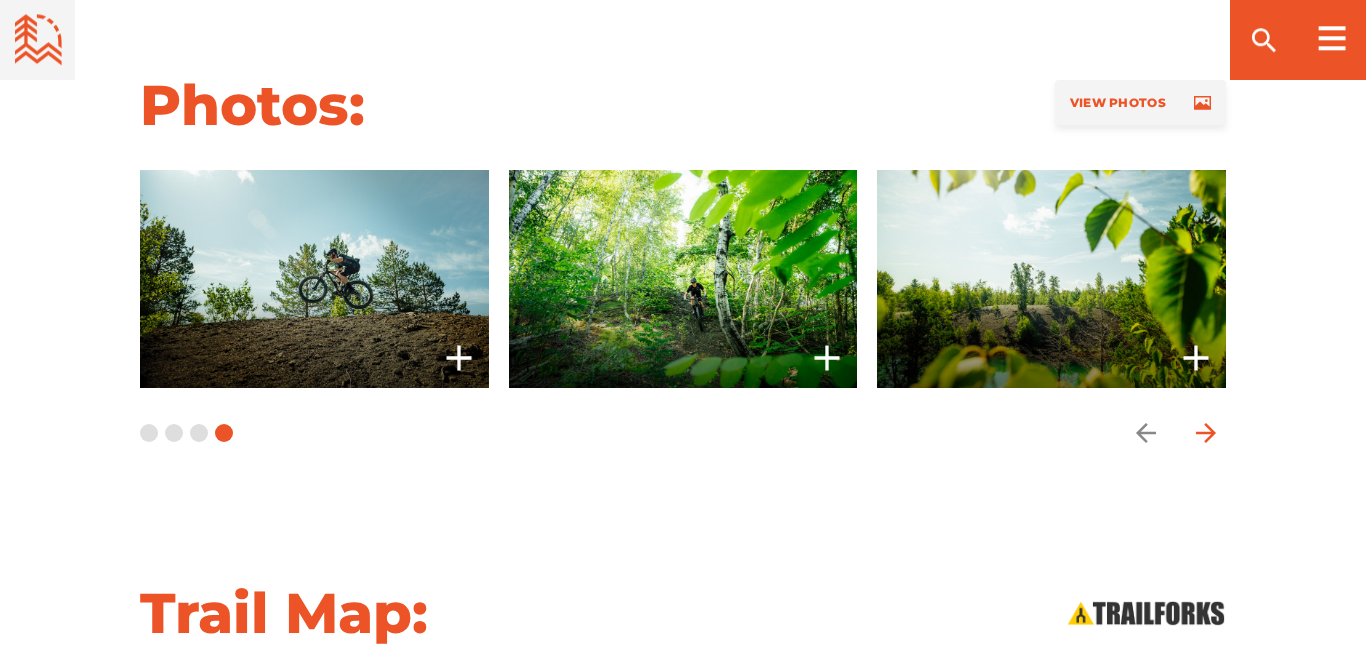click 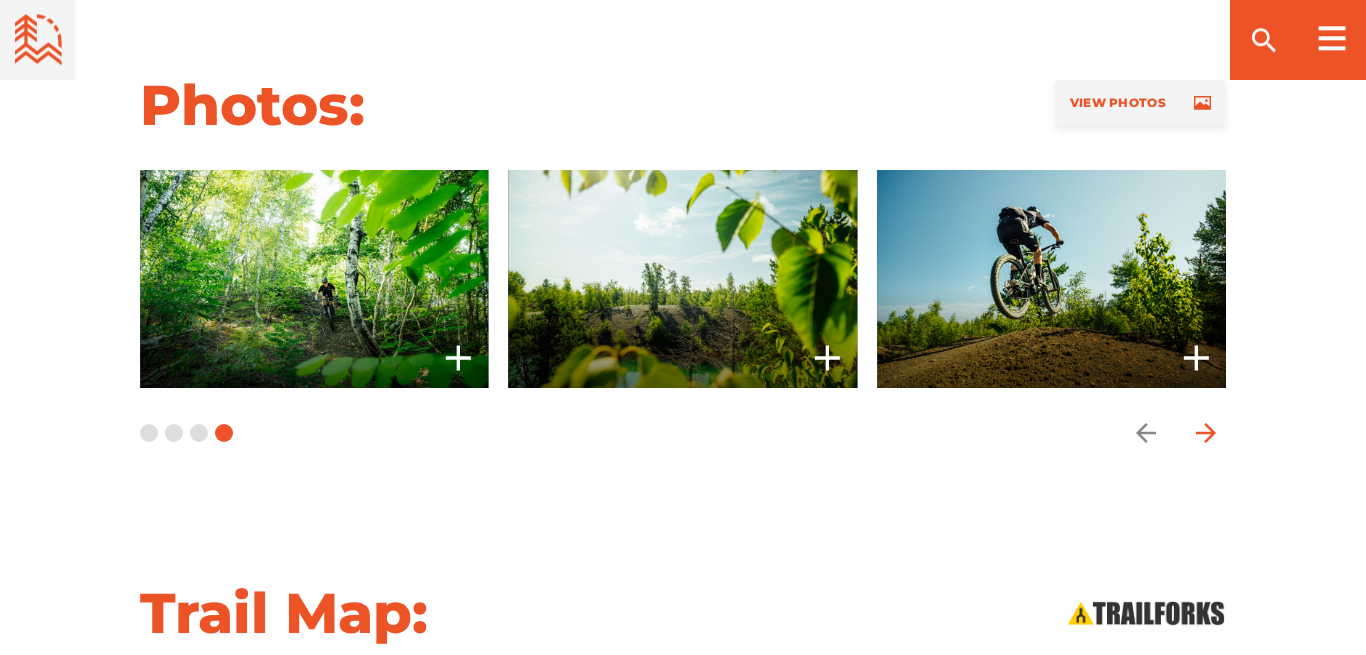 click 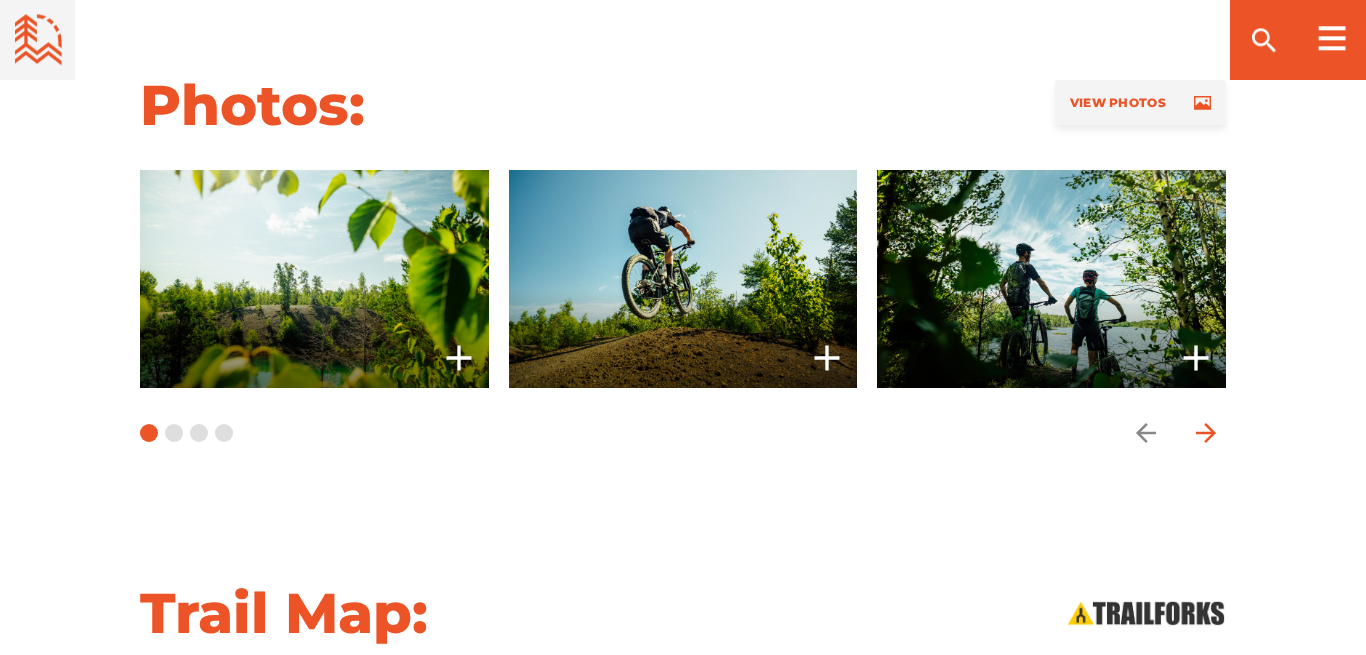 click 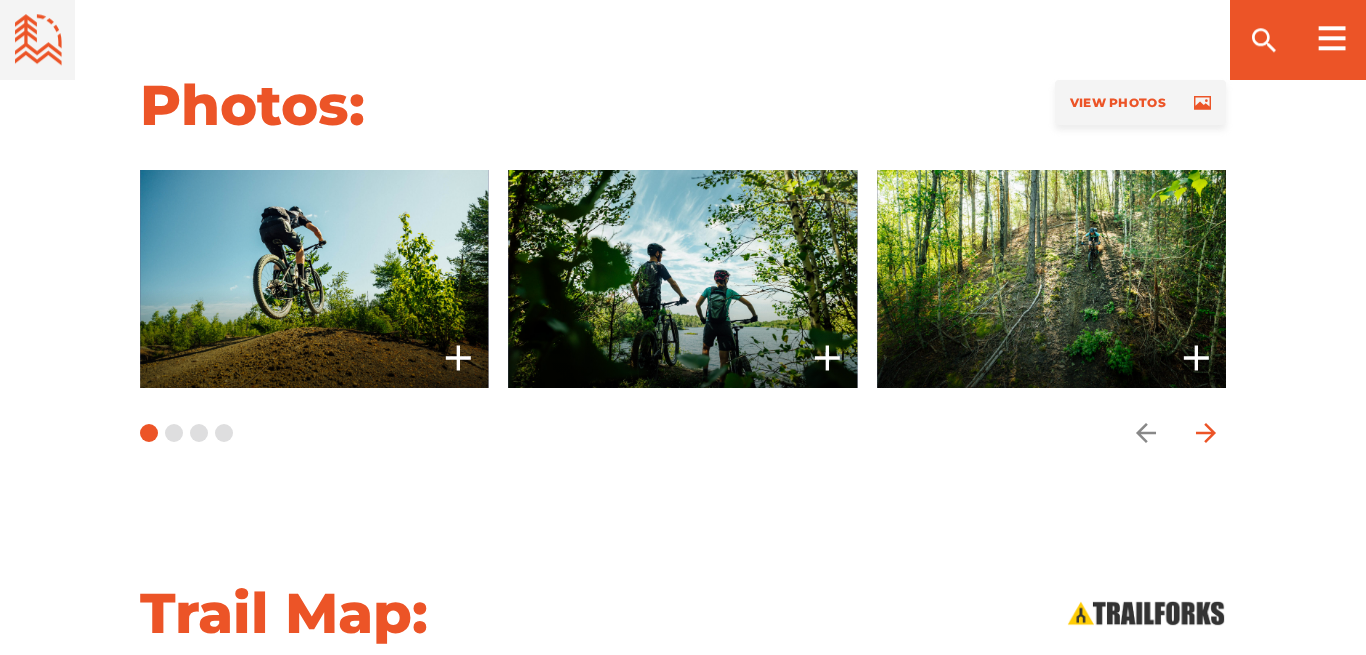 click 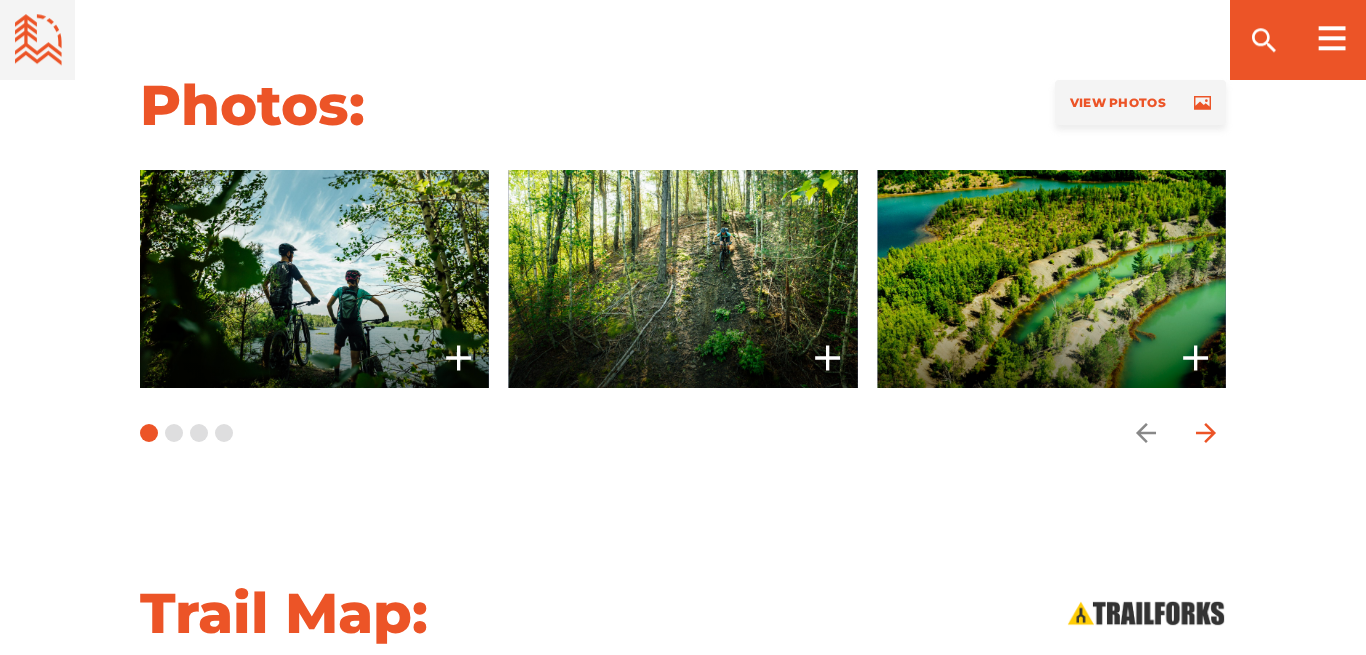 click 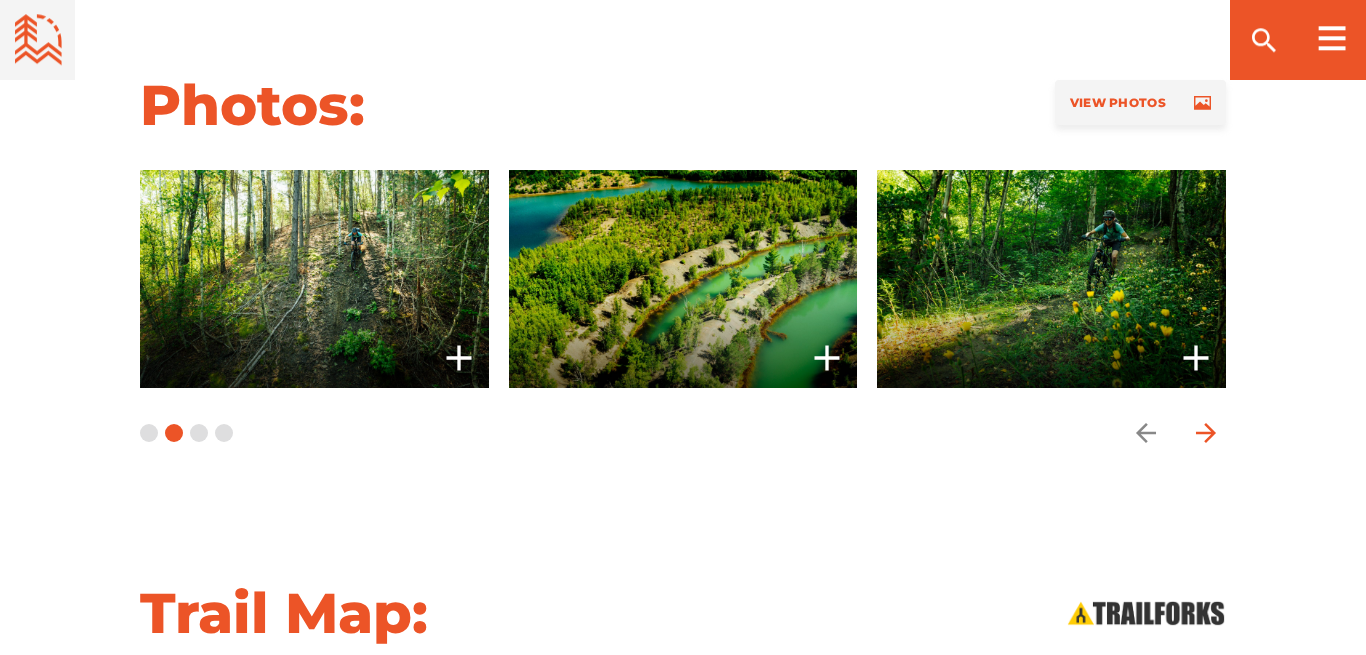 click 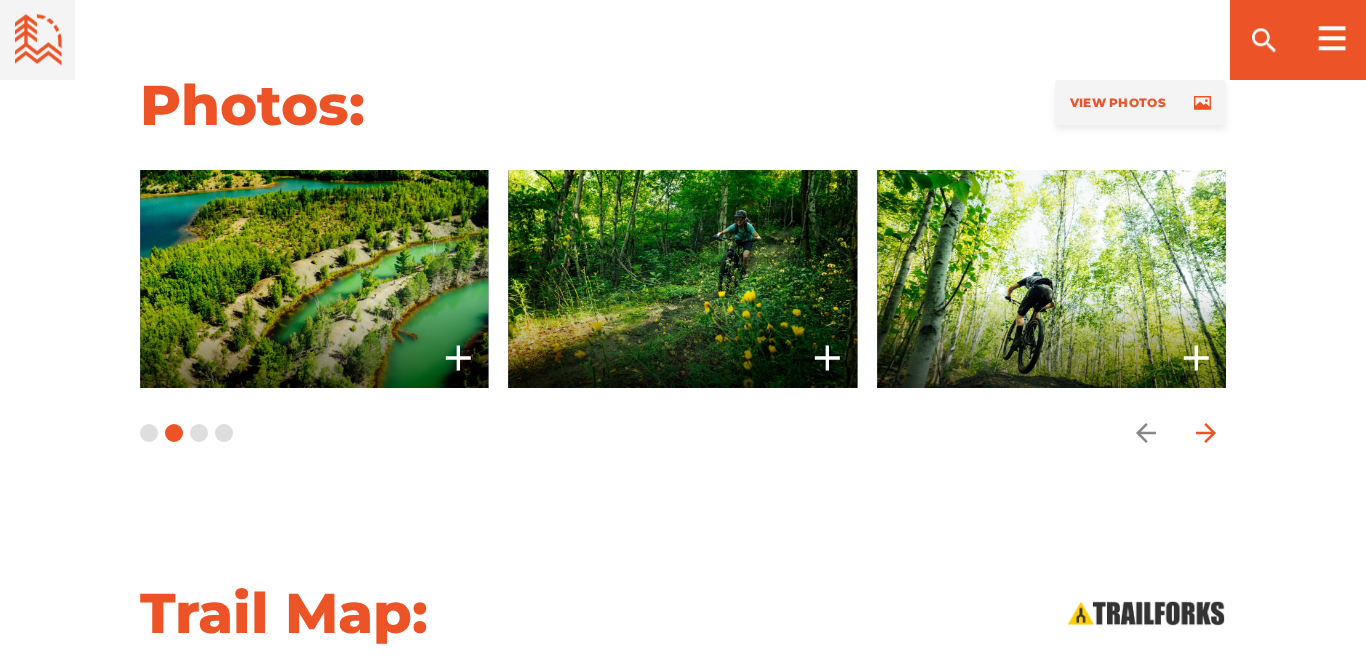 click 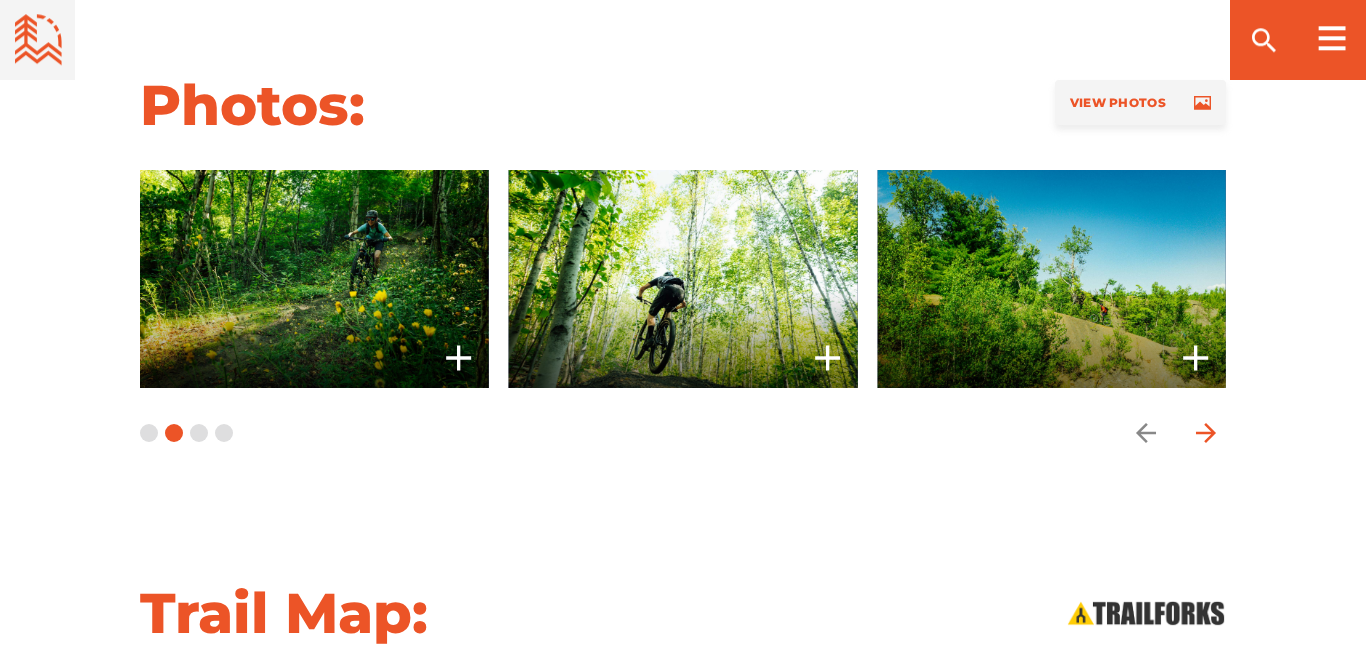 click 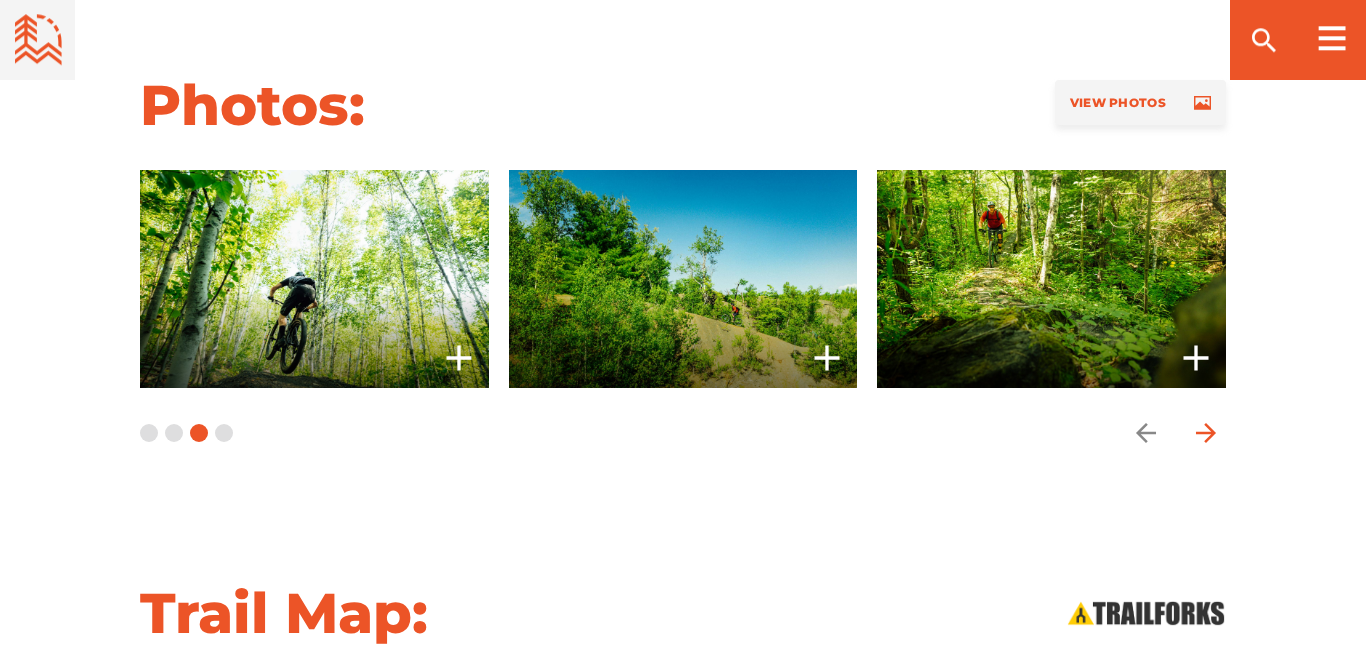 click 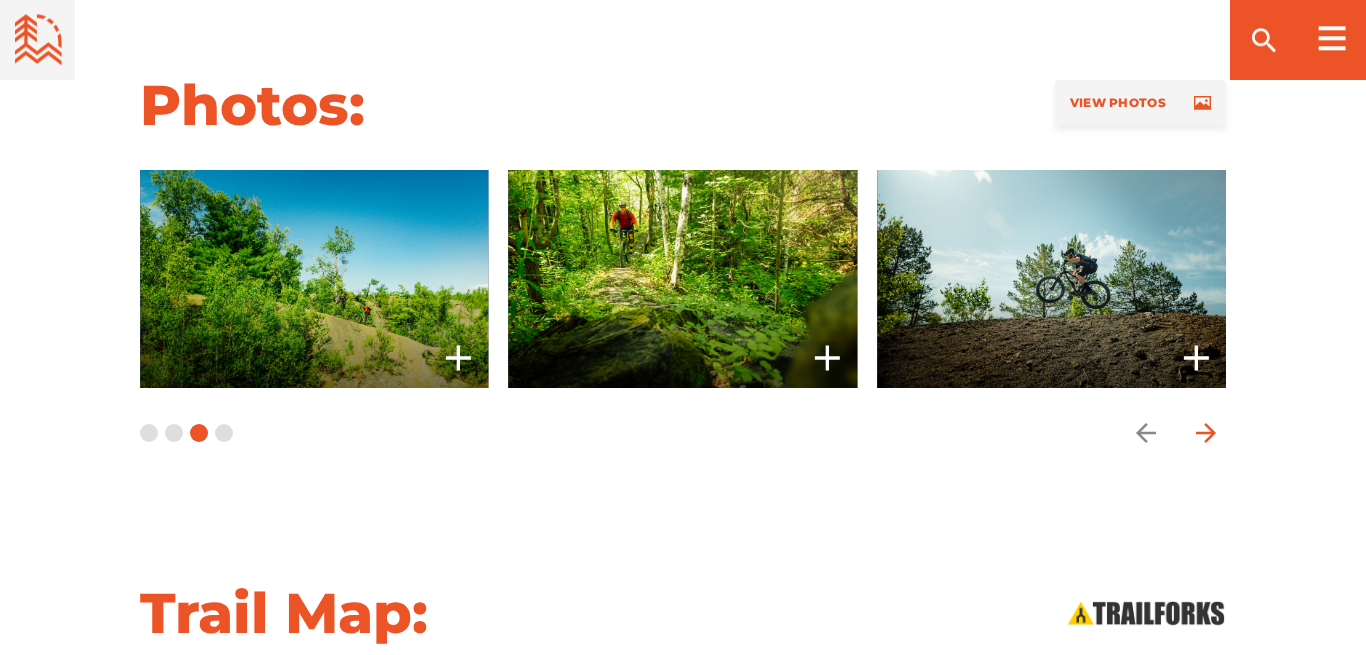 click 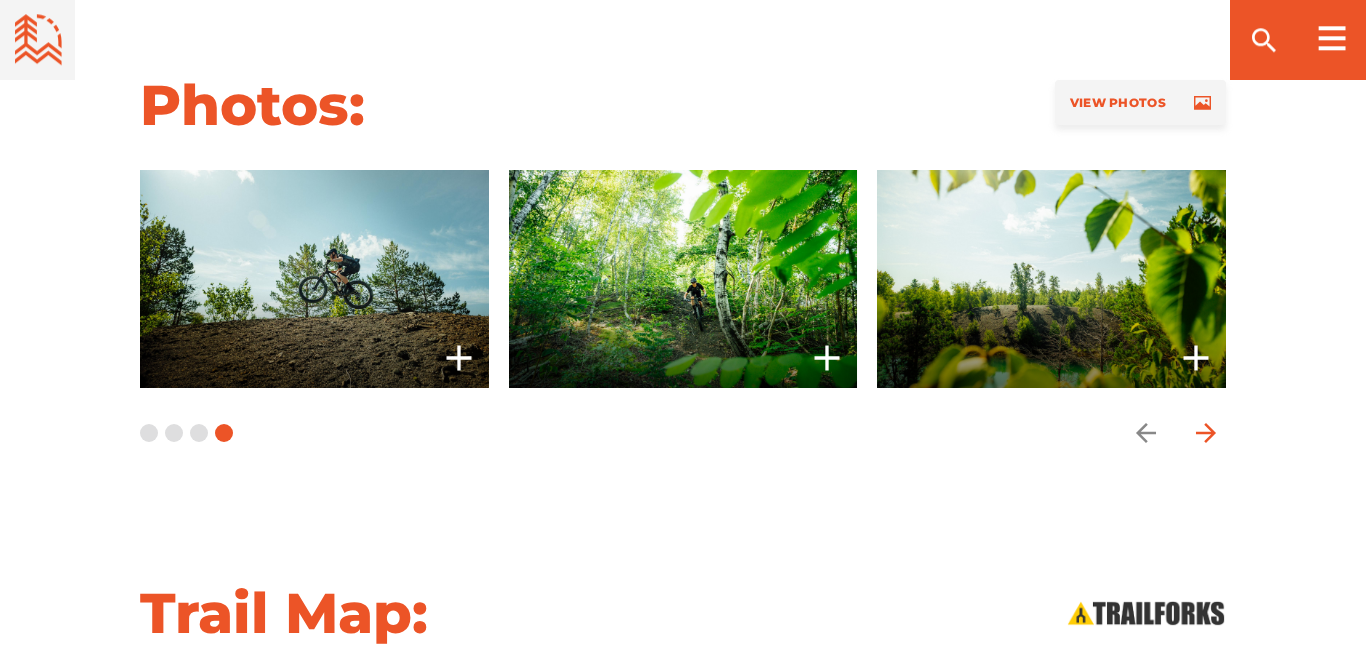 click 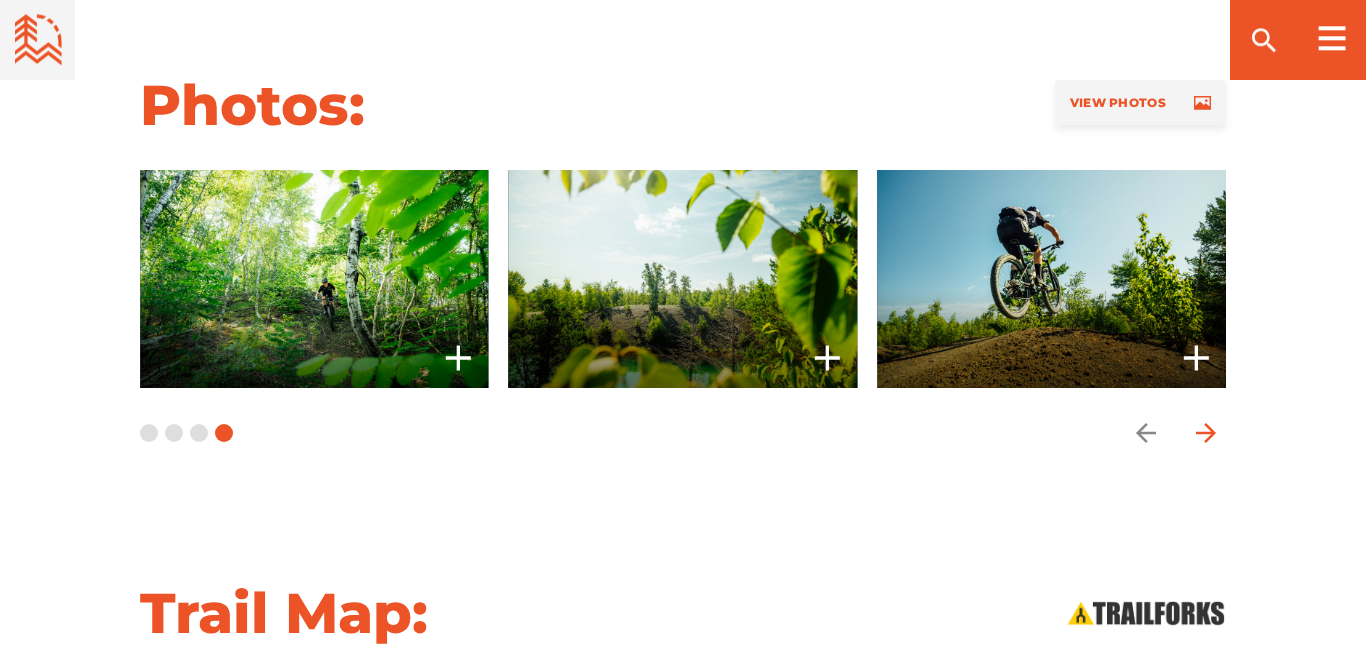 click 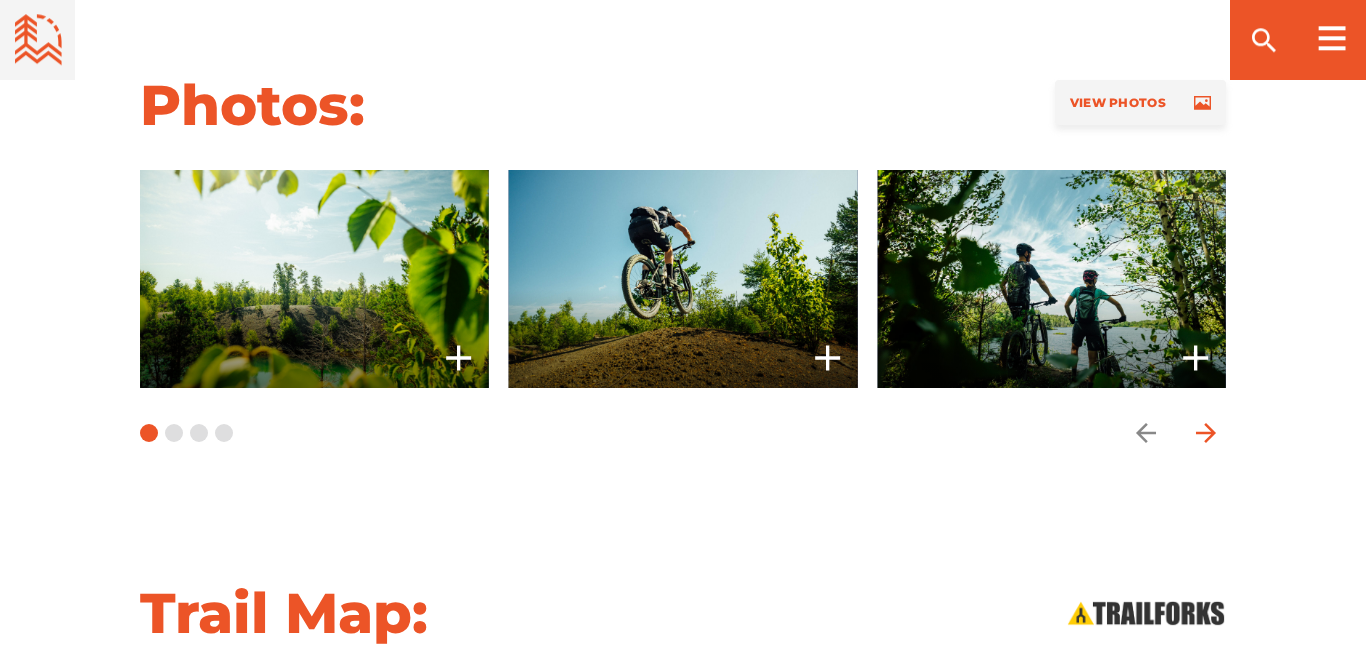 click 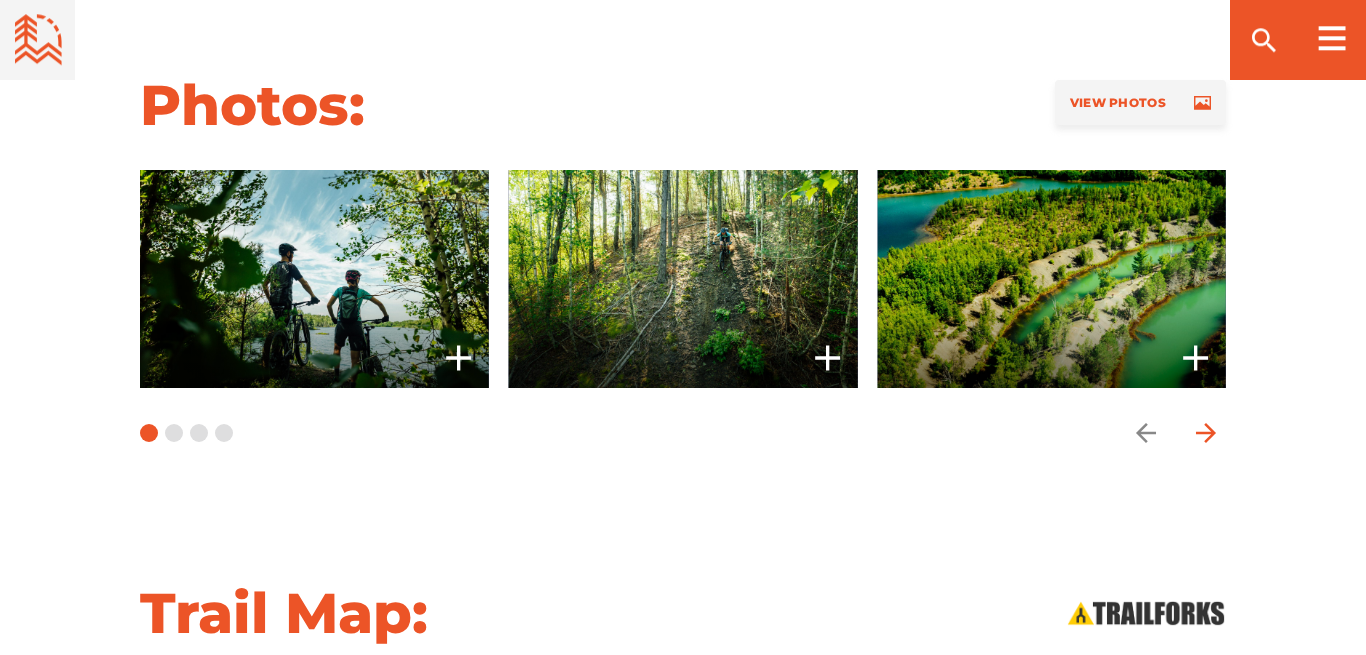 click 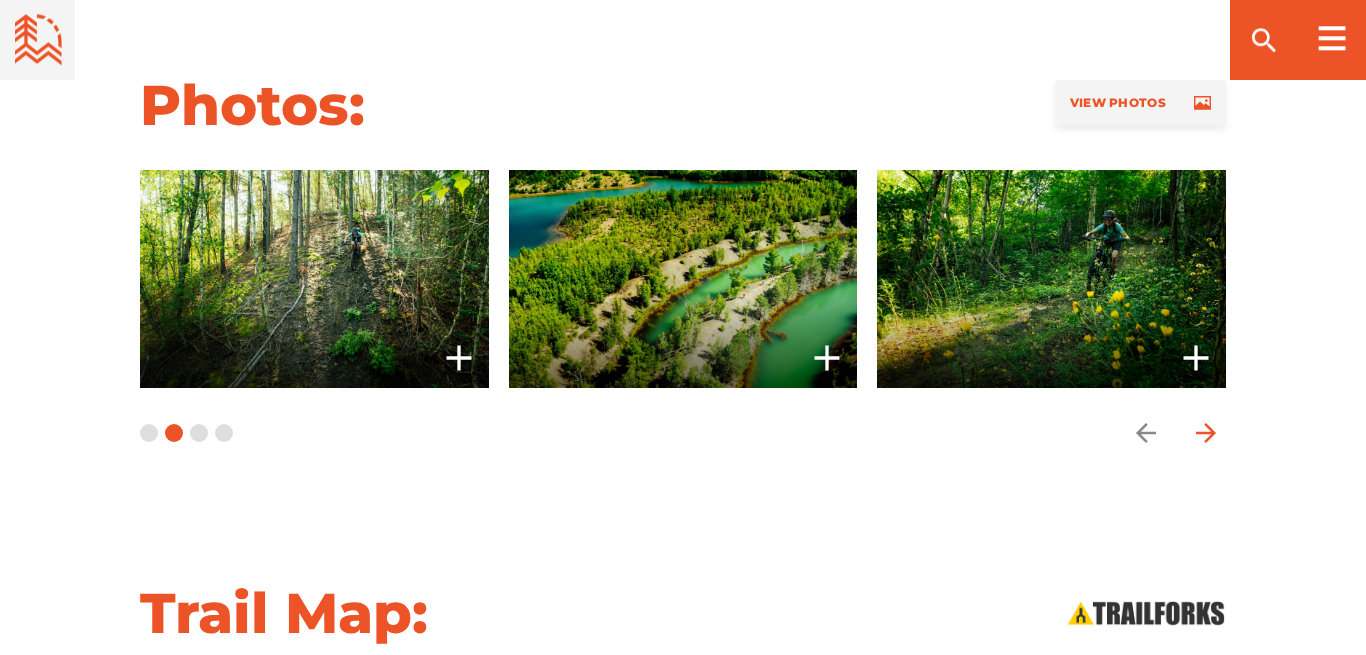 click 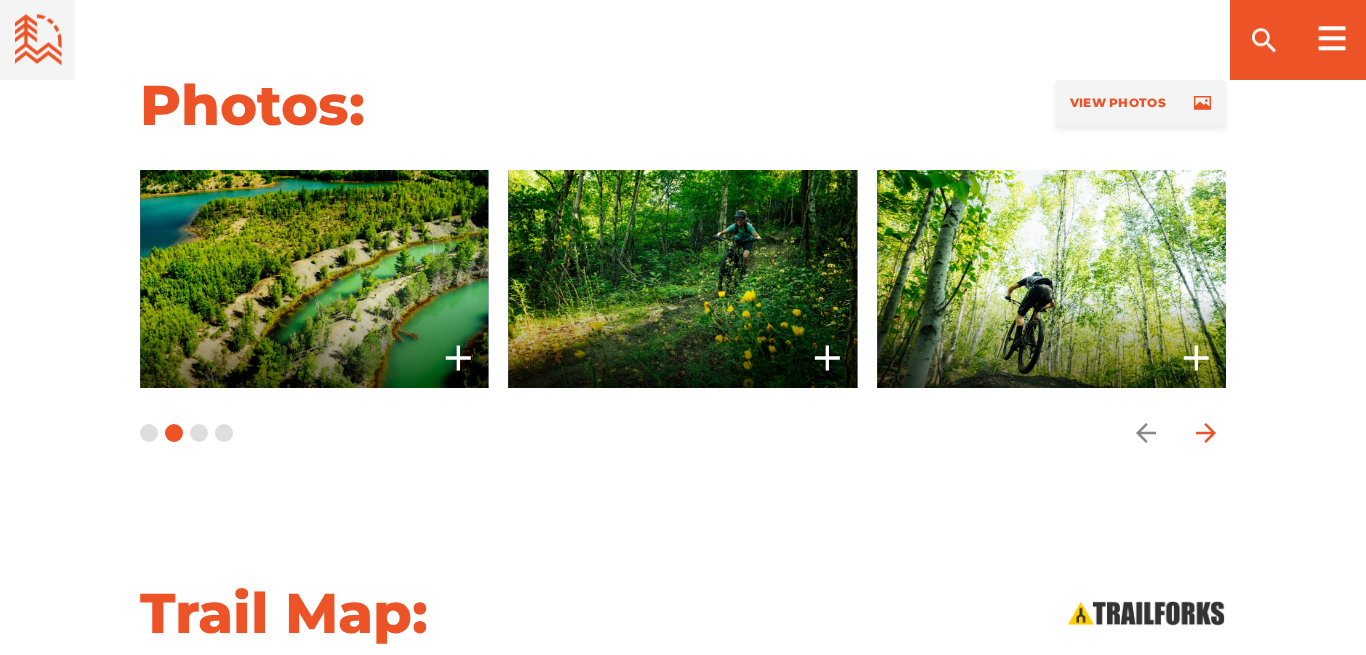 click 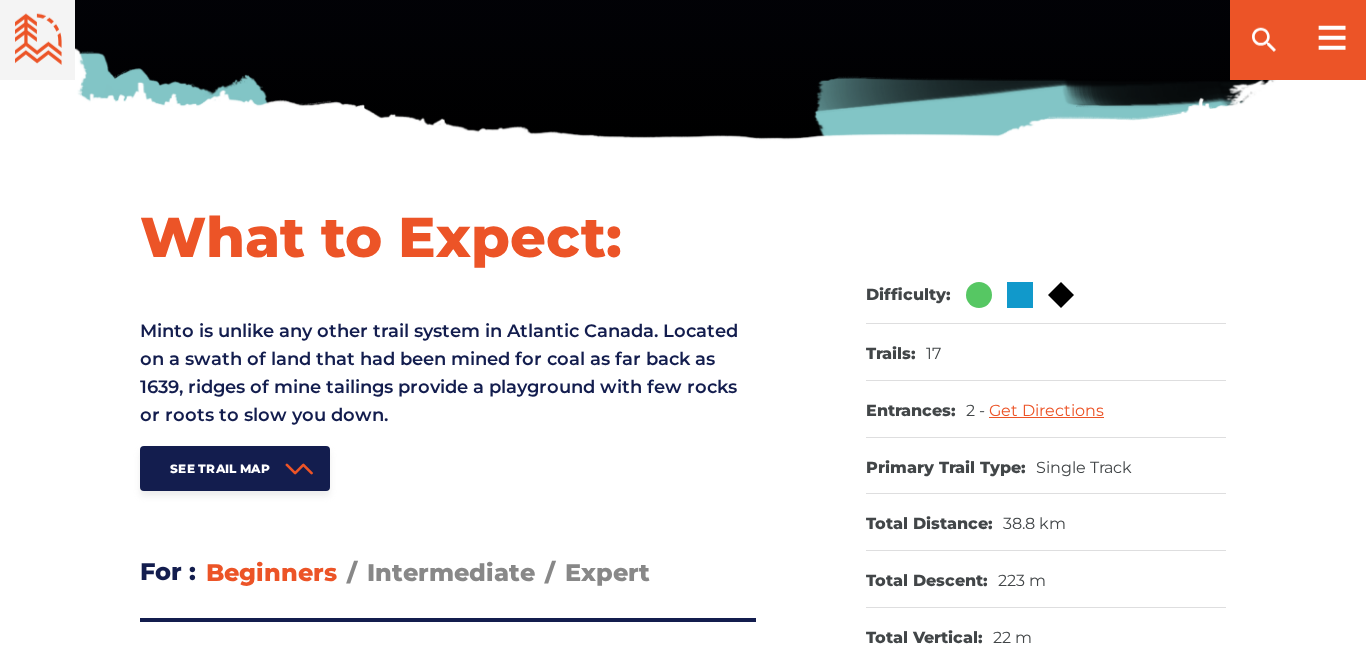 scroll, scrollTop: 646, scrollLeft: 0, axis: vertical 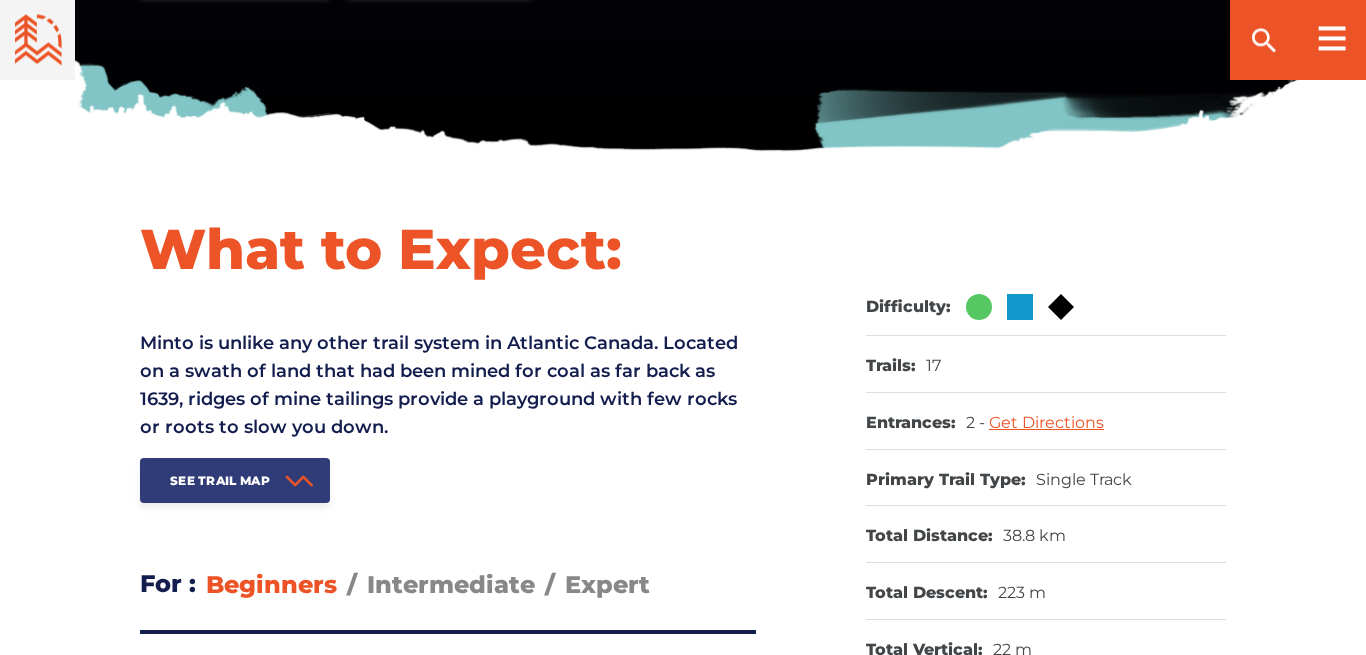 click on "See Trail Map" at bounding box center [235, 480] 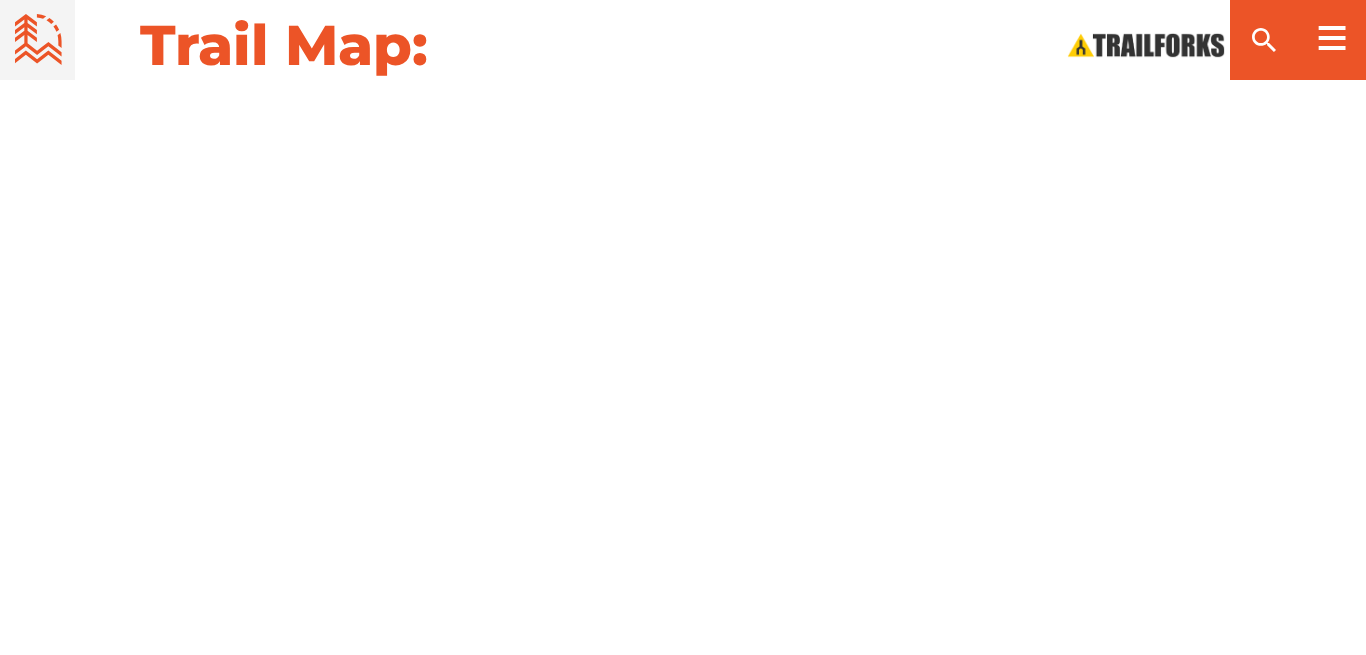 scroll, scrollTop: 2072, scrollLeft: 0, axis: vertical 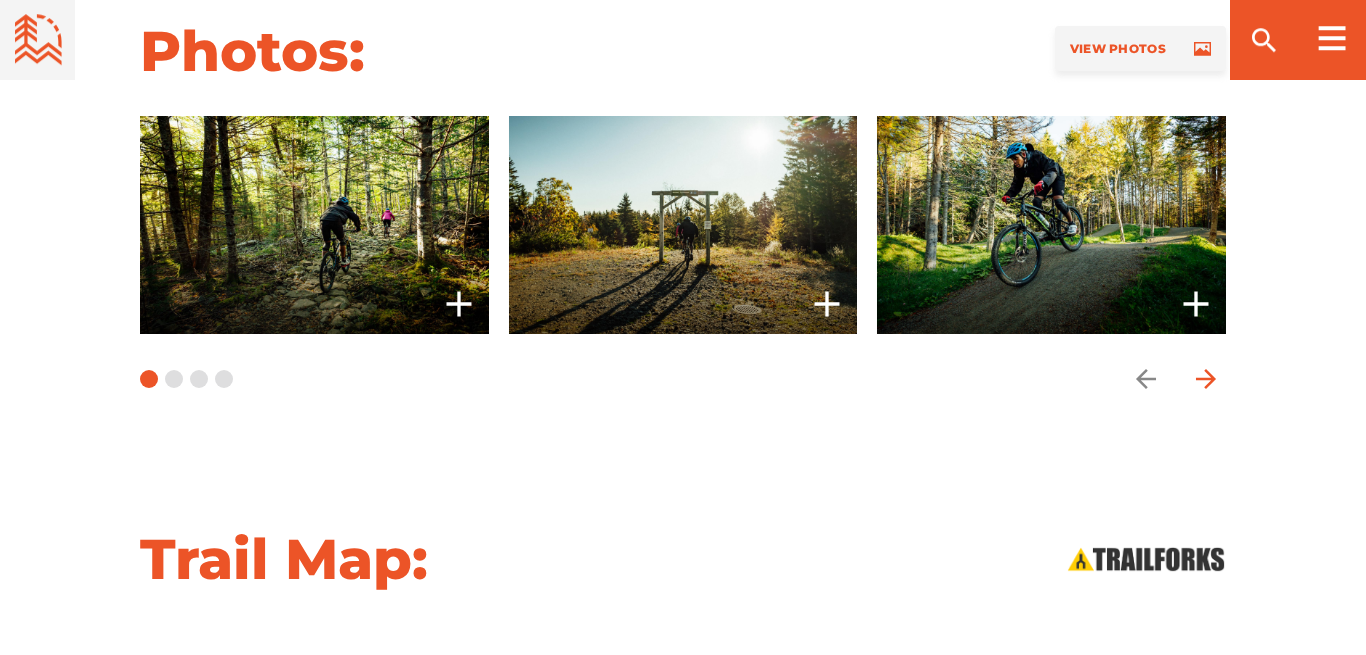 click 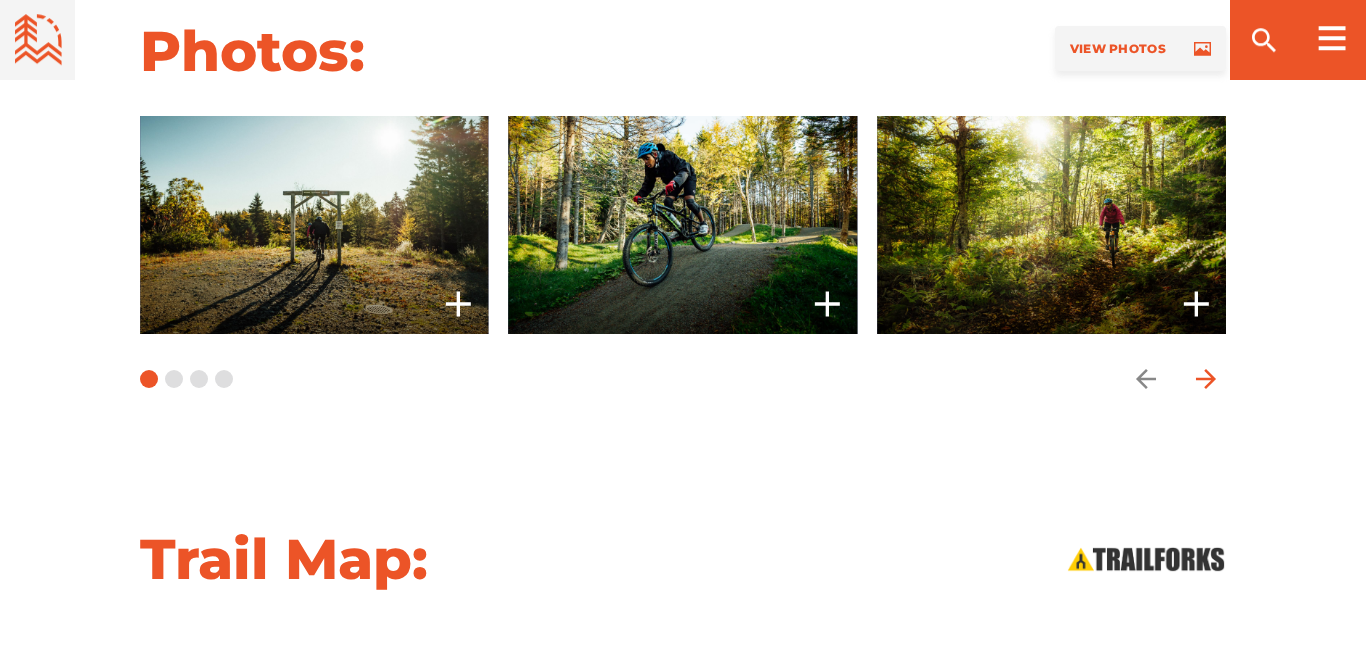 click 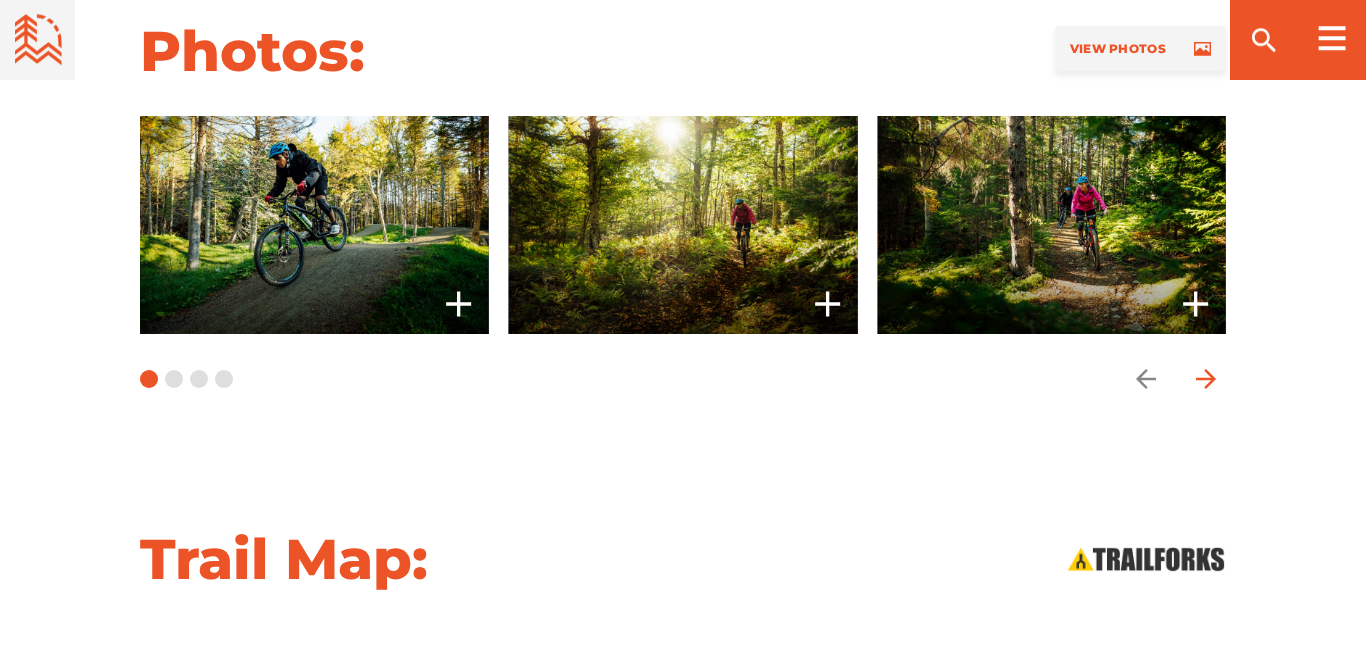 click 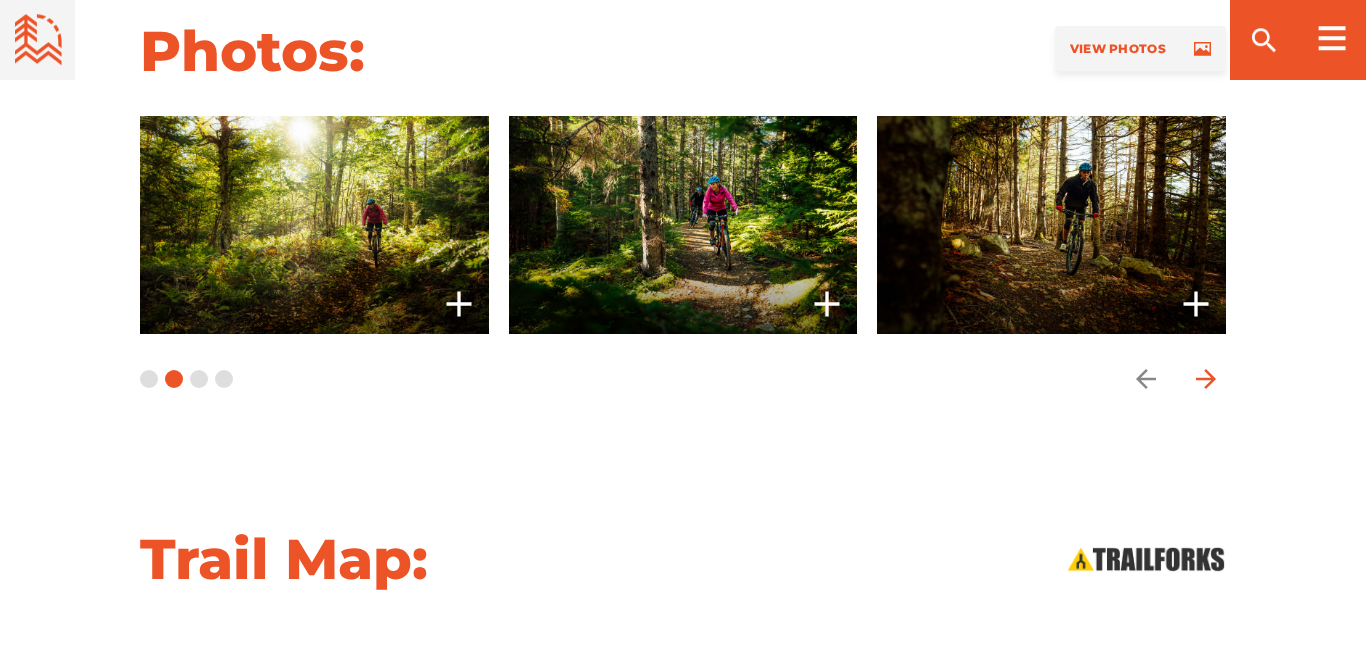 click 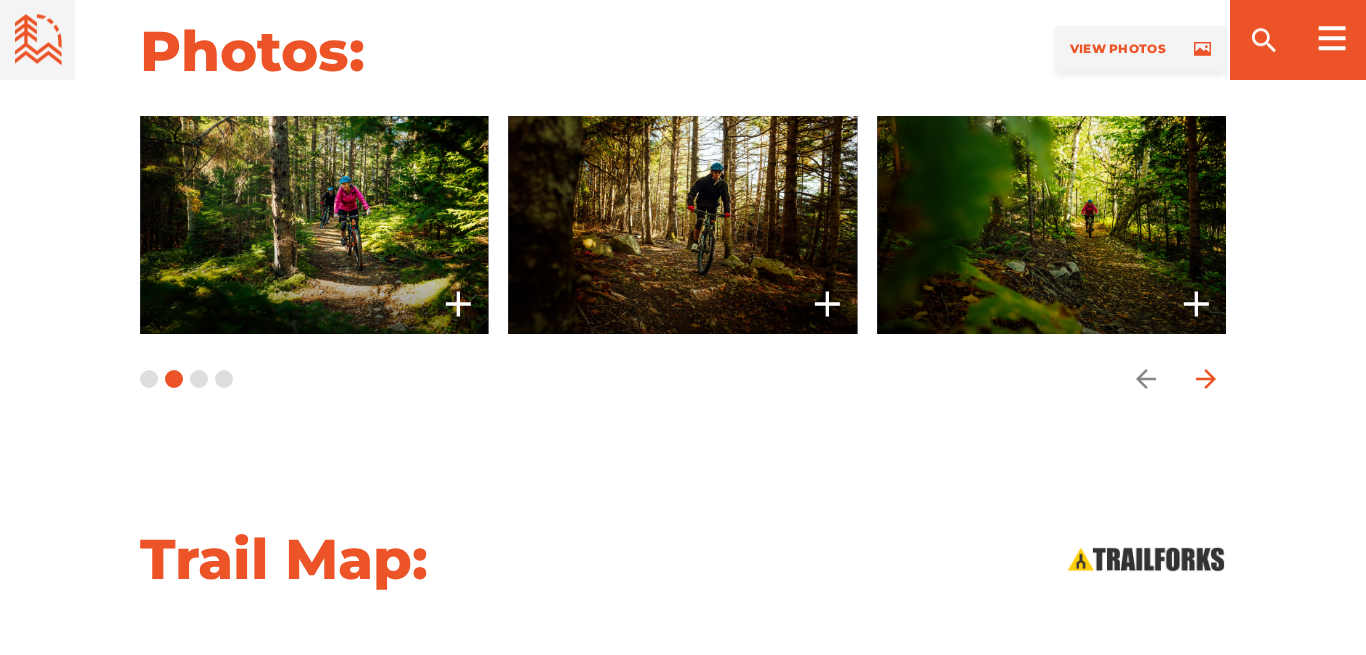 click 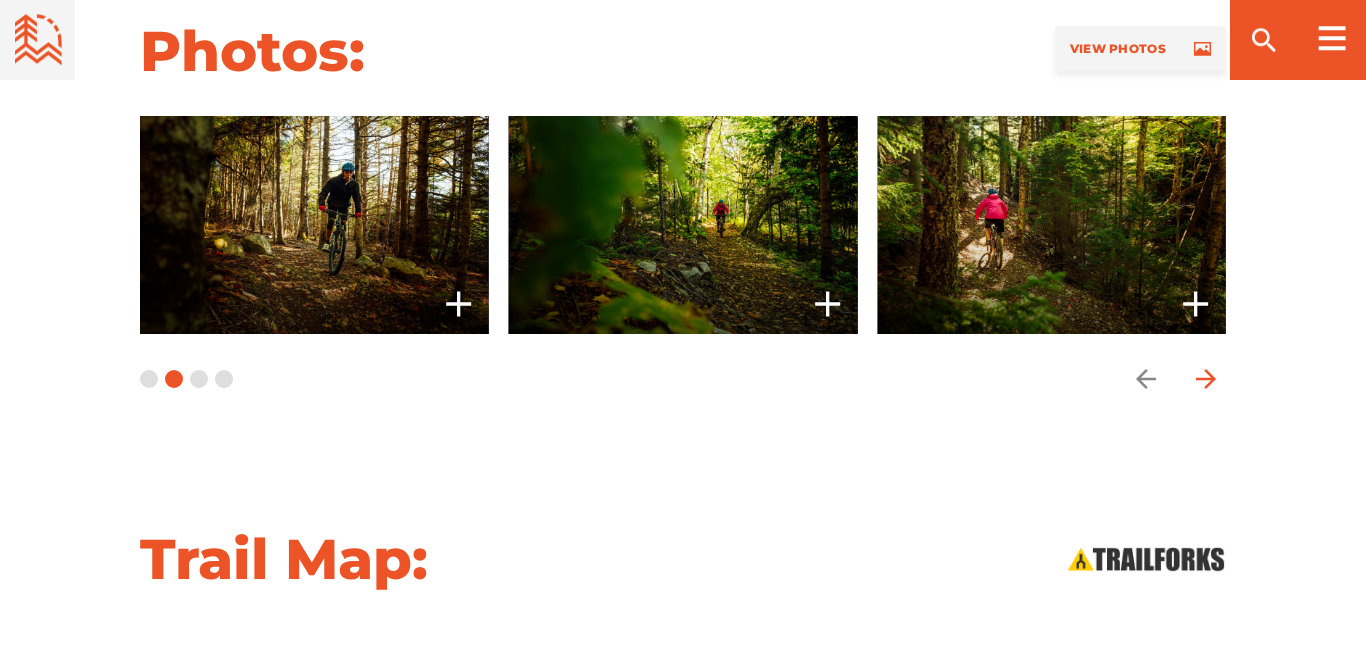 click 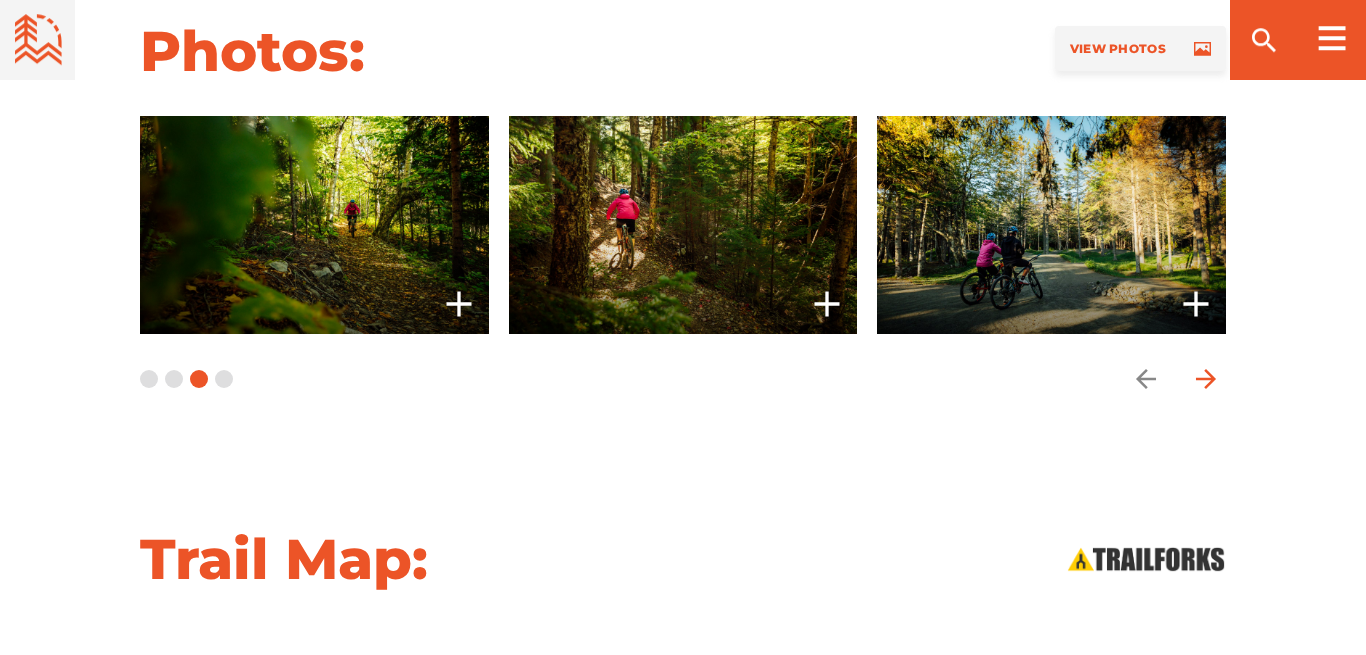 click 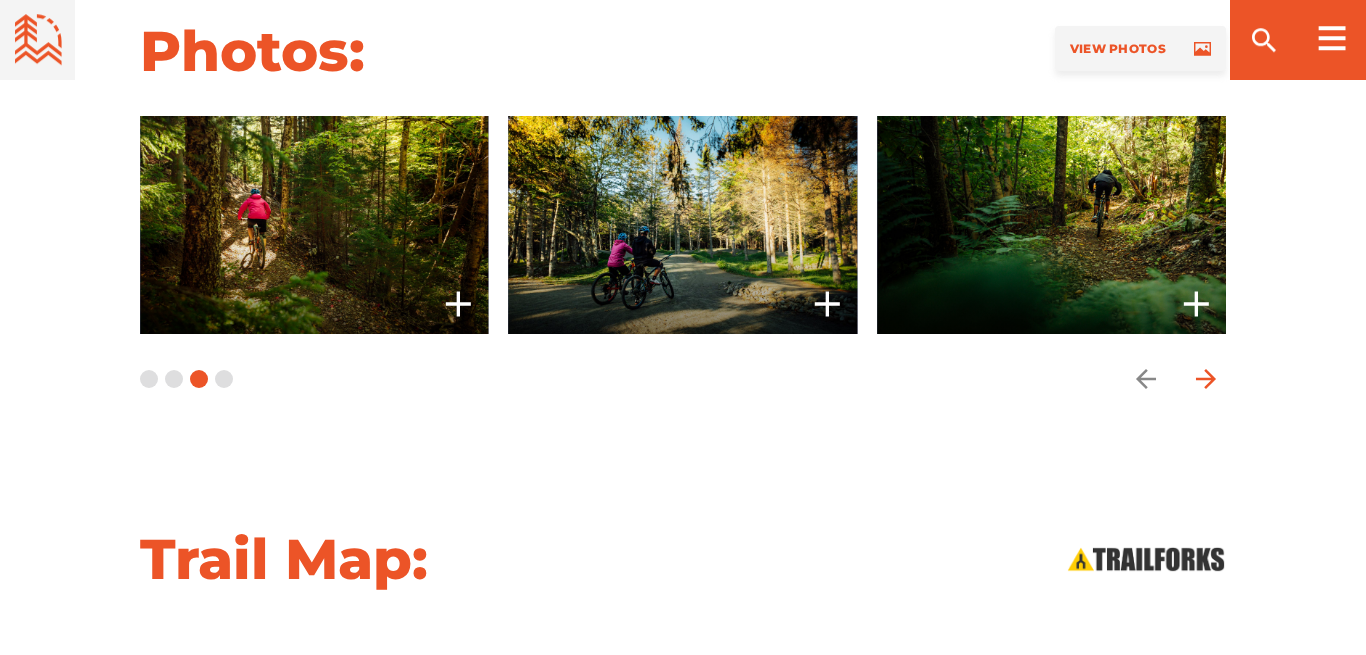 click 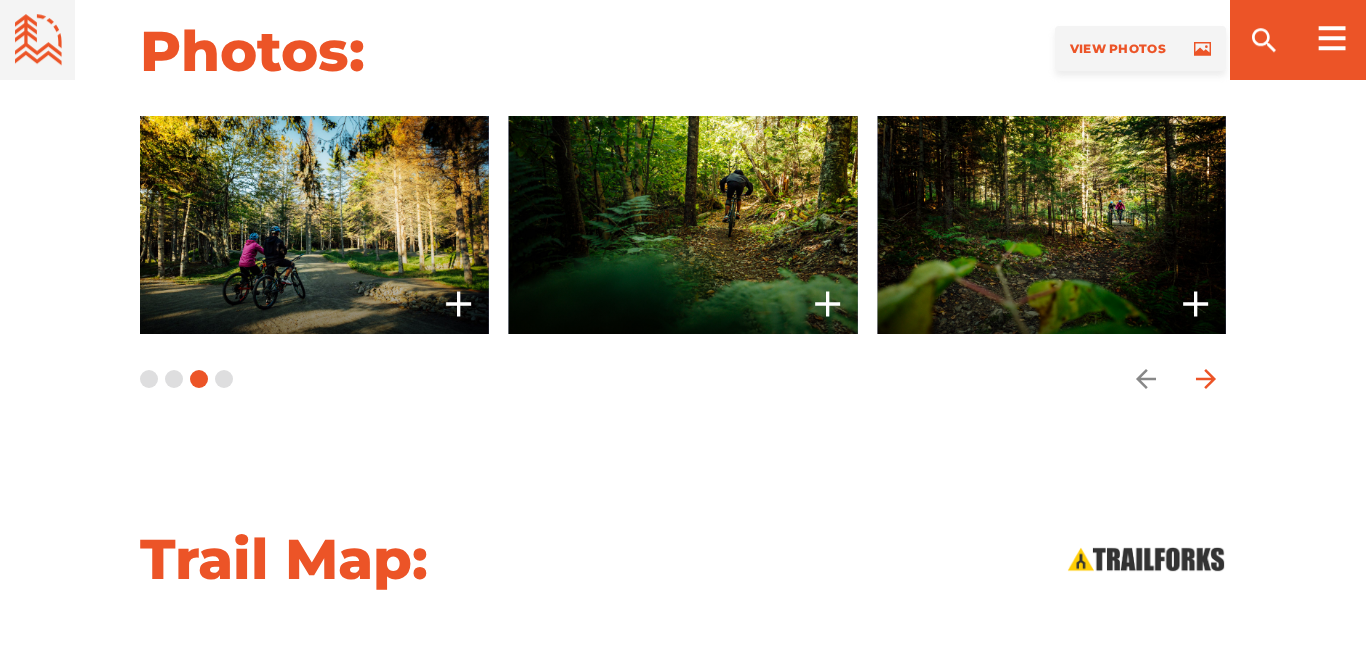 click 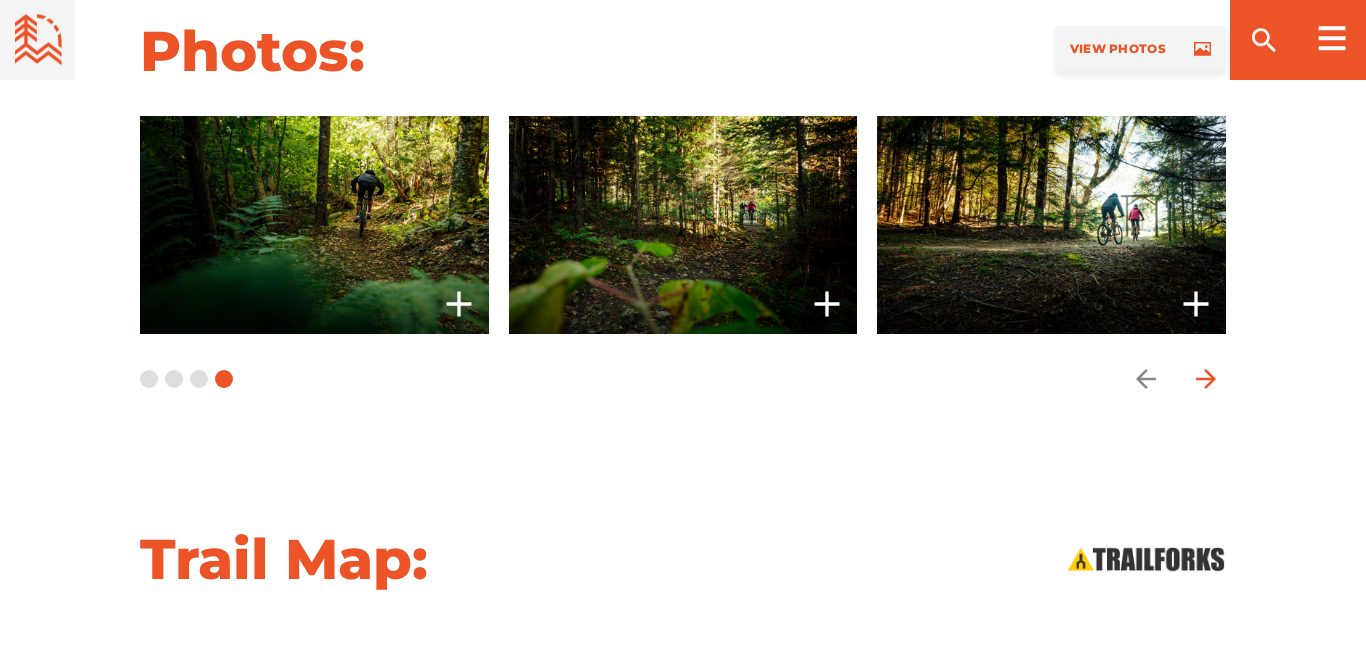 click 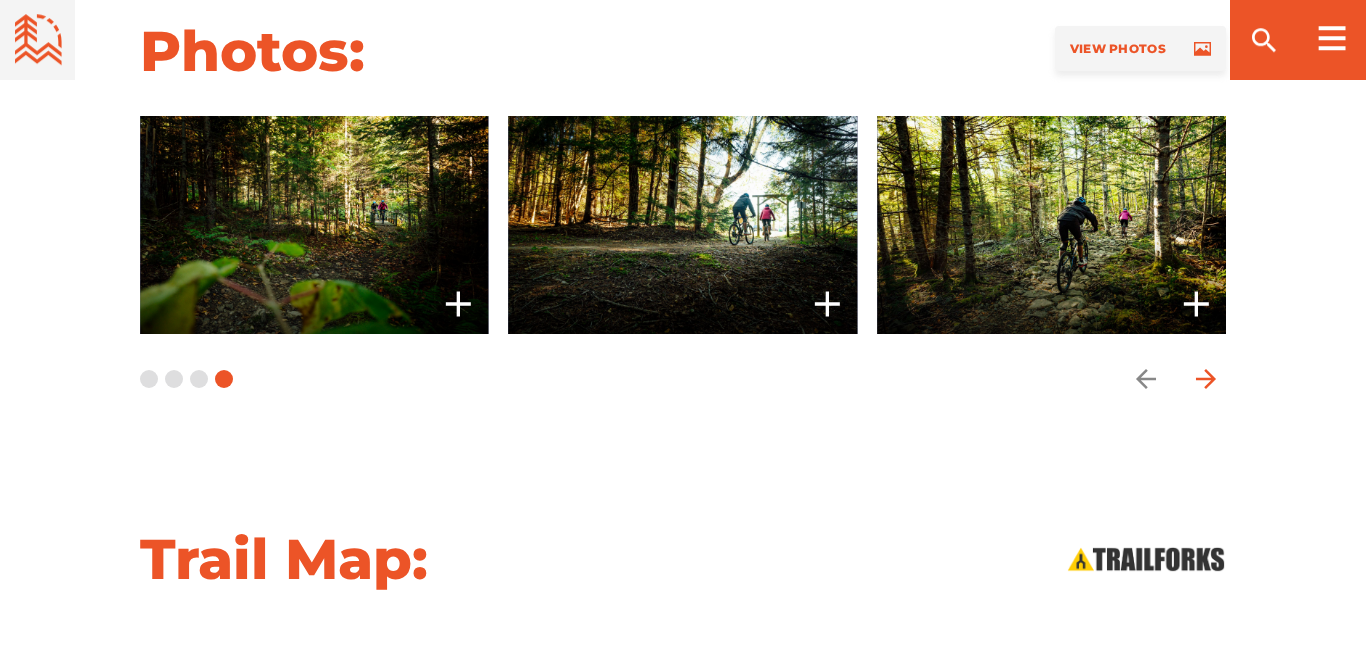 click 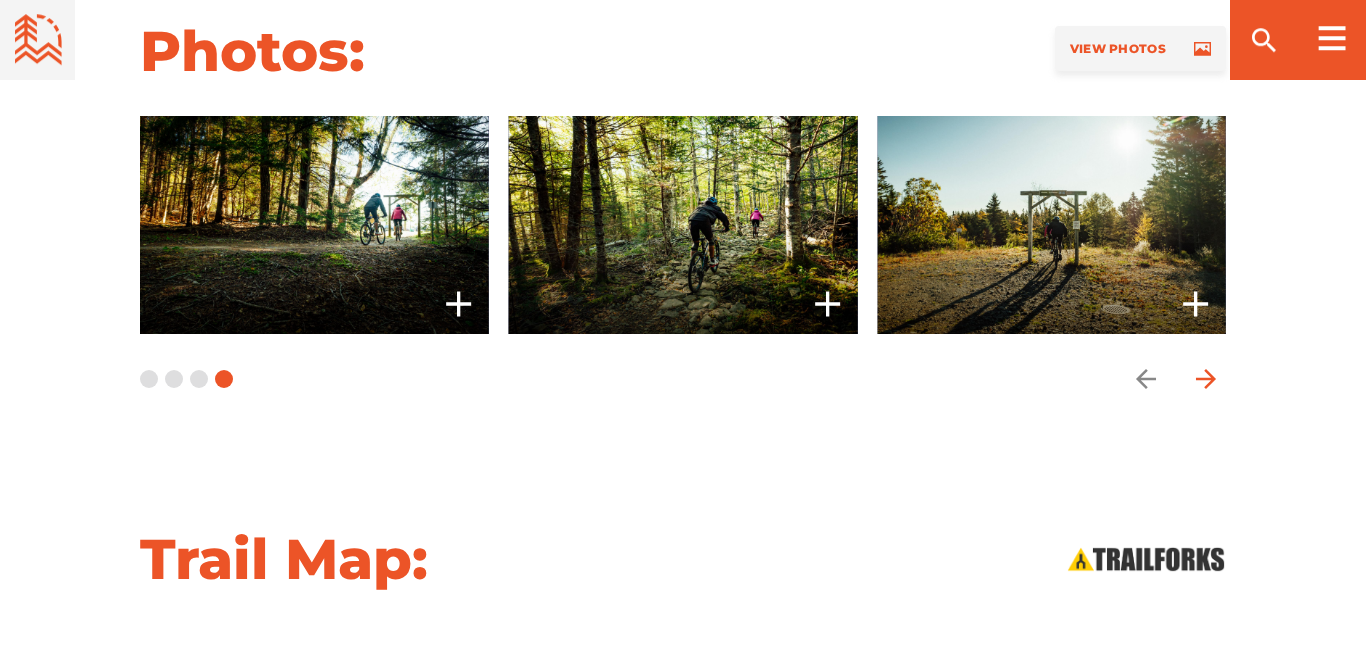click 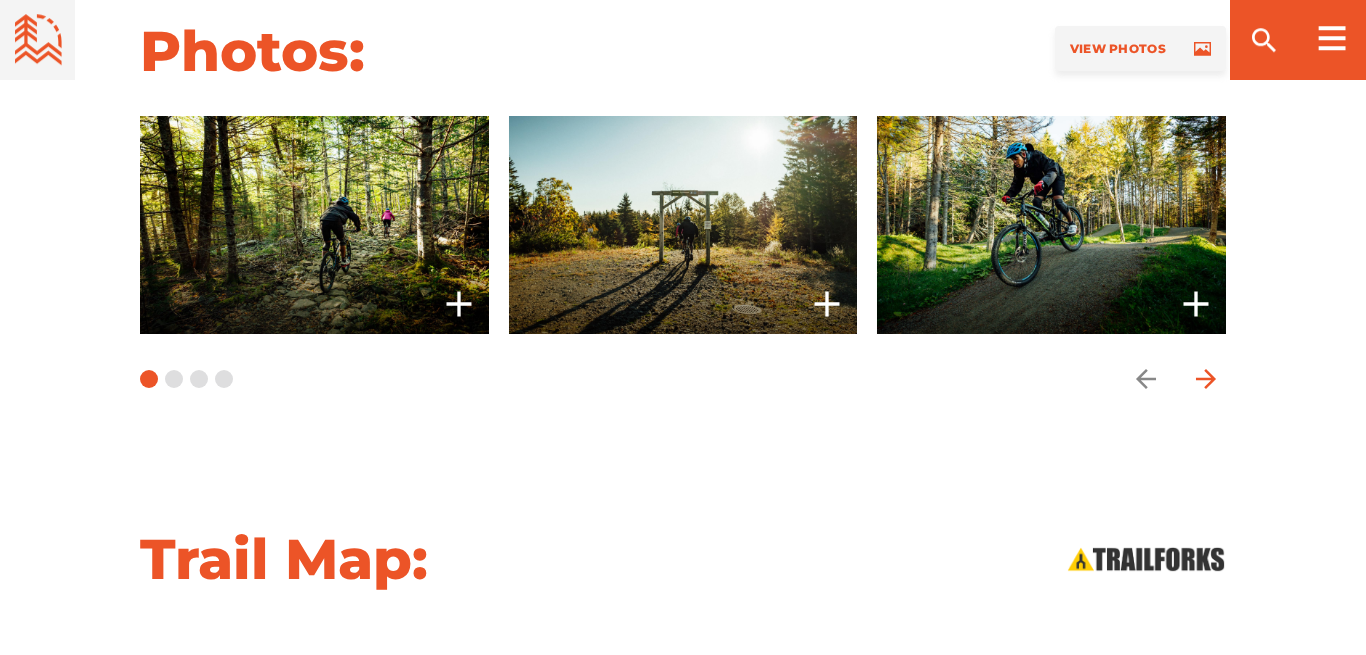 click 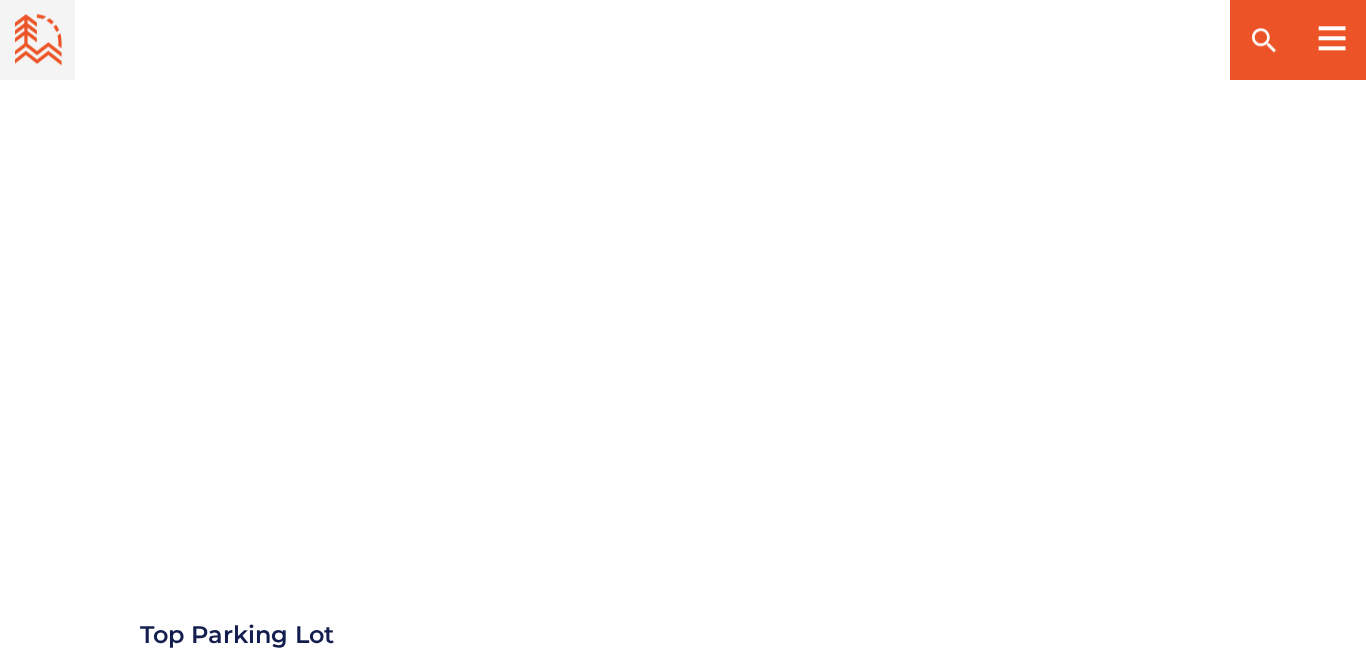 scroll, scrollTop: 2282, scrollLeft: 0, axis: vertical 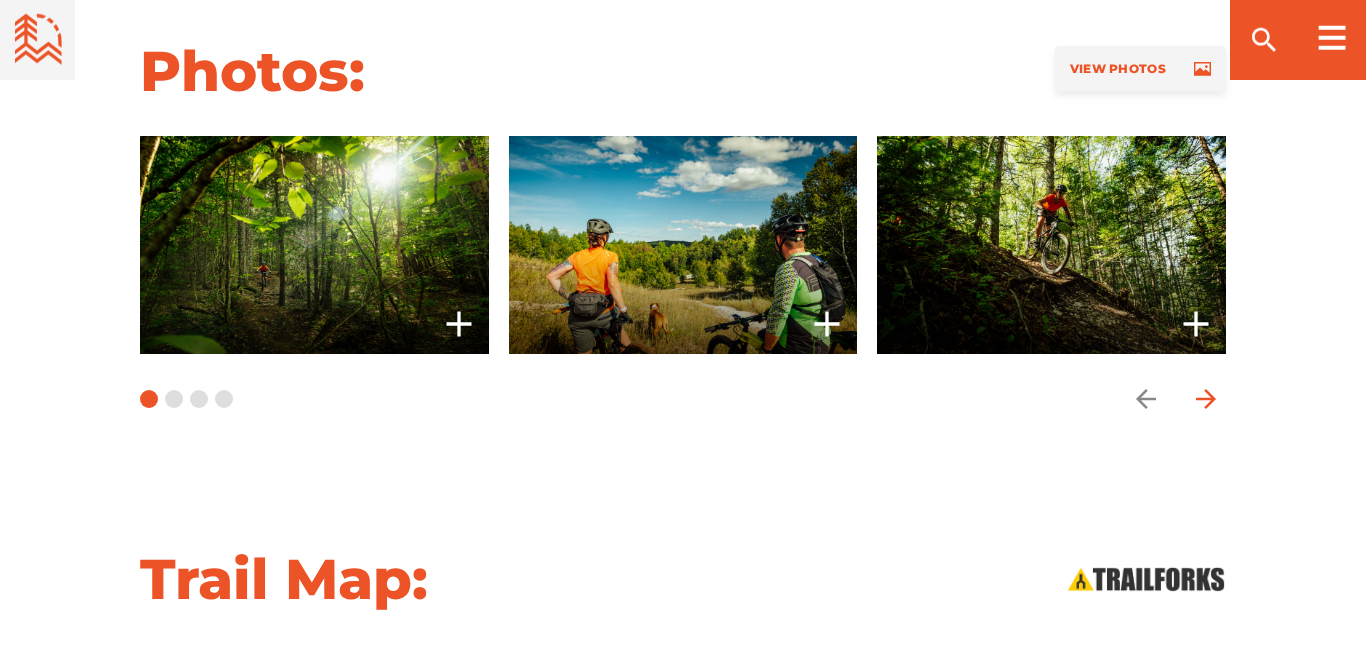 click 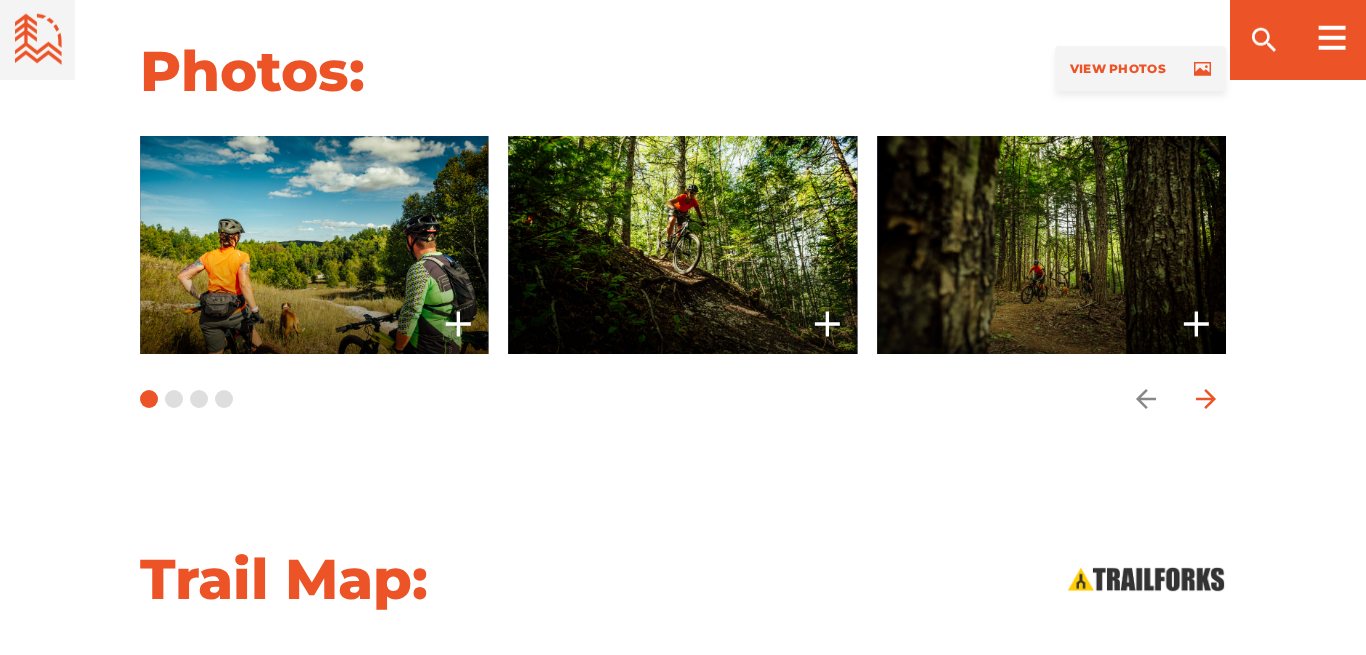 click 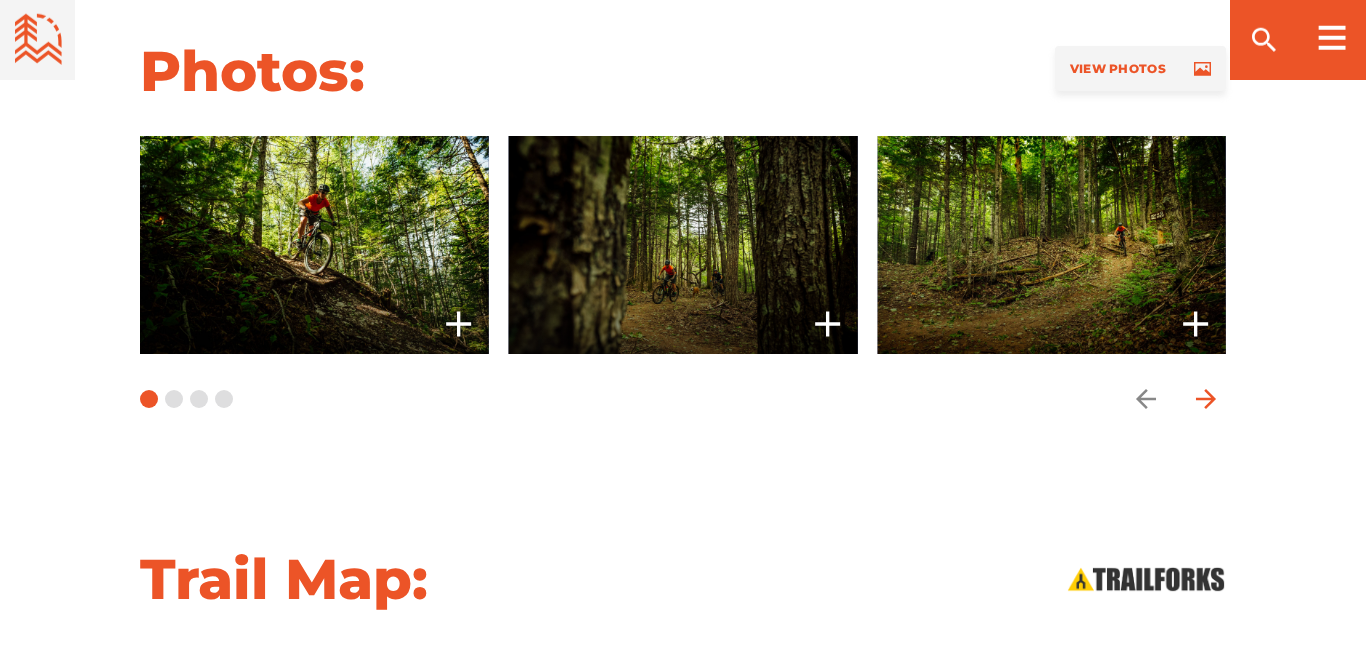 click 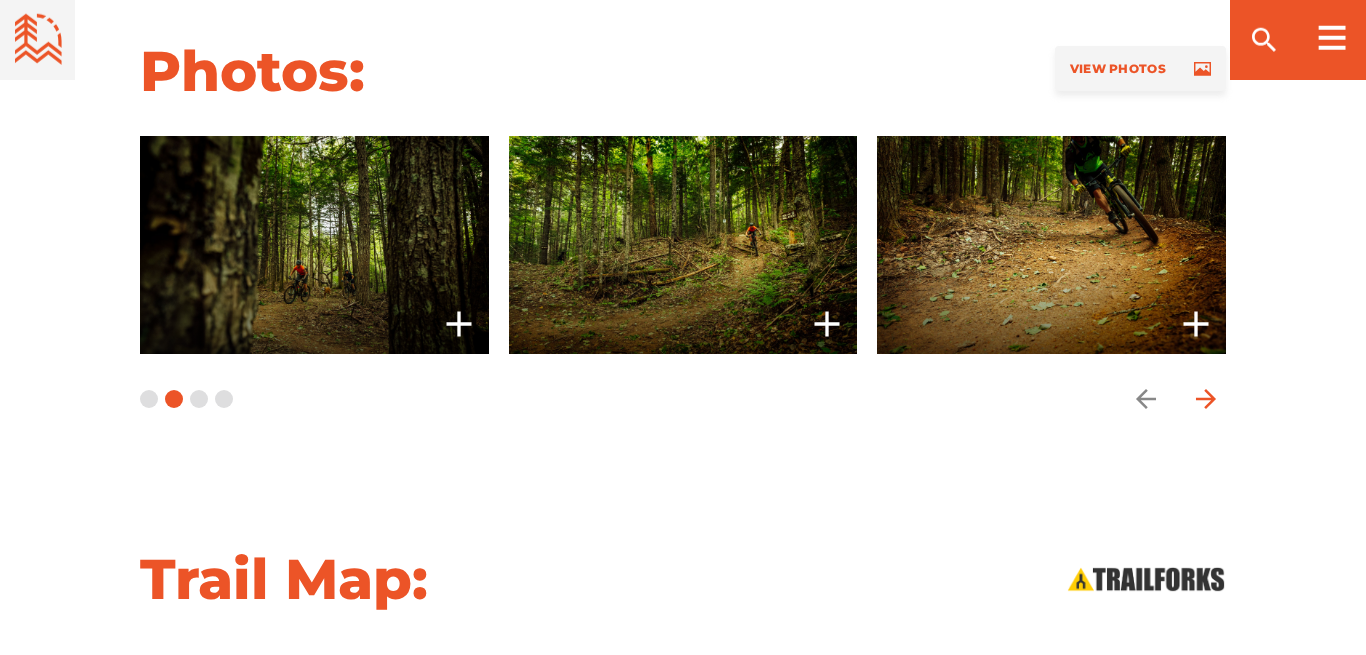 click 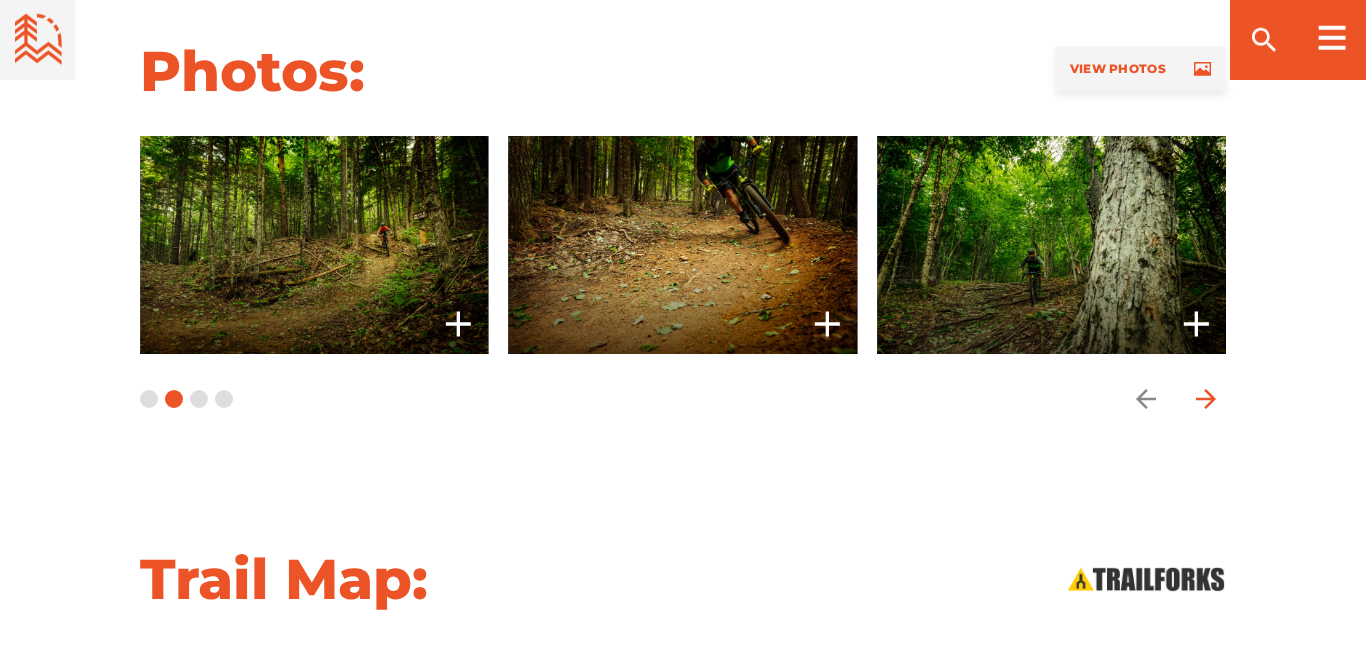 click 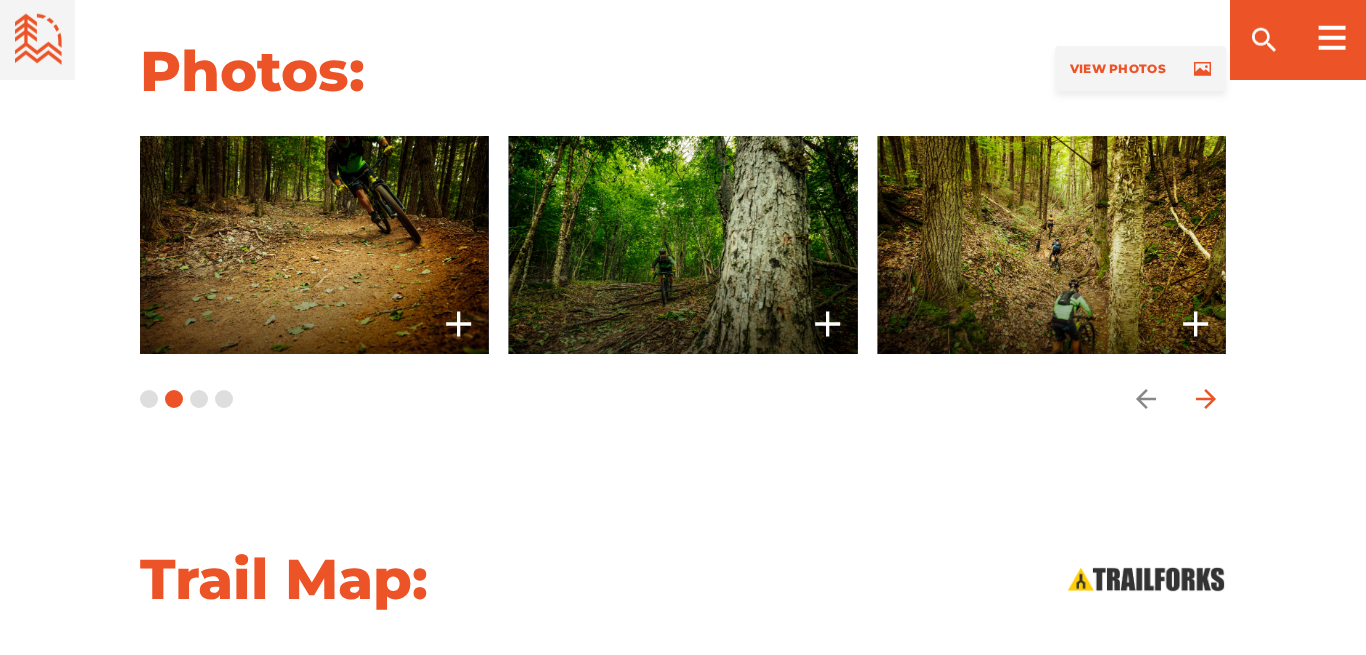 click 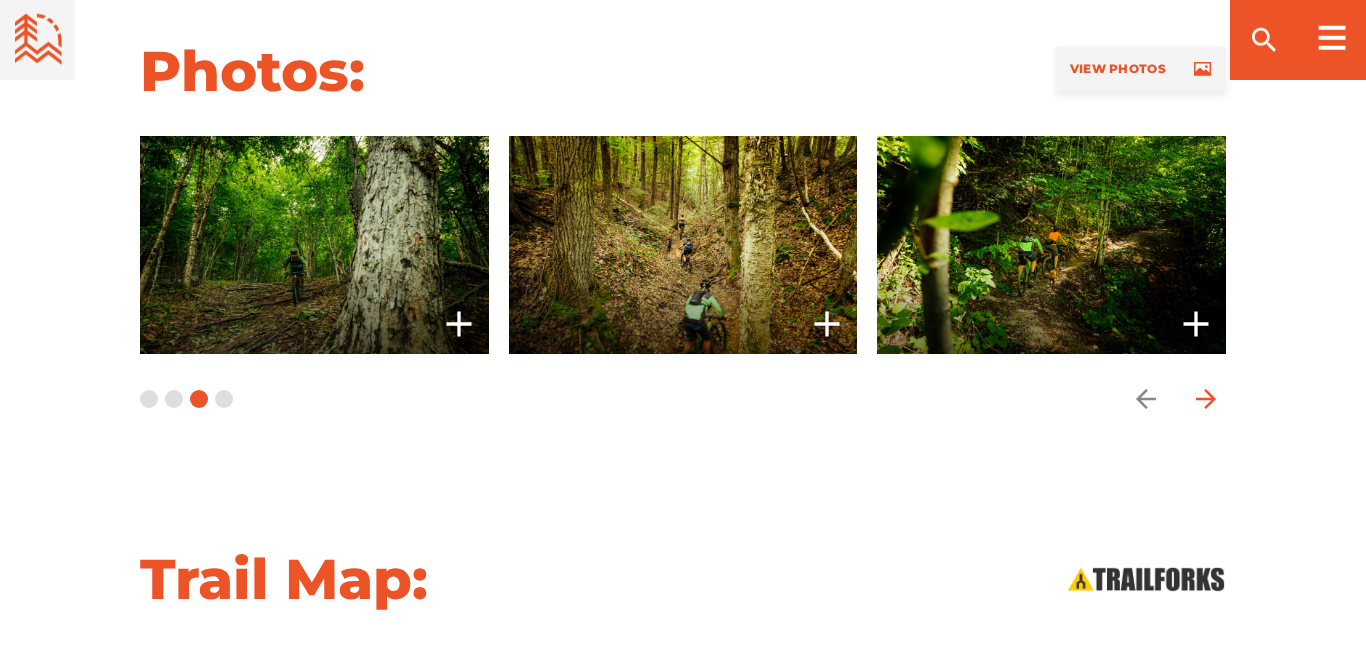 click 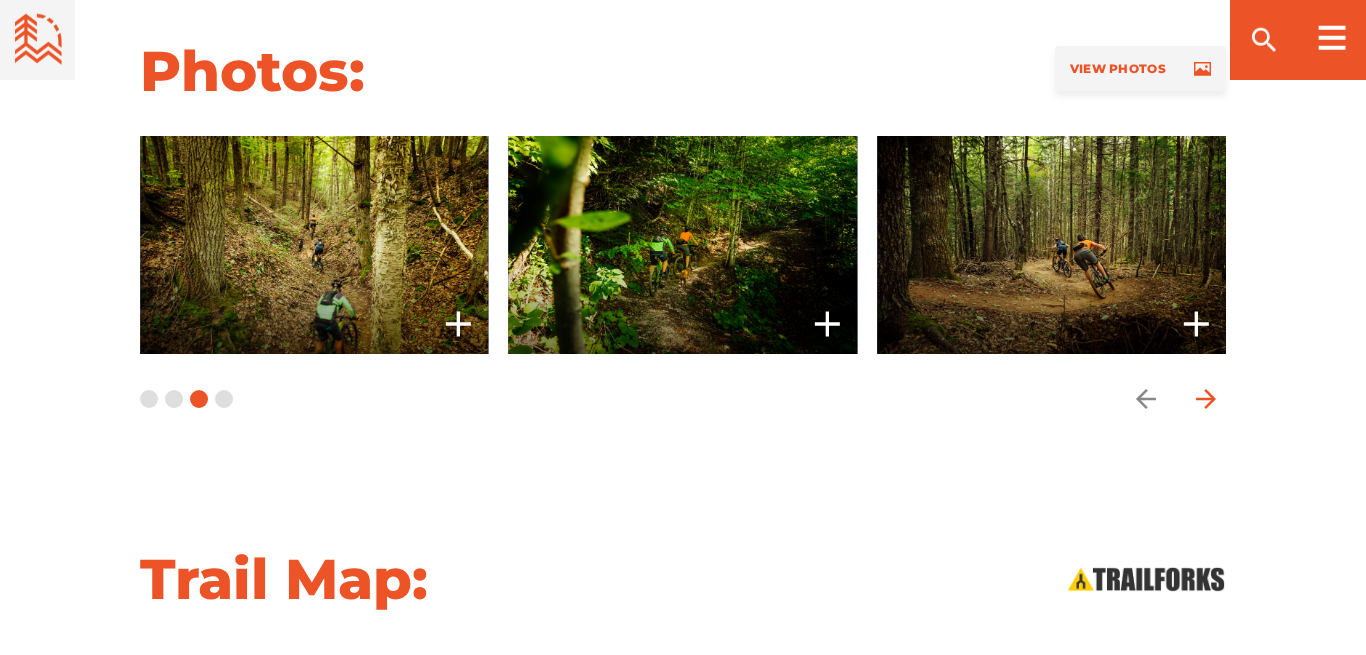 click 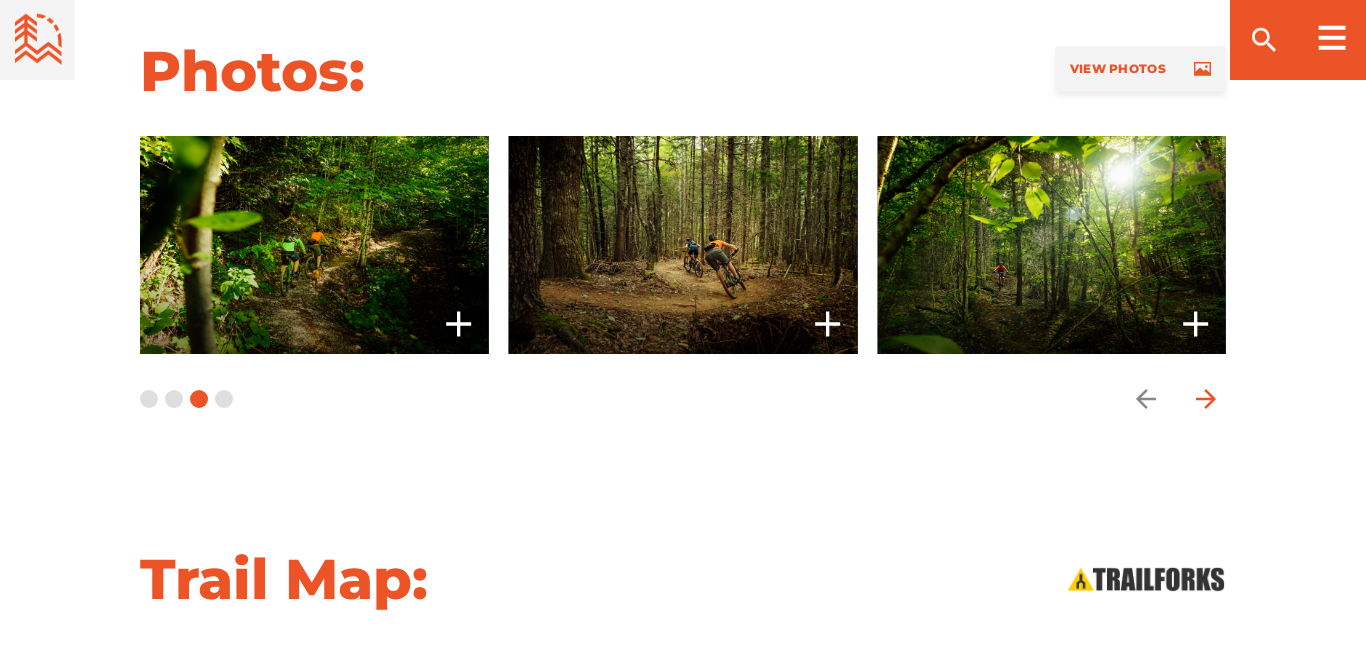 click 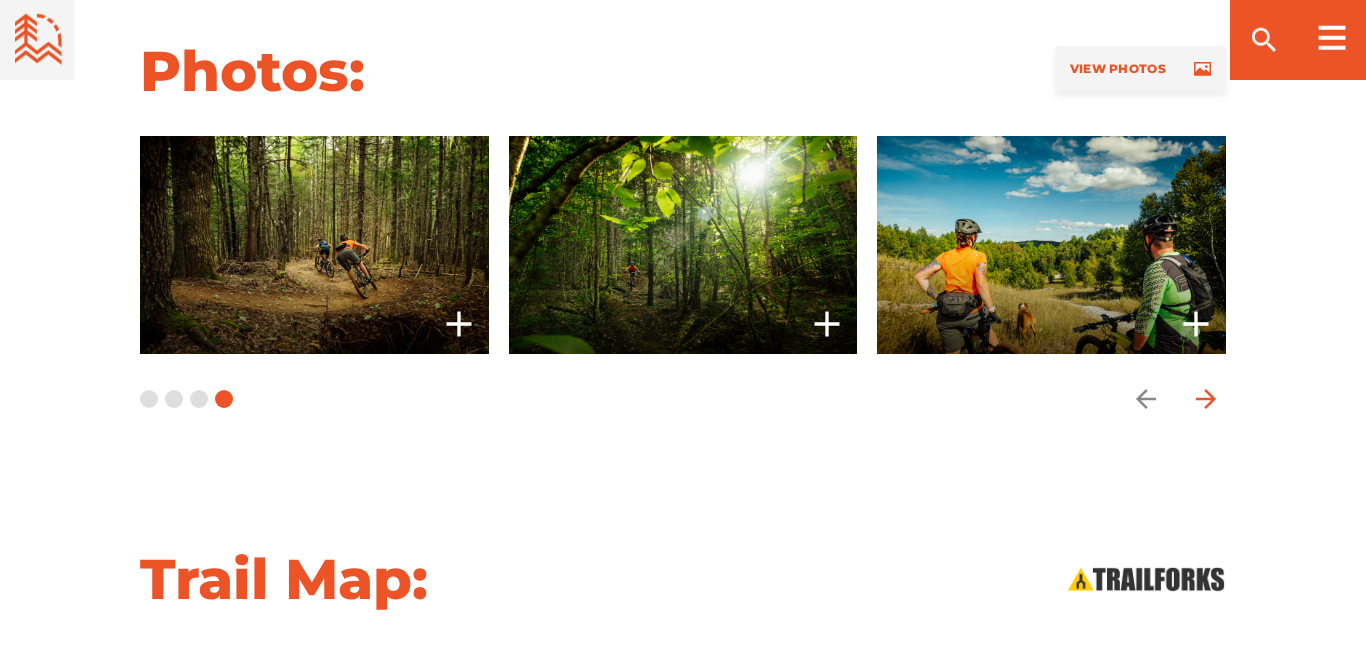 click 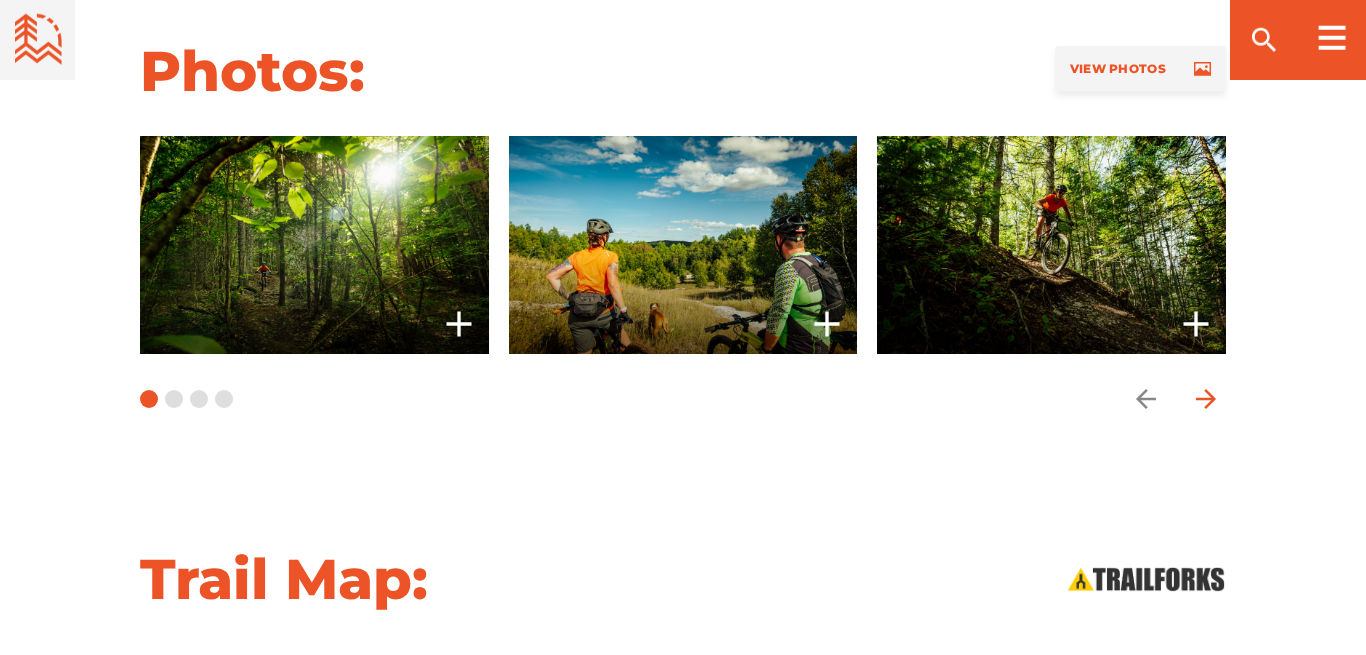 click 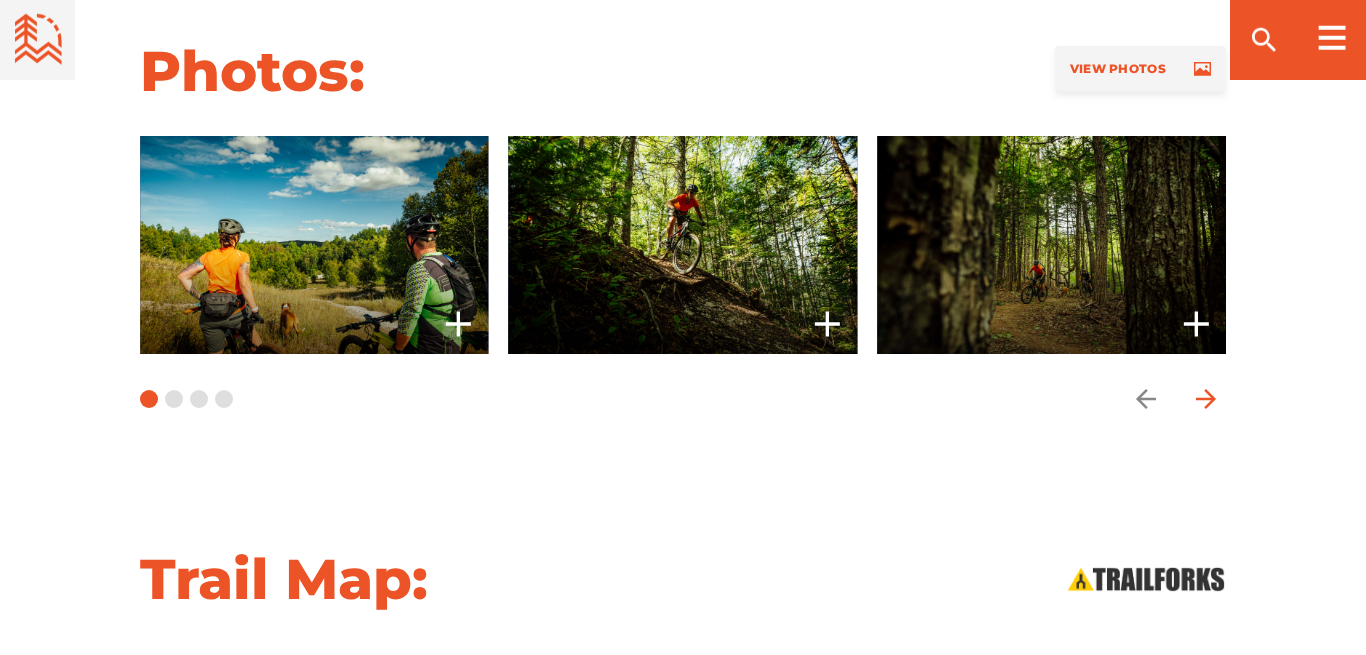 click 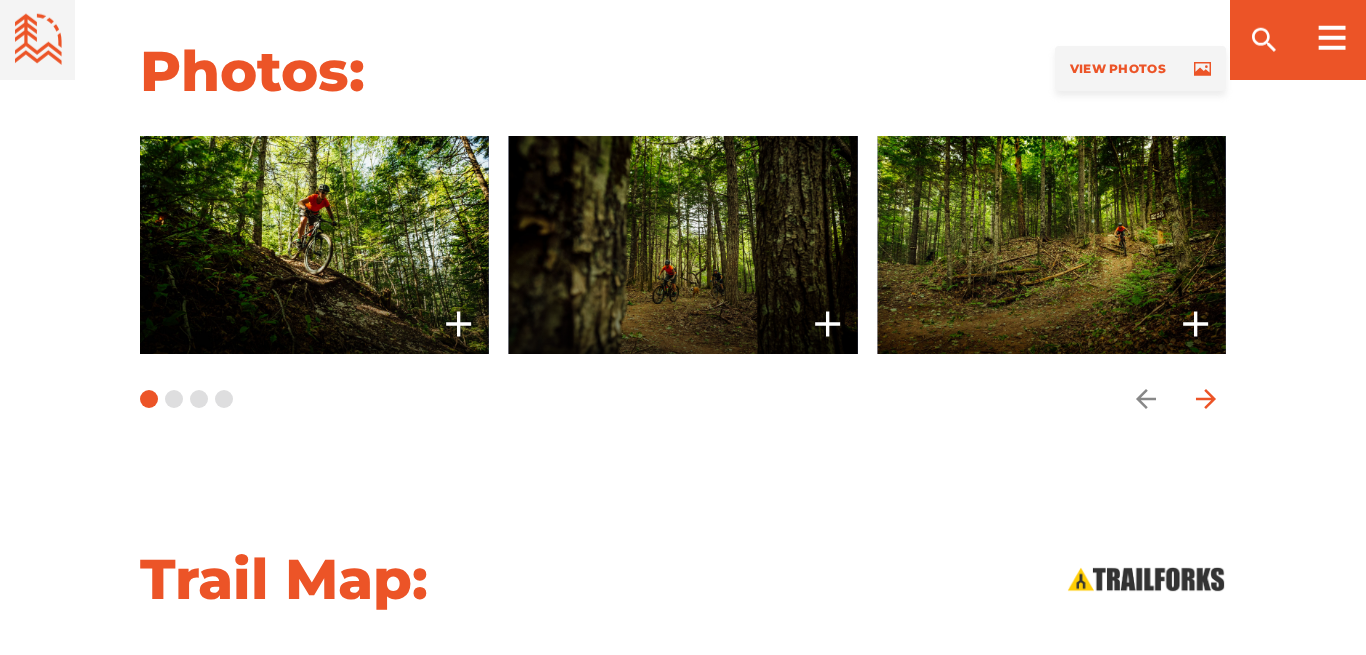 click 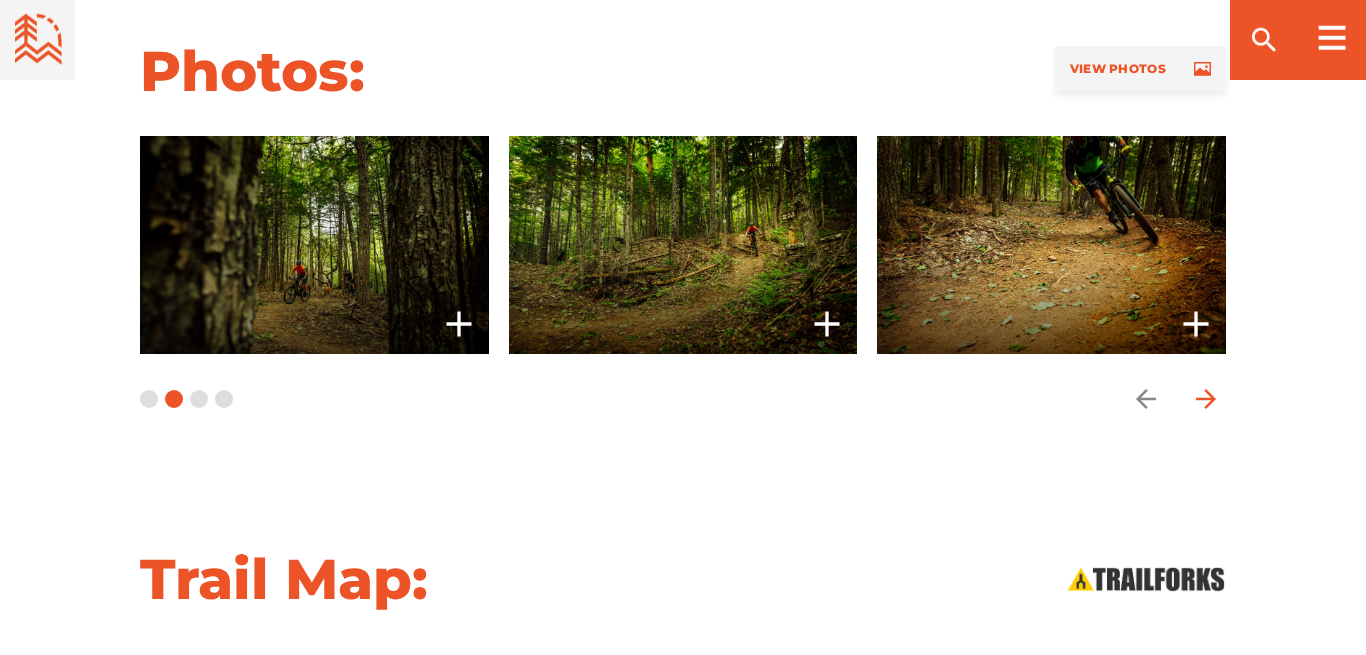 click 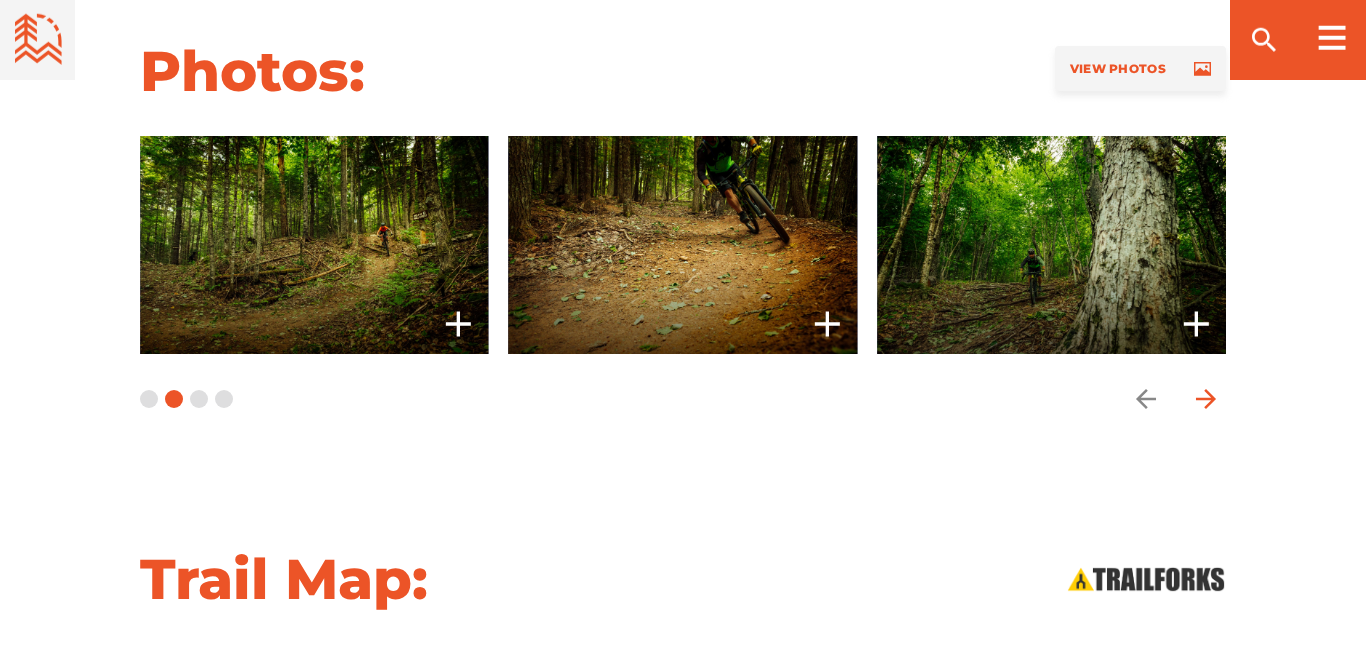 click 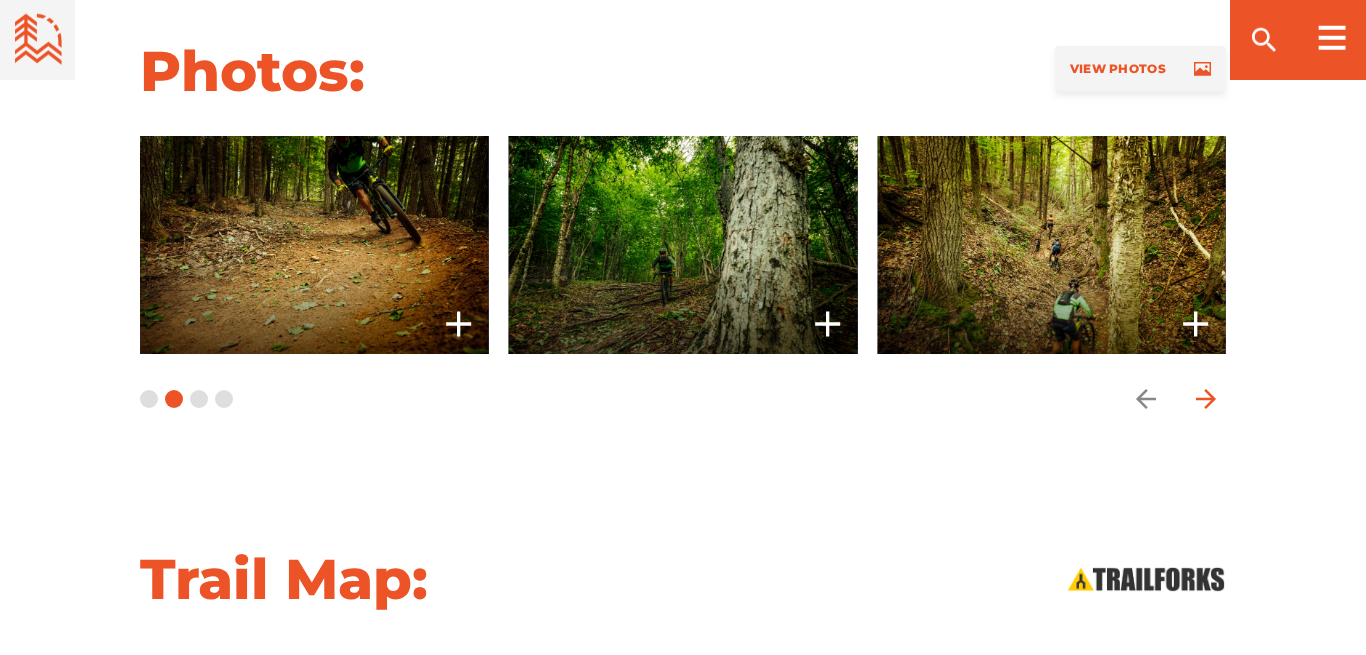 click 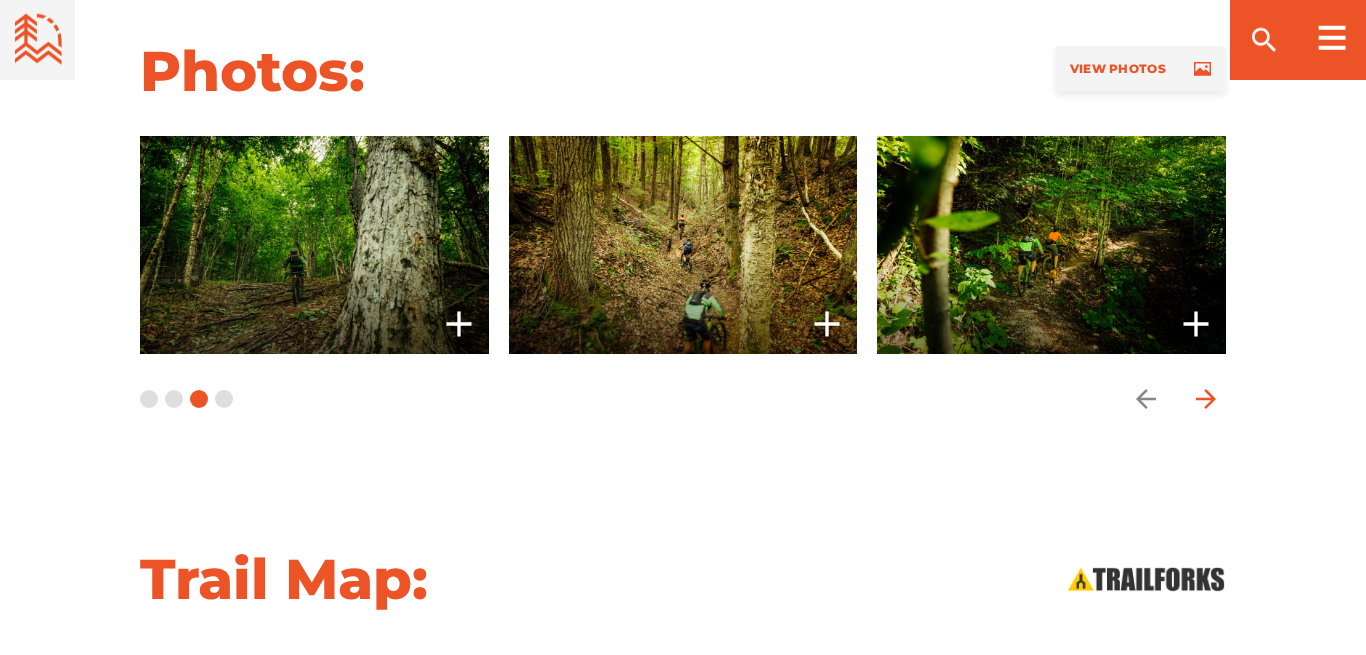 click 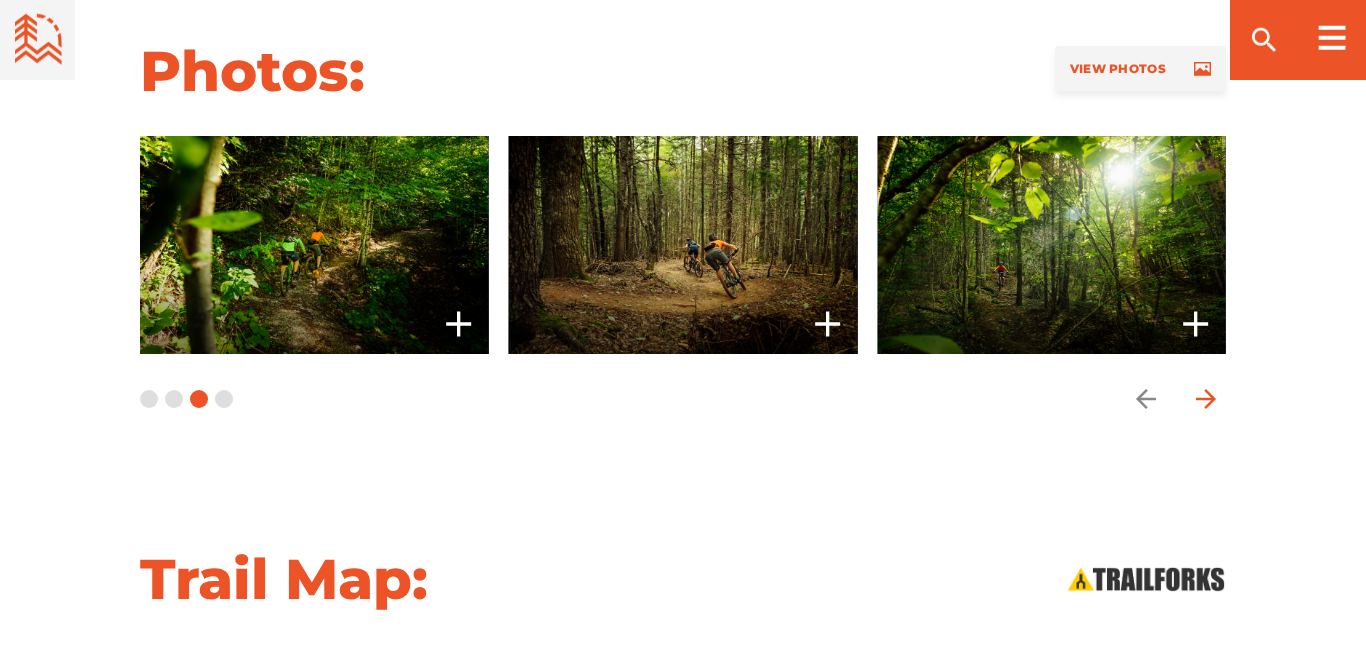 click 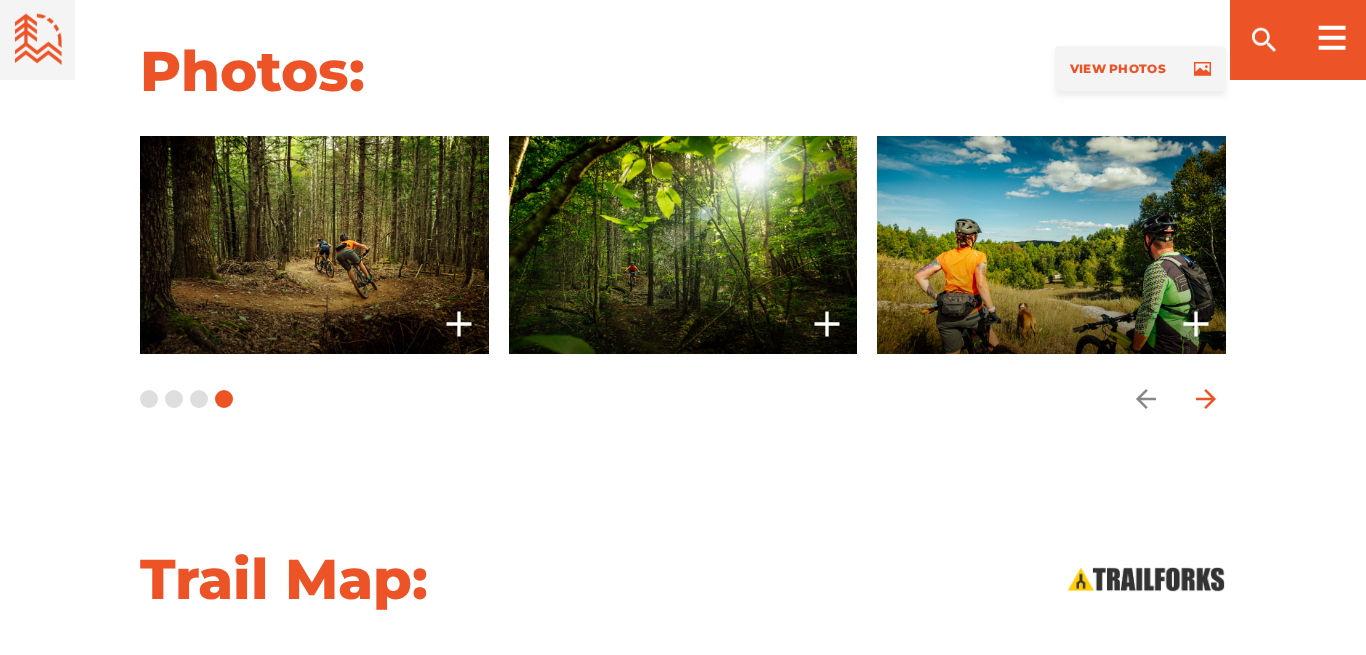 click 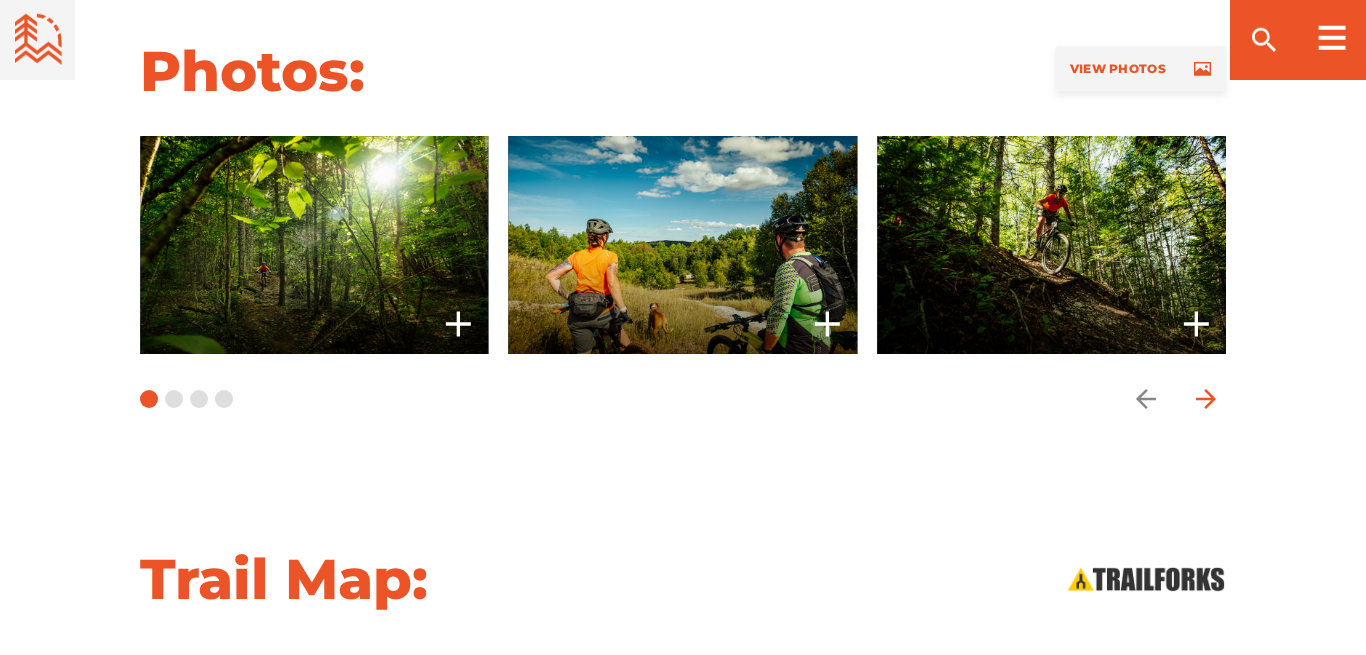 click 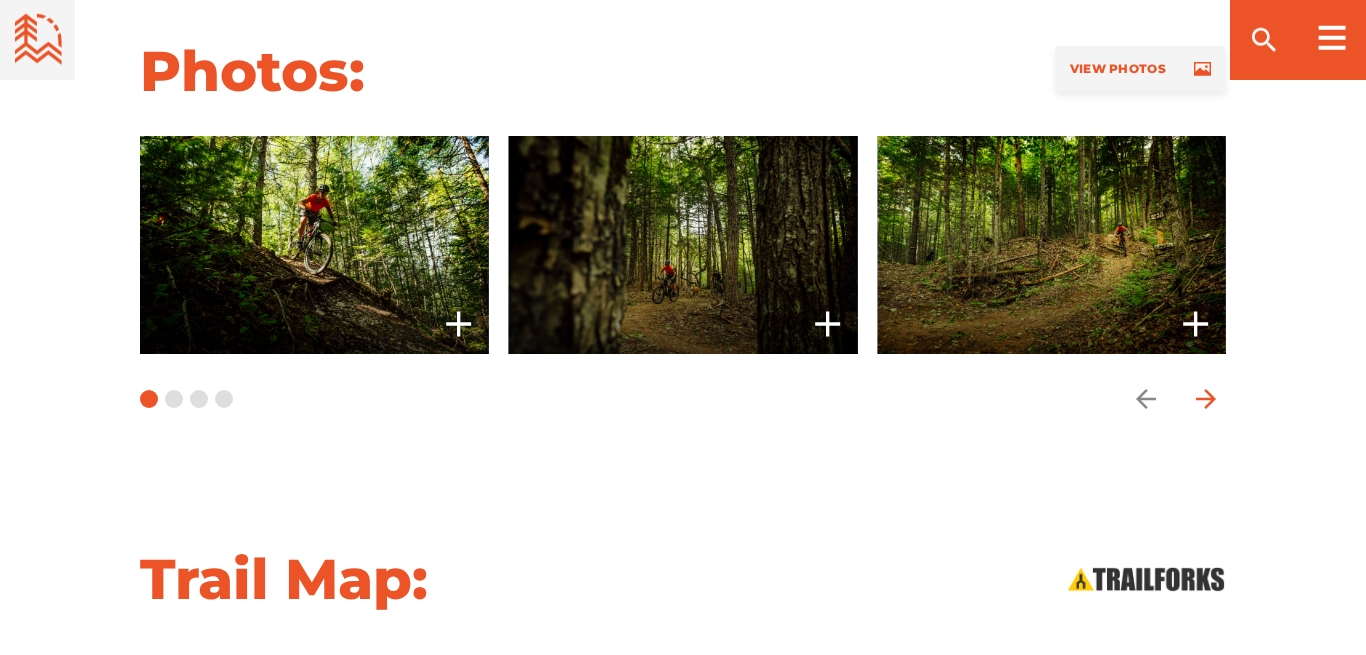 click 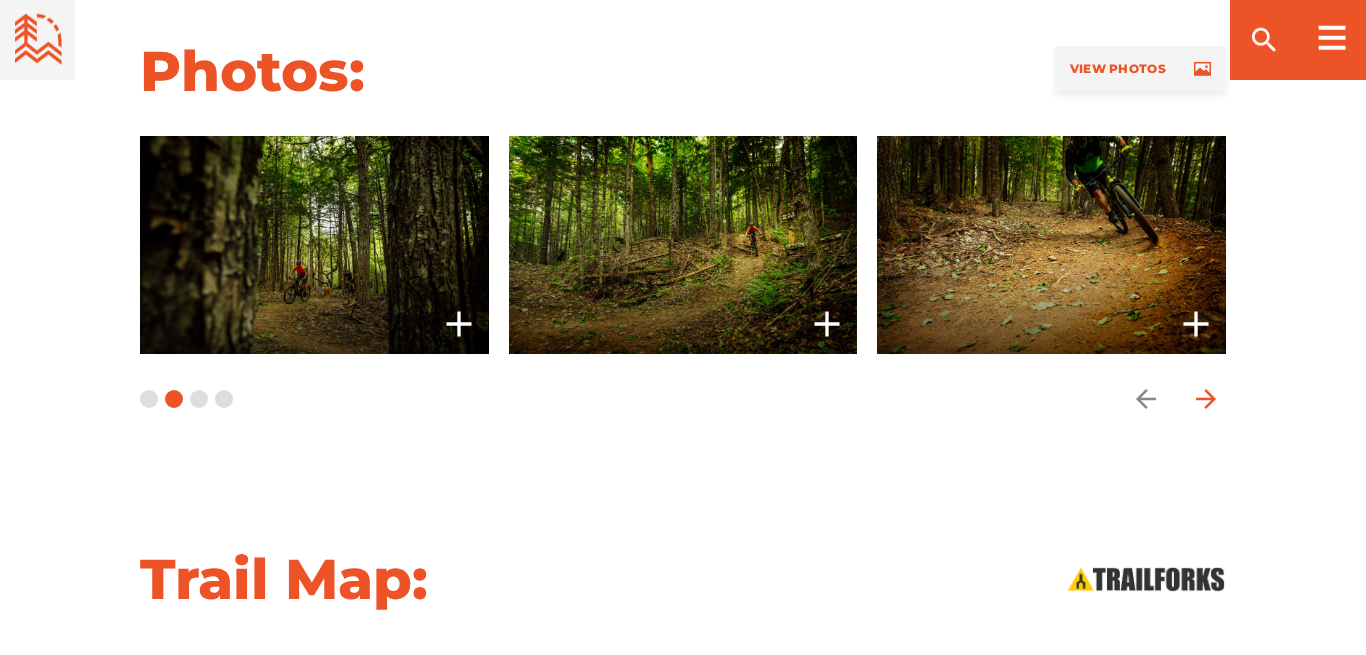 click 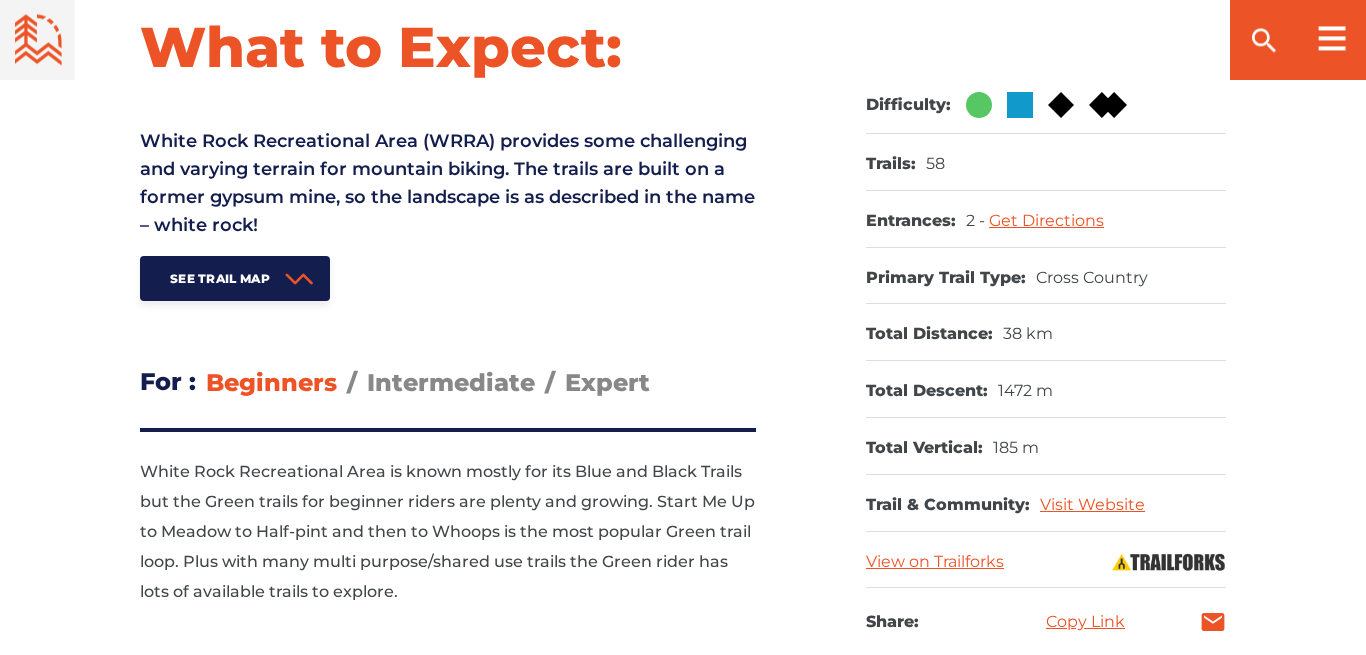 scroll, scrollTop: 860, scrollLeft: 0, axis: vertical 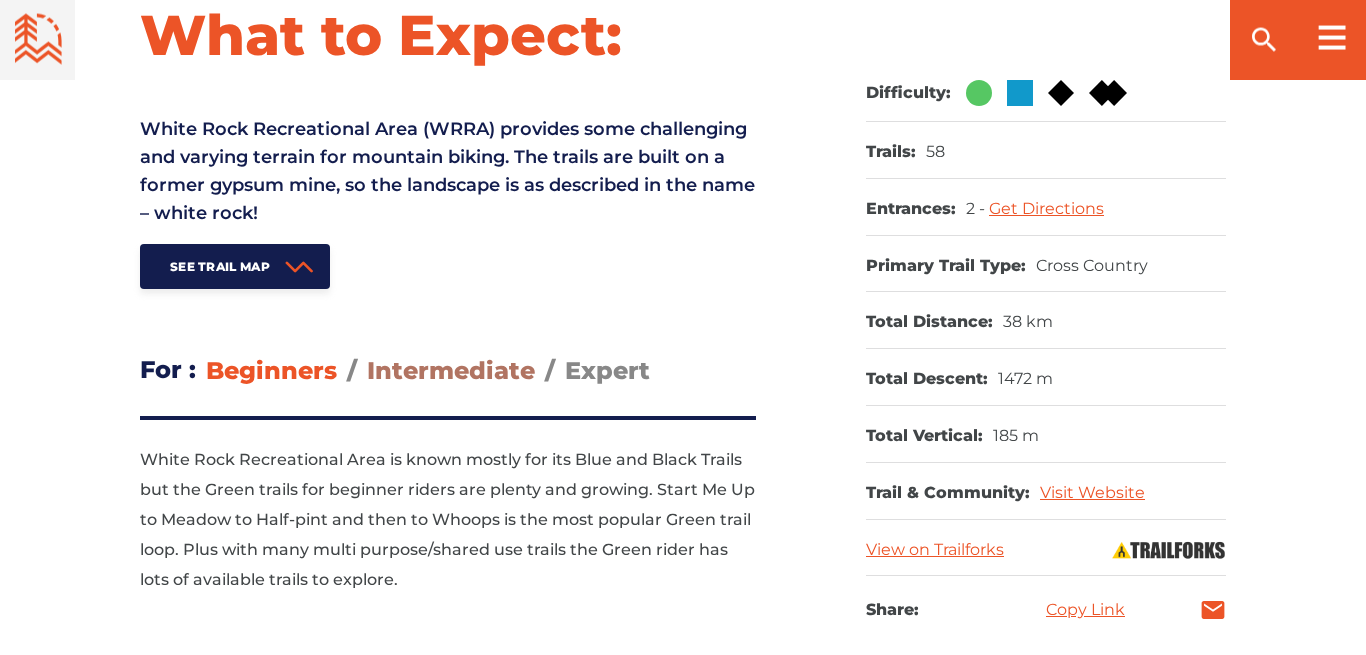 click on "Intermediate" at bounding box center [451, 370] 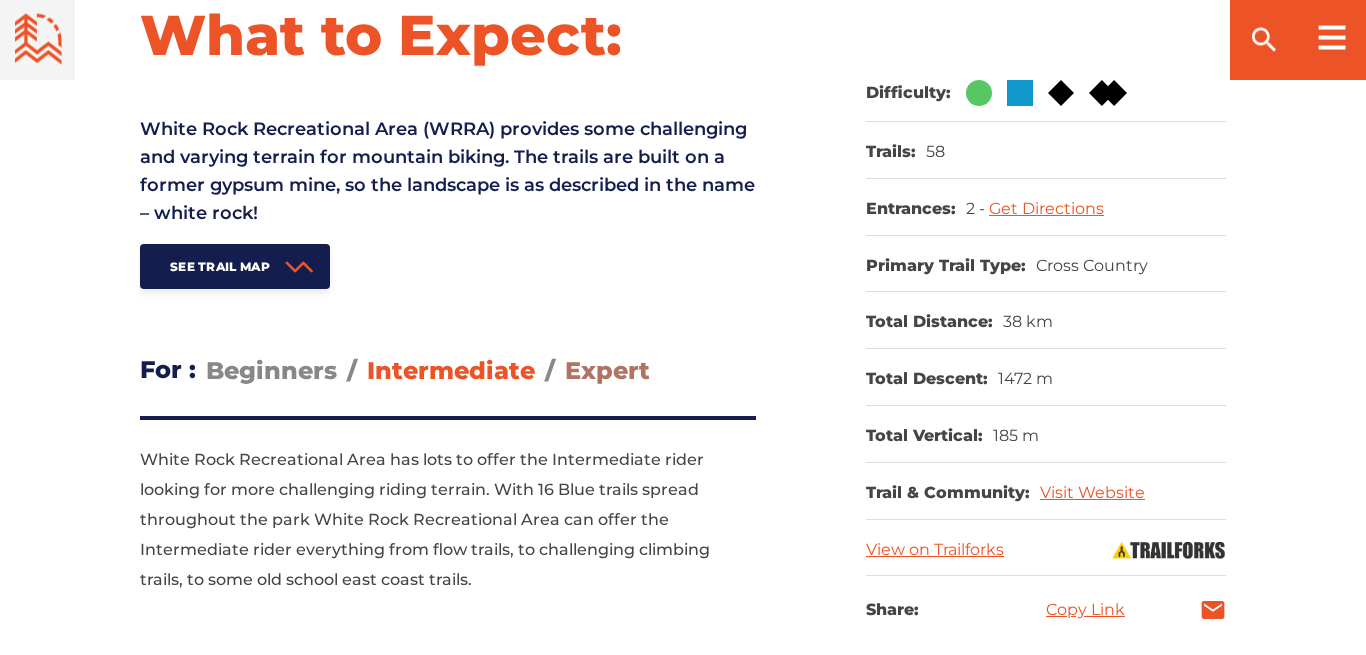 click on "Expert" at bounding box center (607, 370) 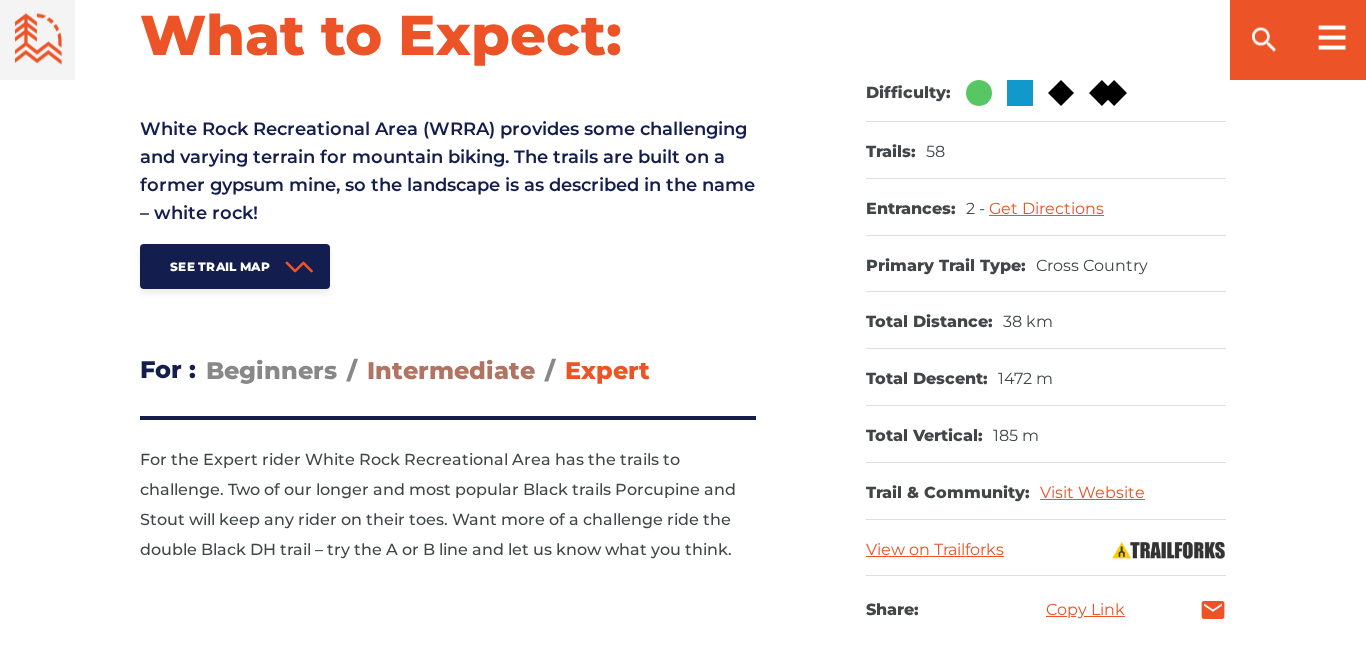 click on "Intermediate" at bounding box center (451, 370) 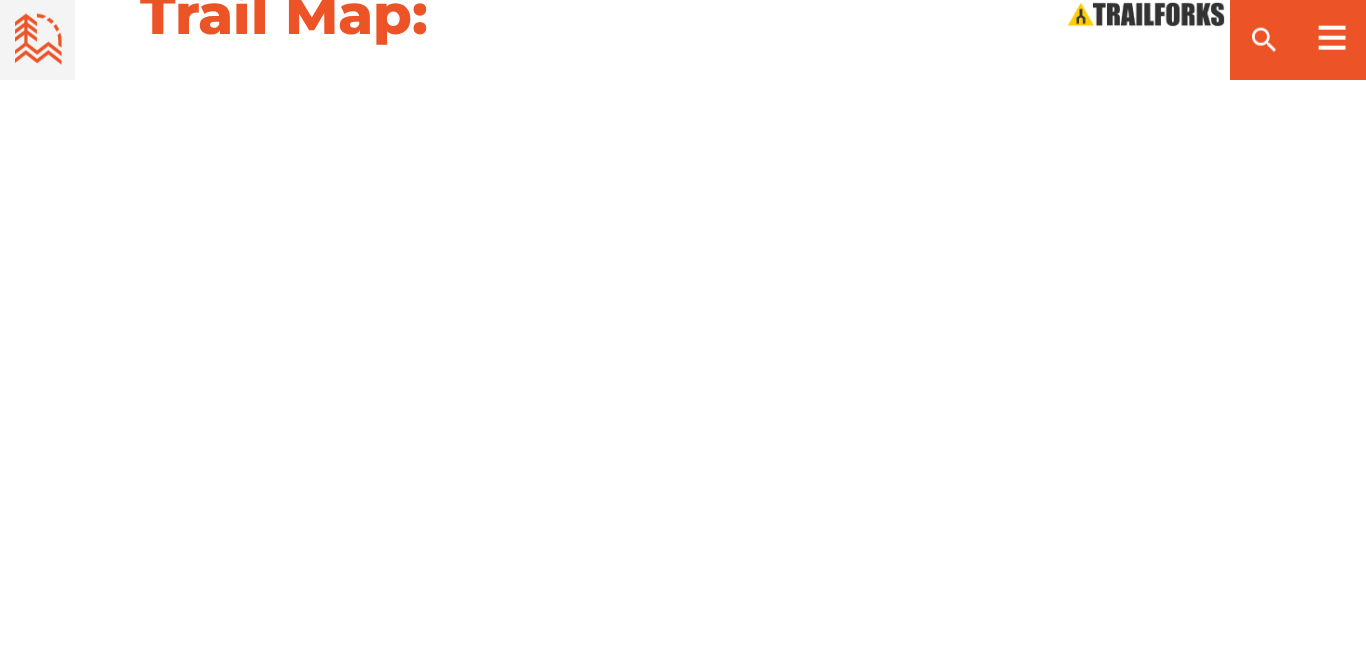 scroll, scrollTop: 0, scrollLeft: 0, axis: both 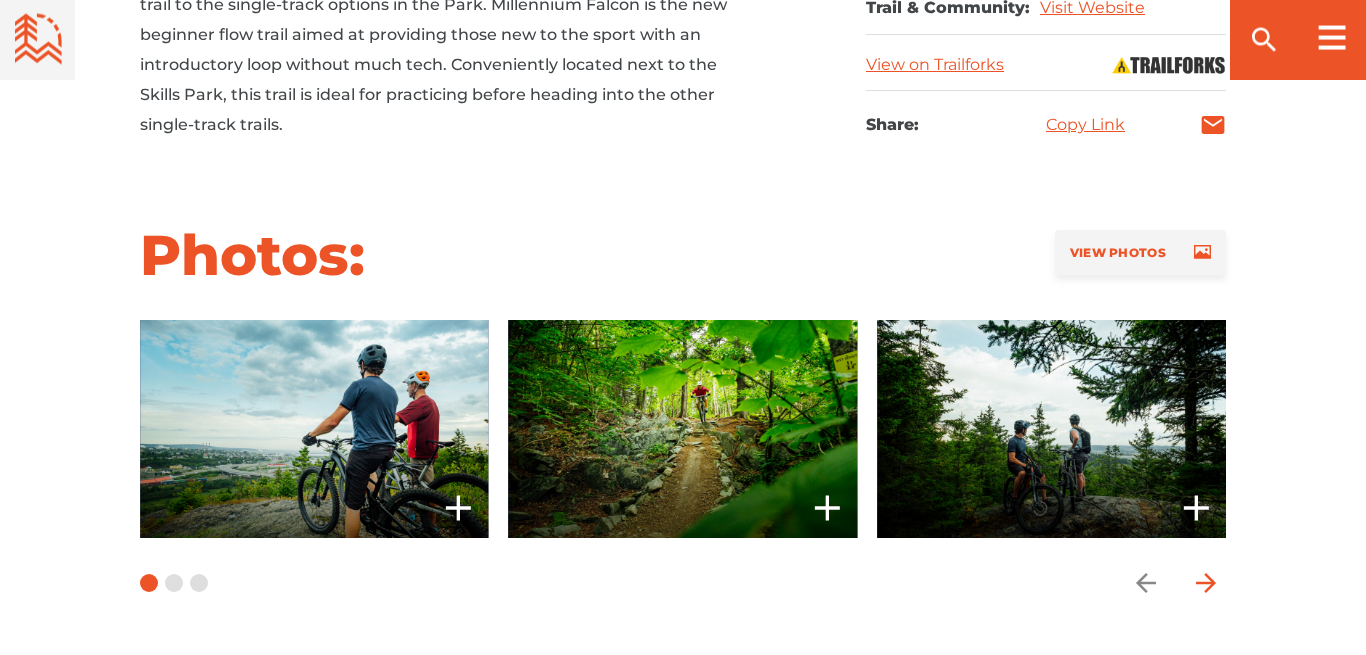 click 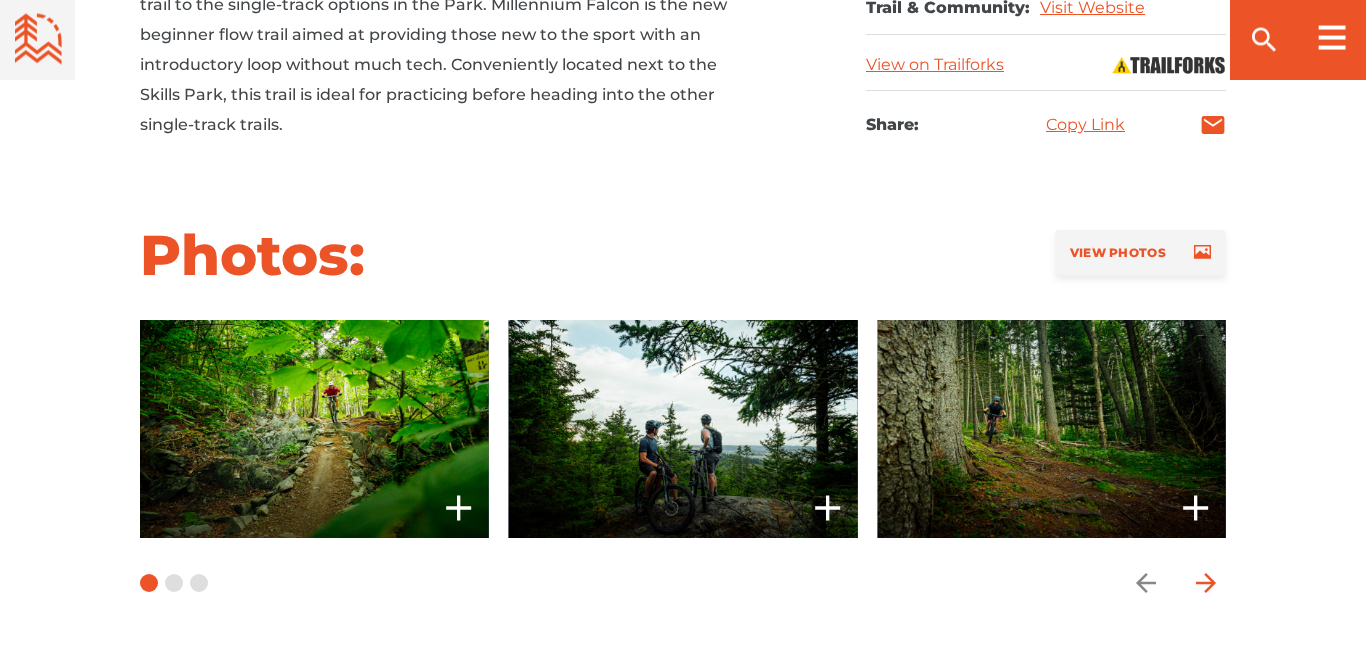 click 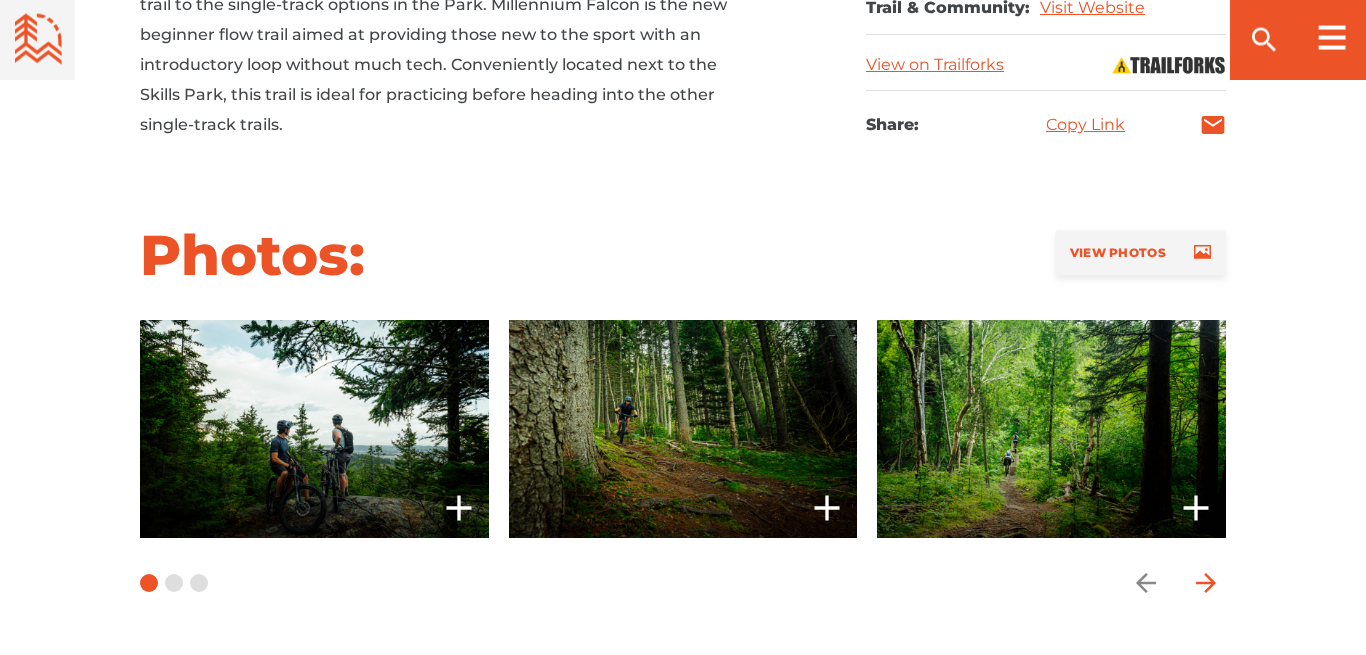 click 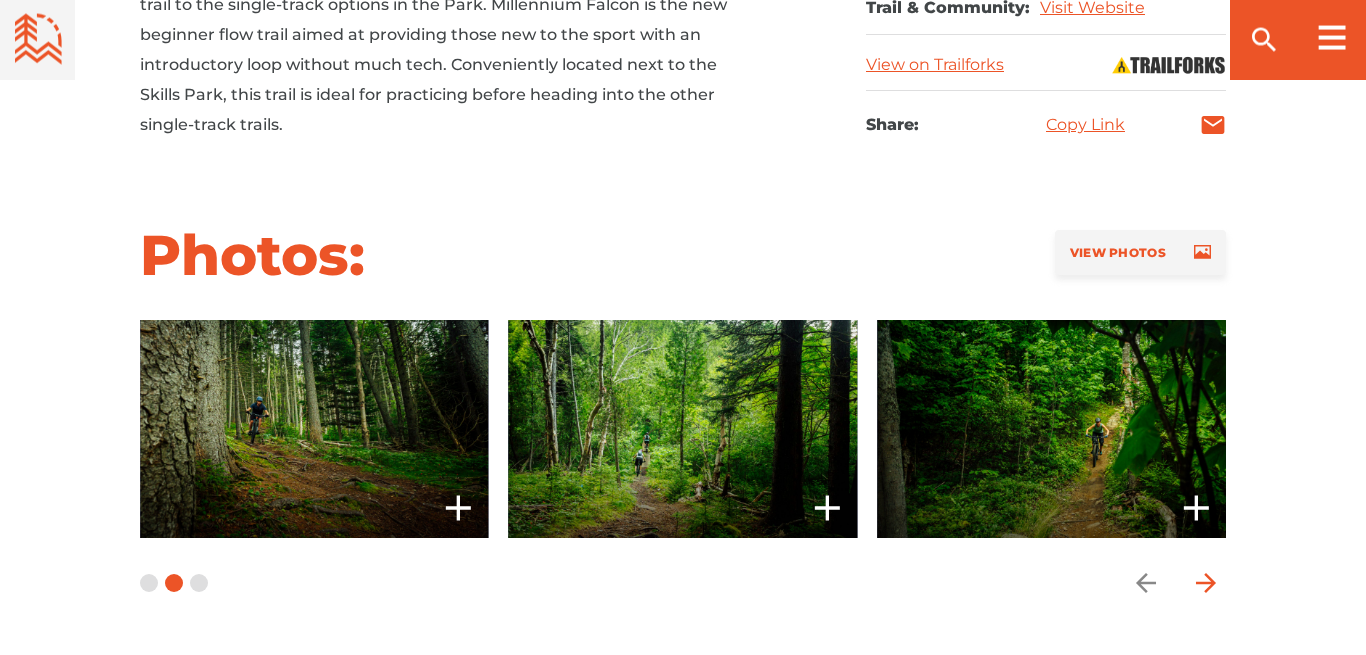 click 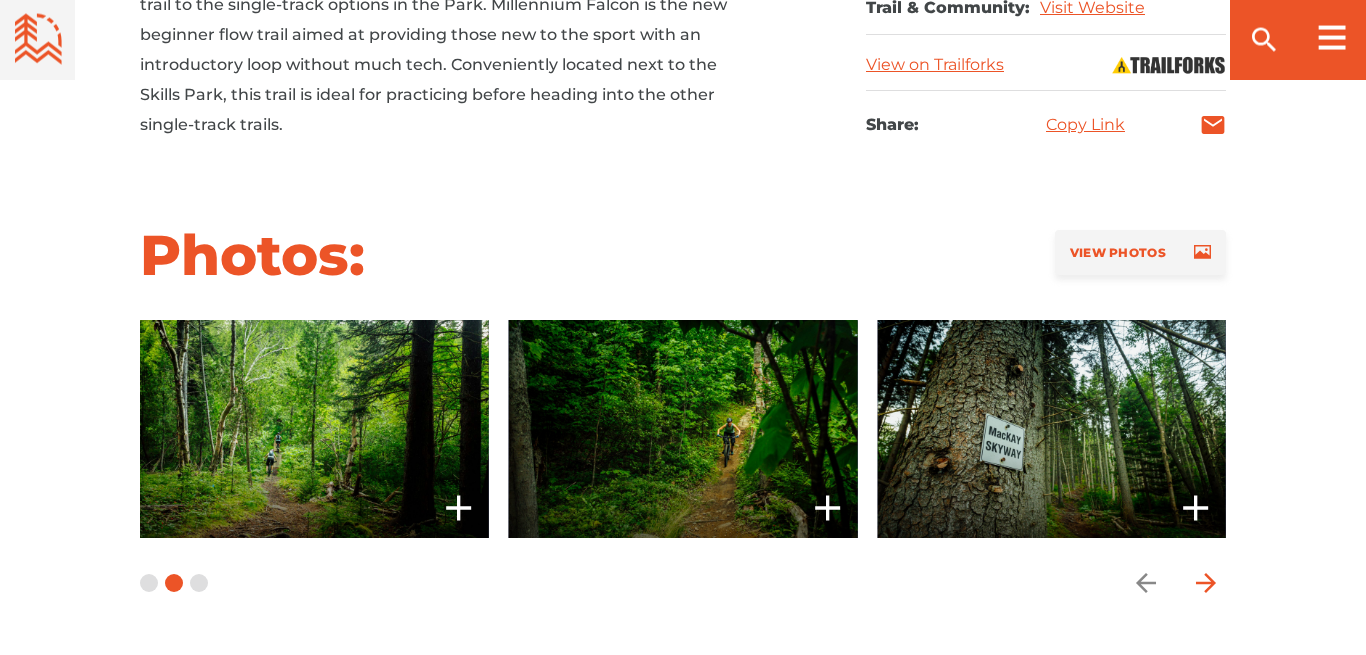 click 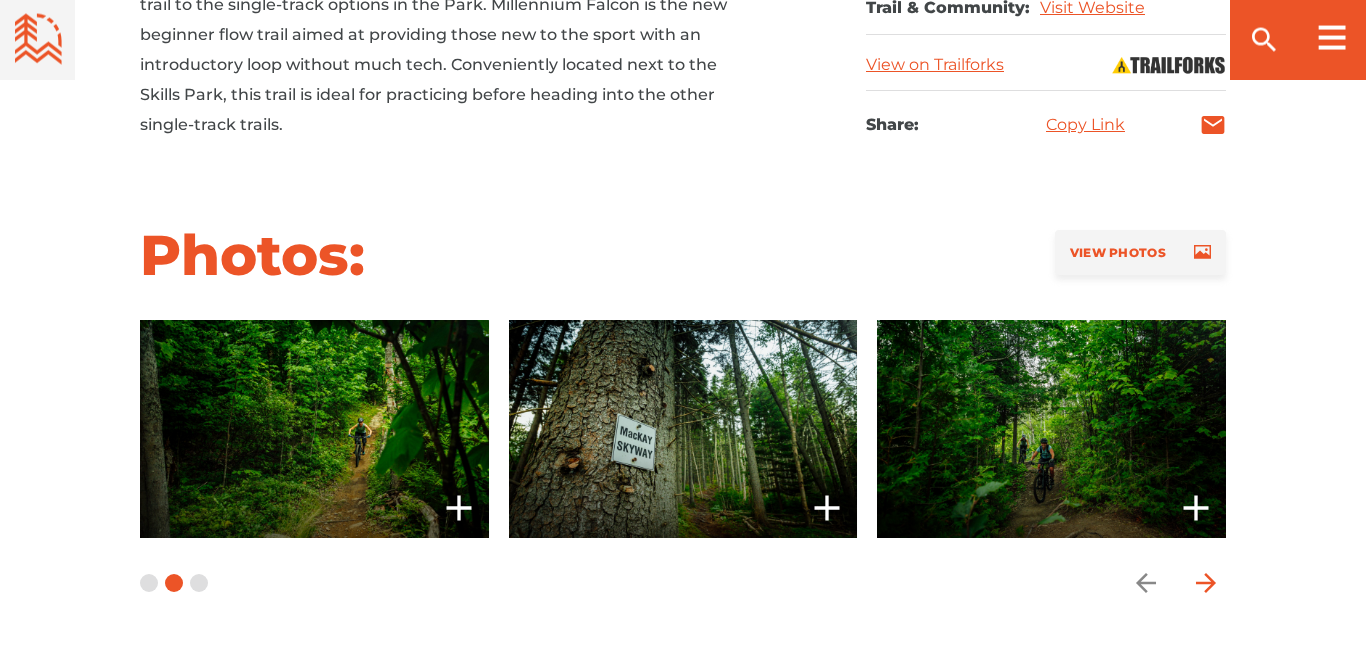 click 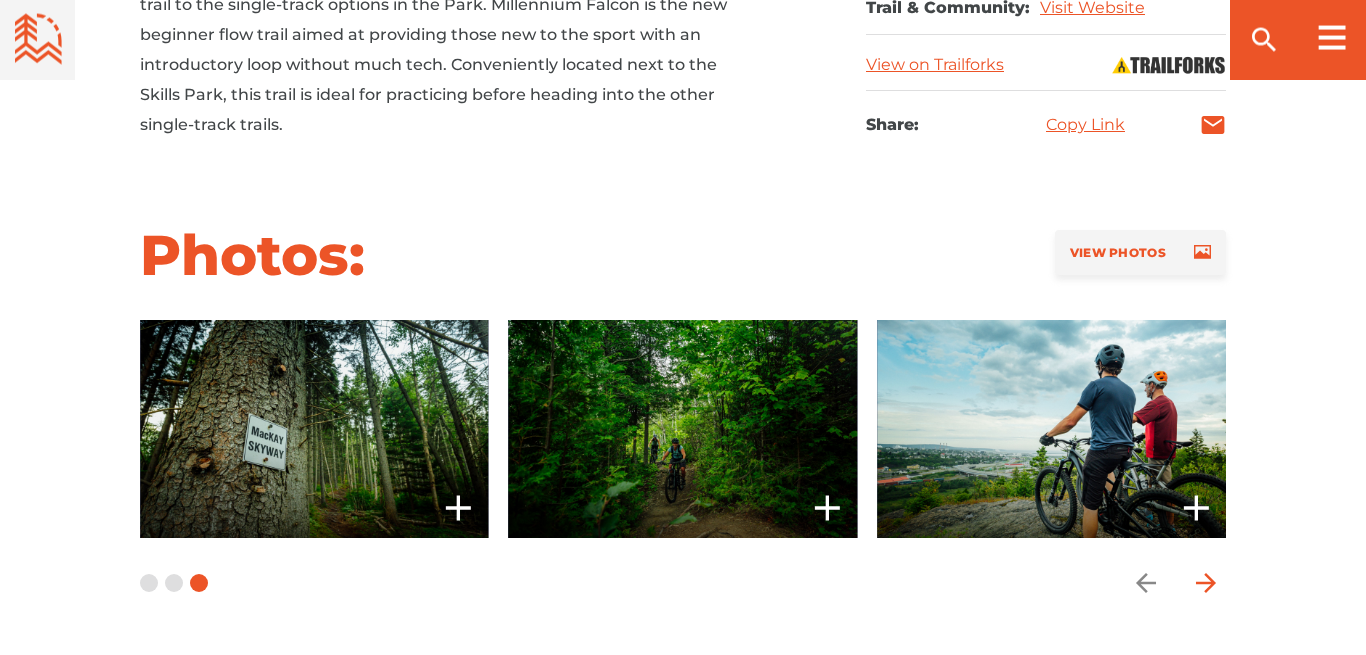 click 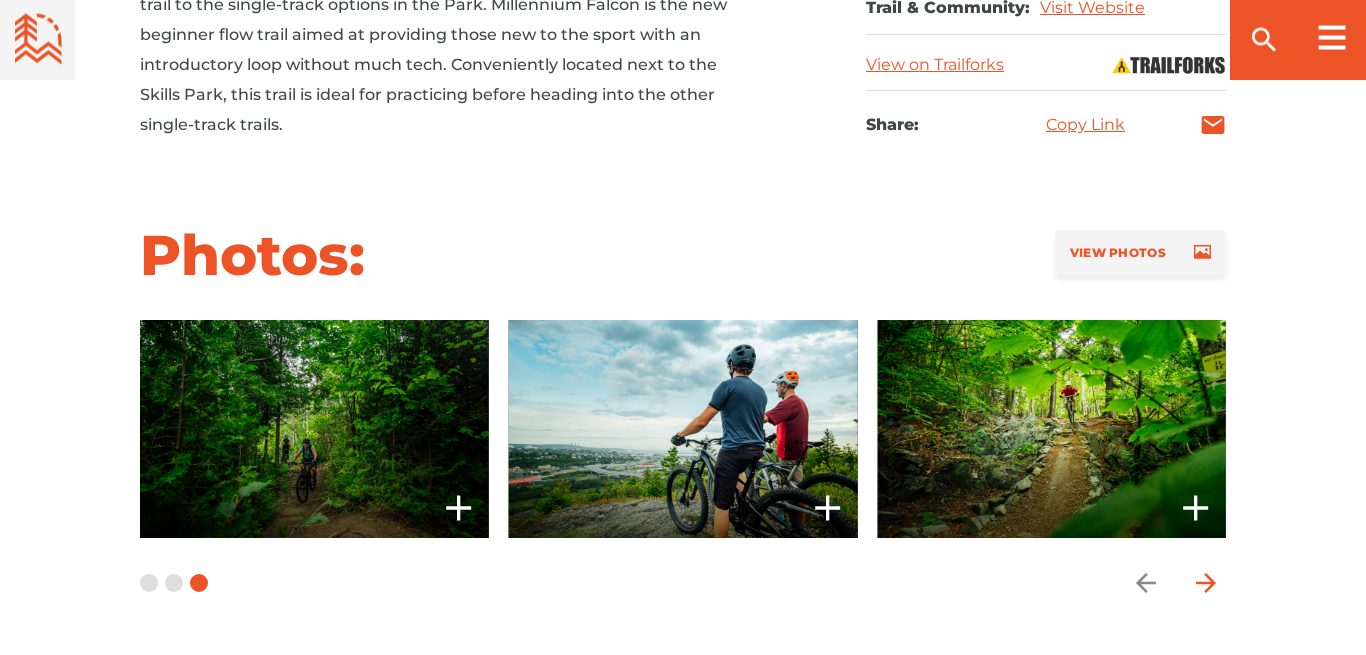 click 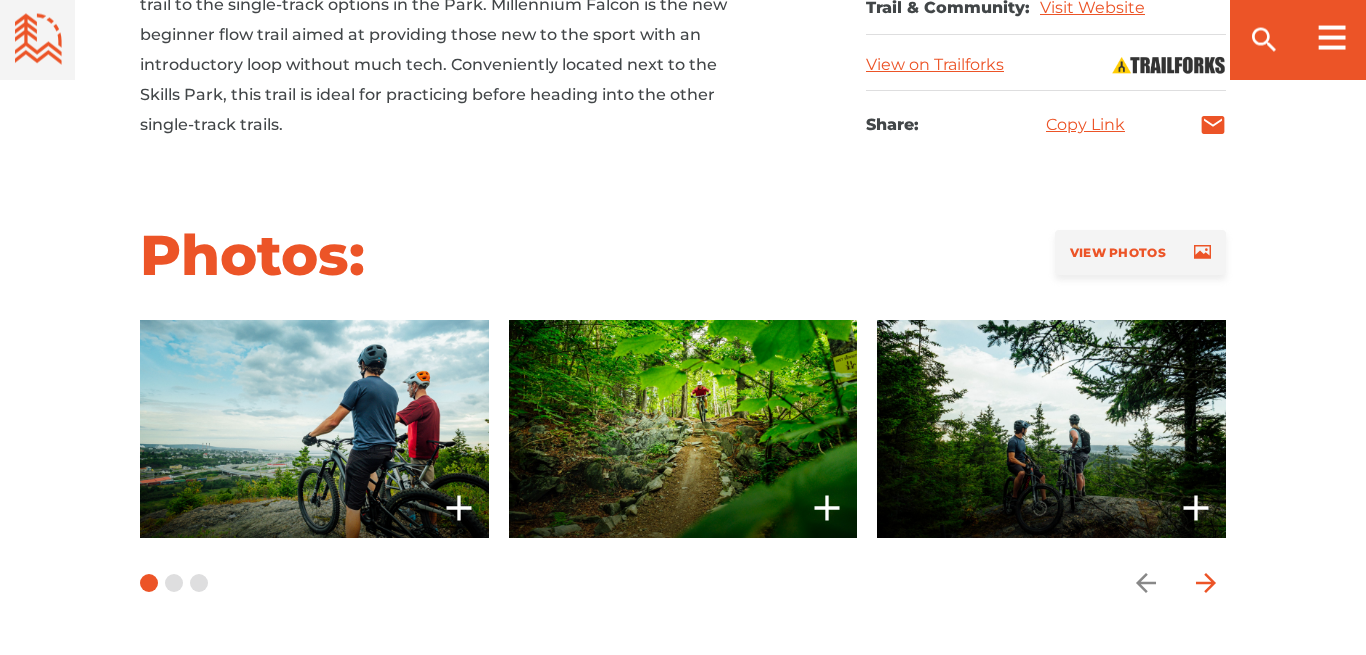 click 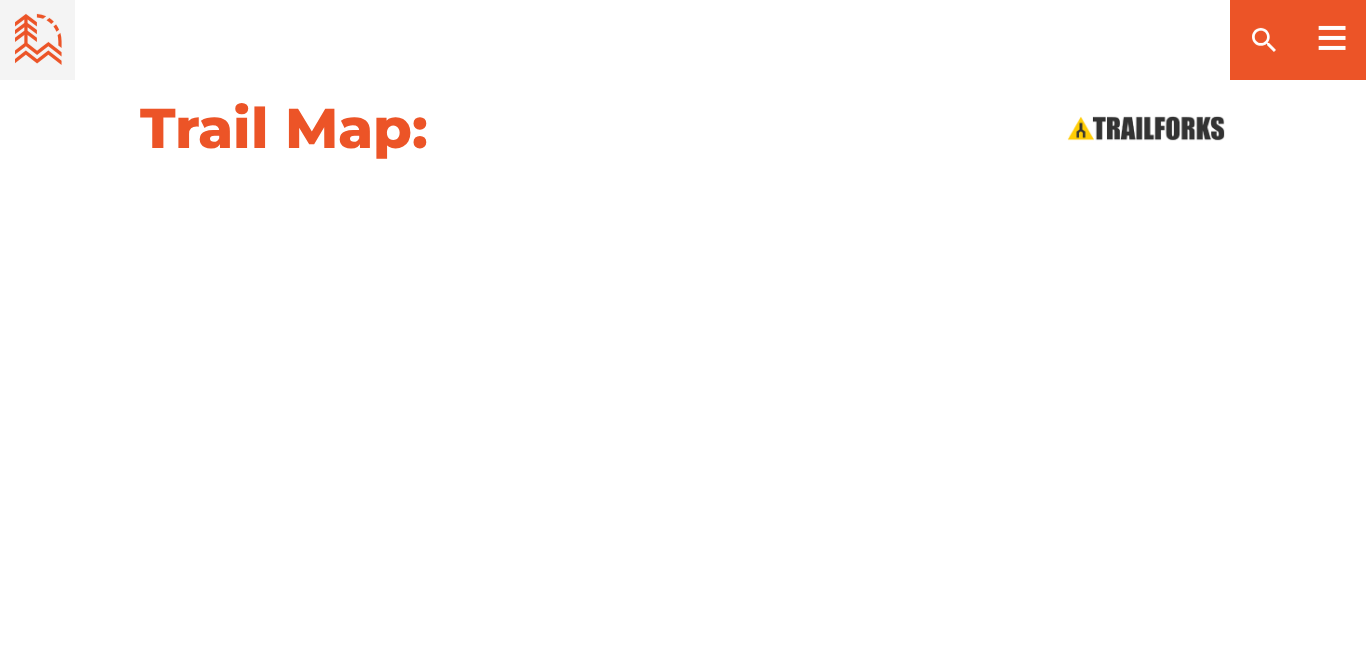 scroll, scrollTop: 1967, scrollLeft: 0, axis: vertical 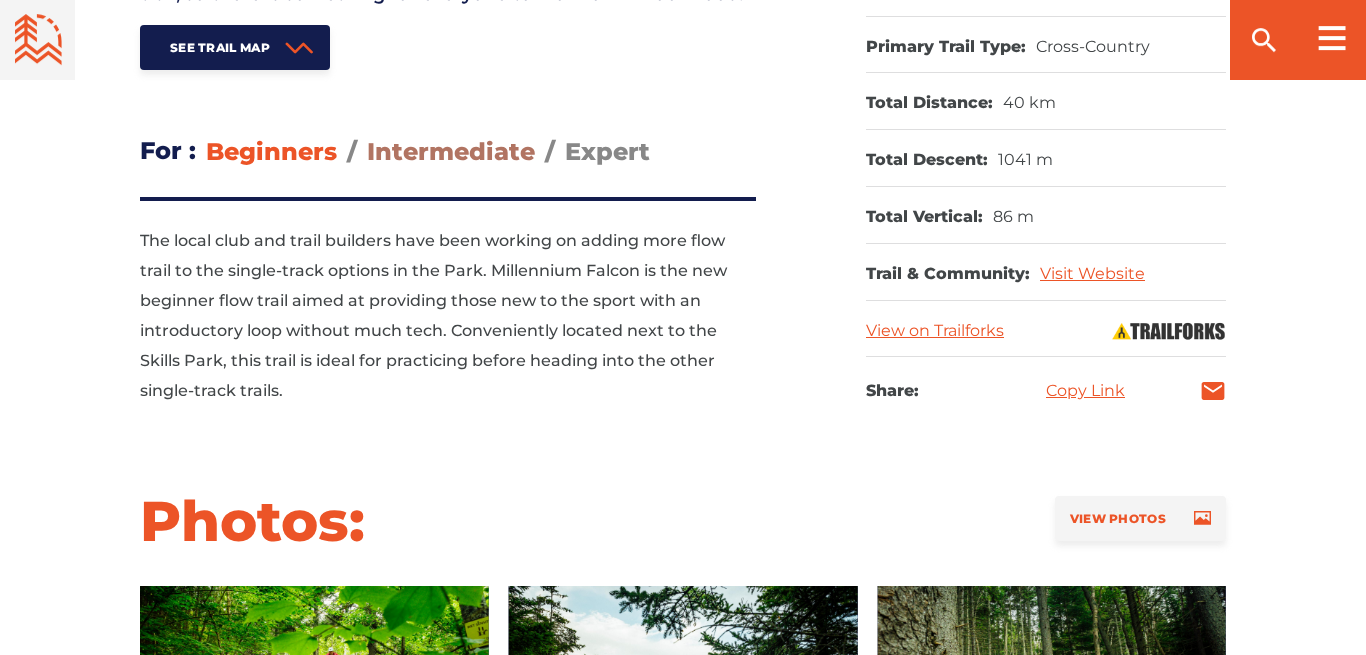 click on "Intermediate" at bounding box center [451, 151] 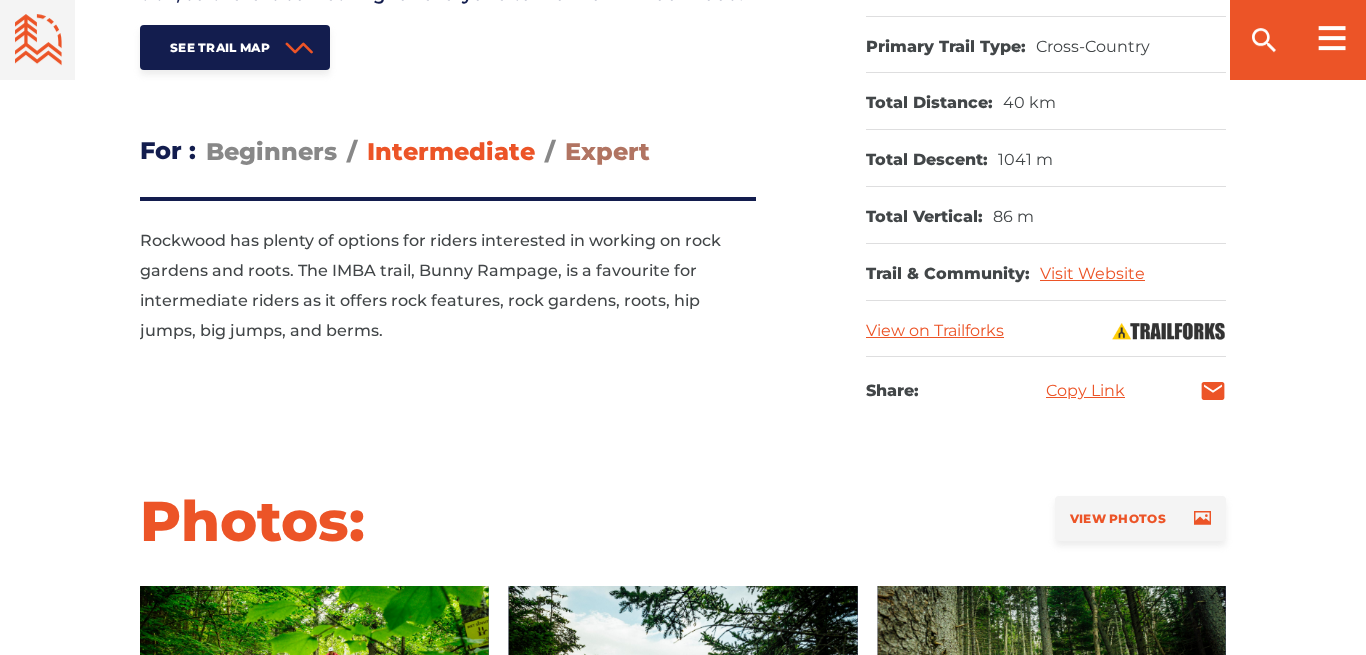 click on "Expert" at bounding box center [607, 151] 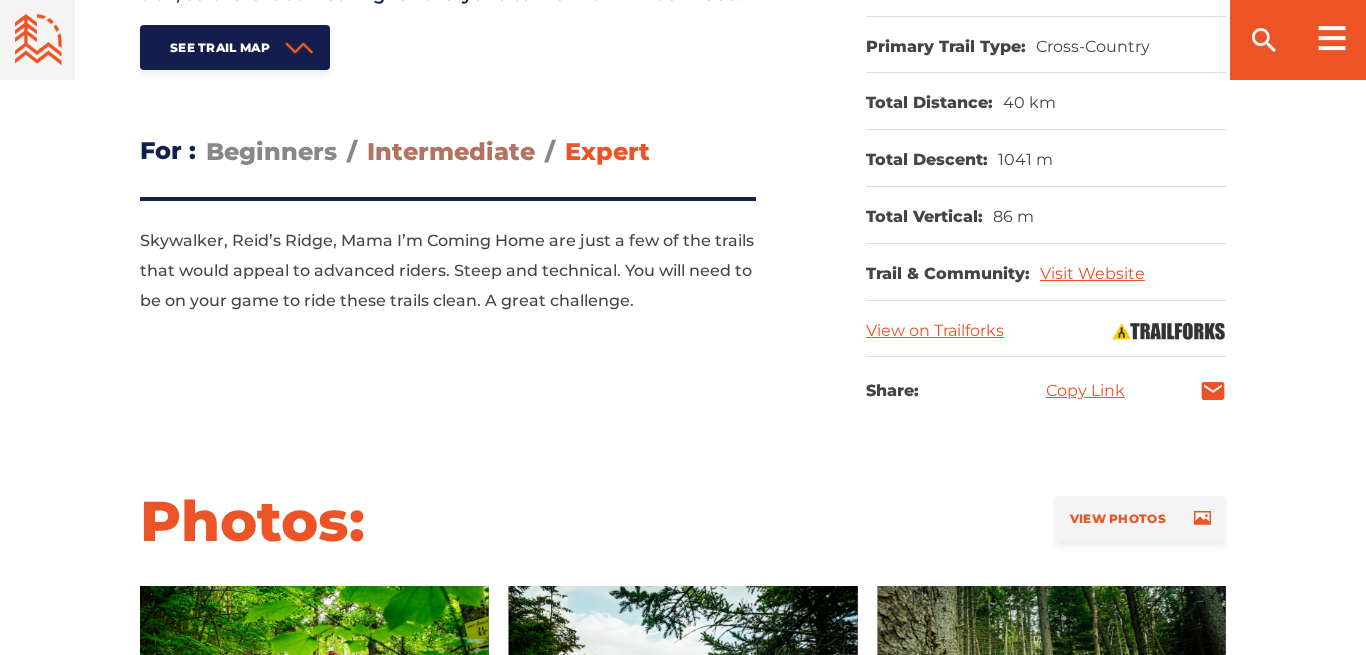 click on "Intermediate" at bounding box center [451, 151] 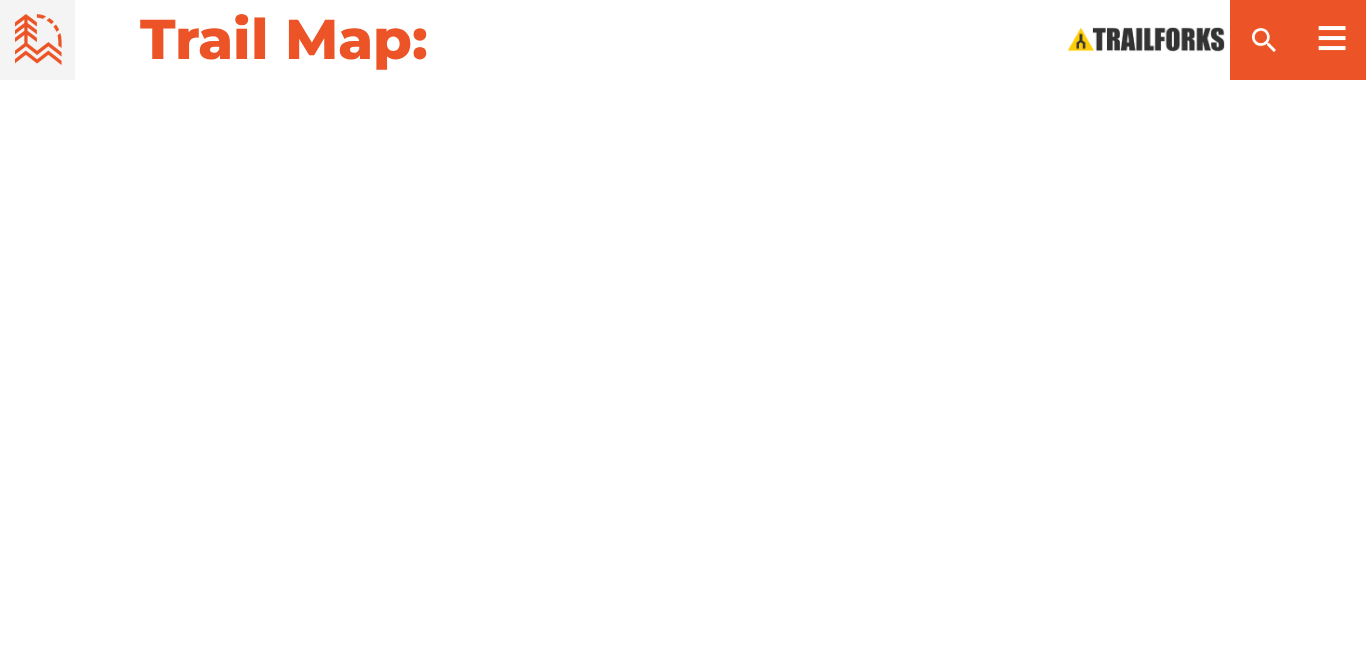 scroll, scrollTop: 2120, scrollLeft: 0, axis: vertical 